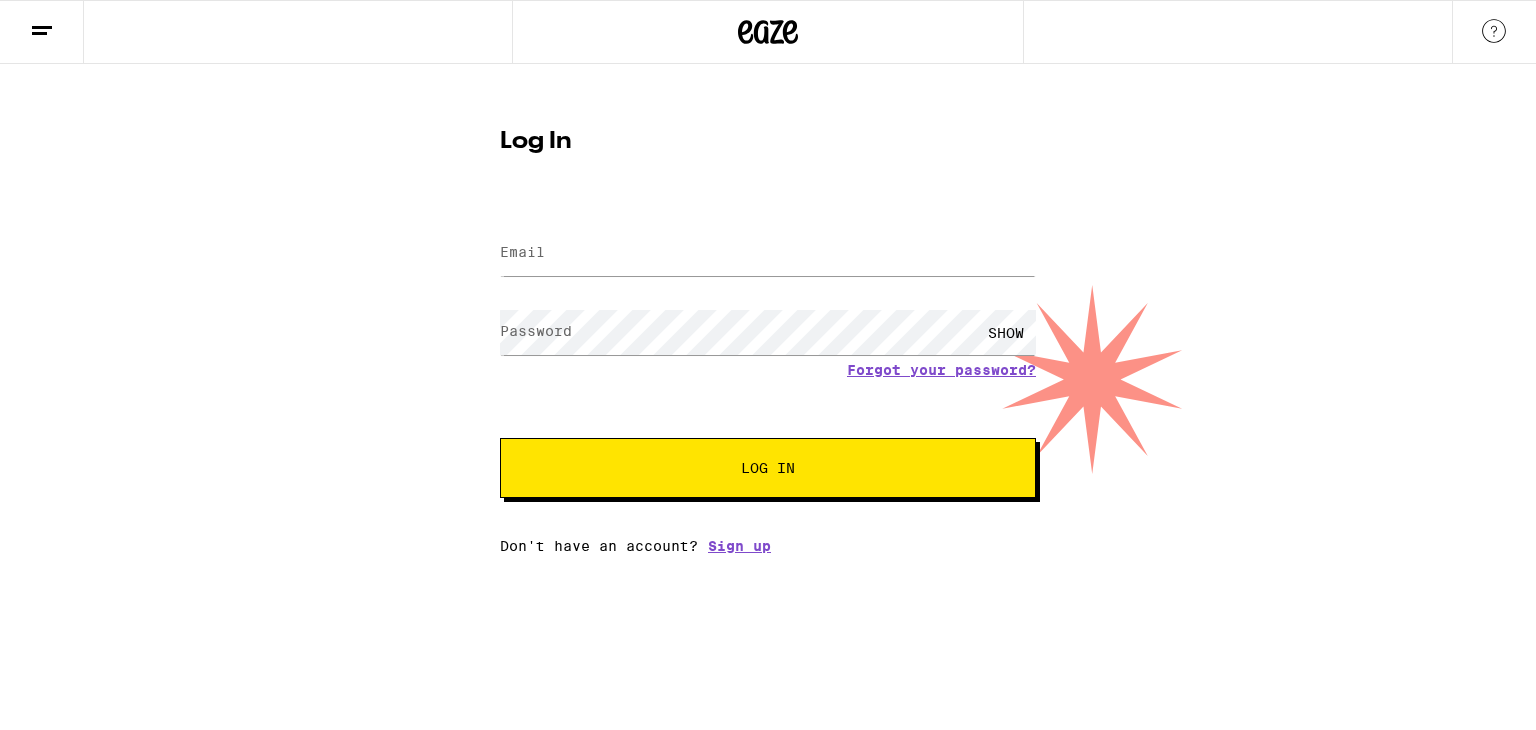 scroll, scrollTop: 0, scrollLeft: 0, axis: both 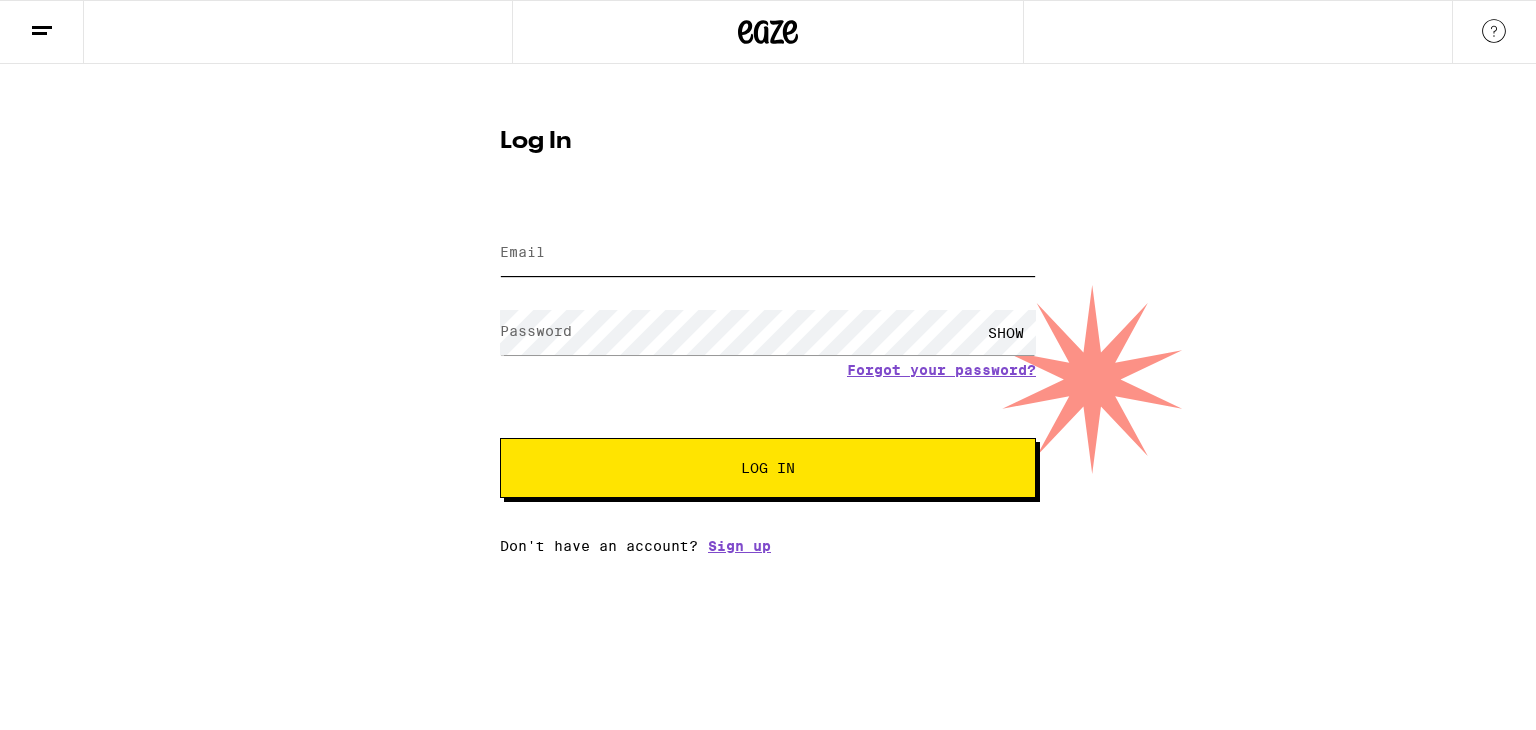 click on "Email" at bounding box center [768, 253] 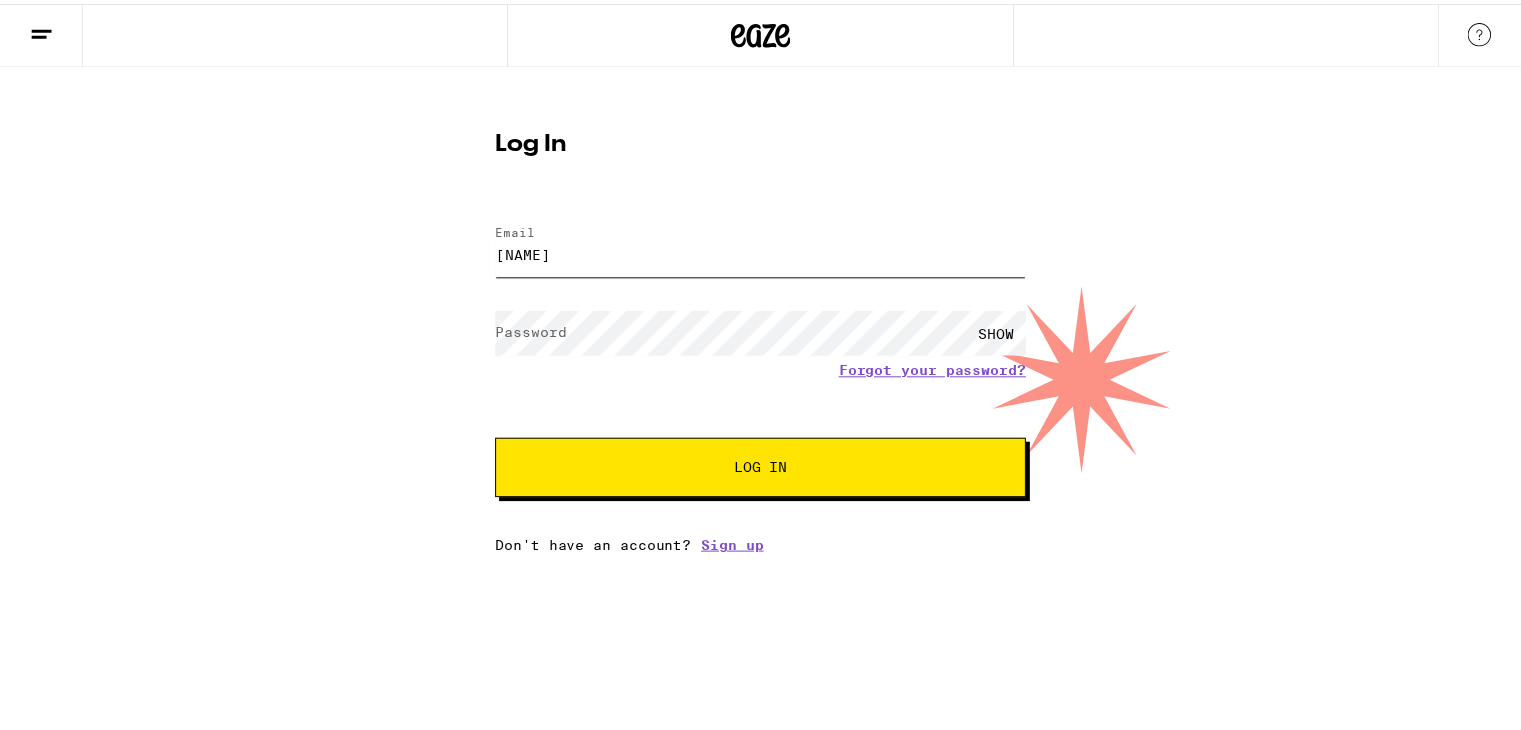 scroll, scrollTop: 0, scrollLeft: 0, axis: both 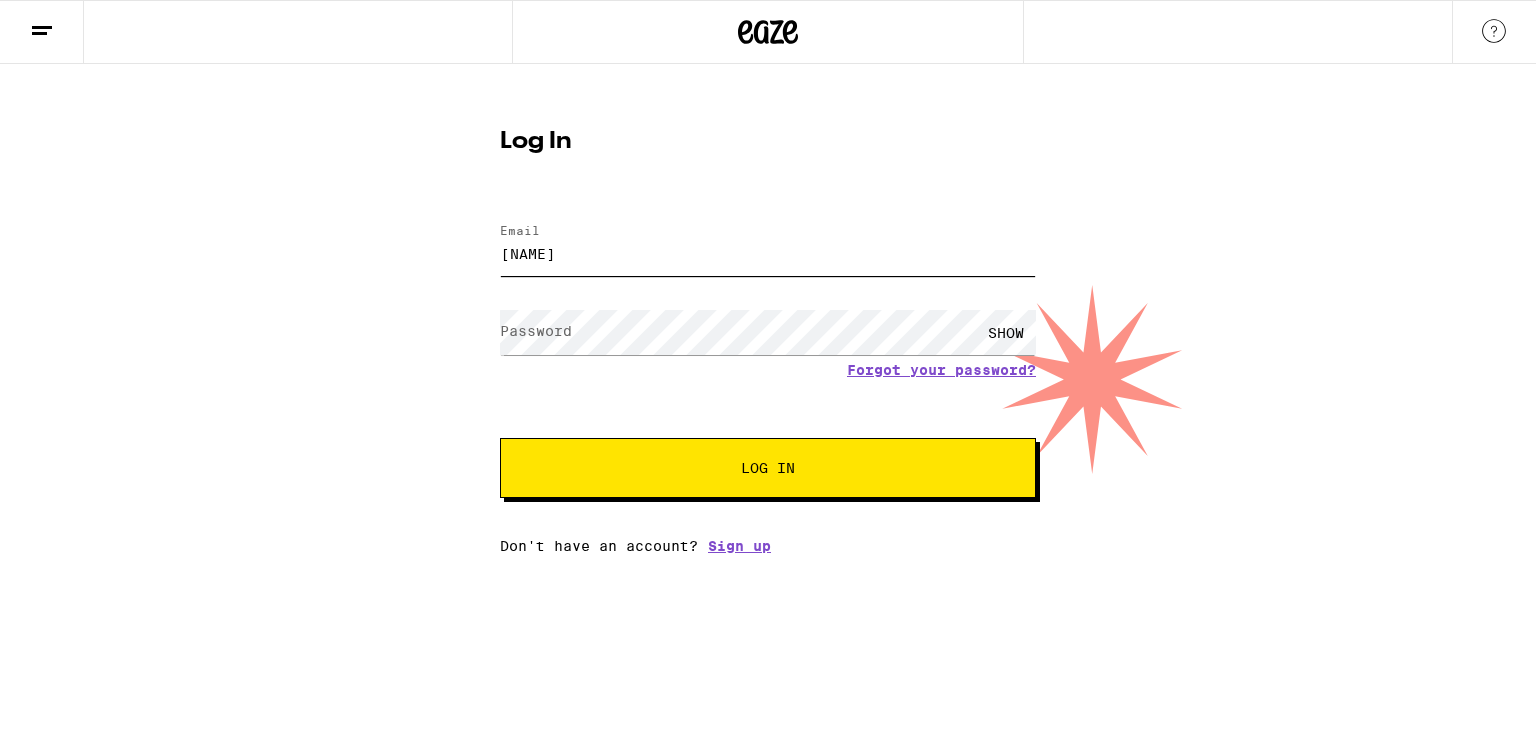 type on "jeremy.wade.johnson@gmail.com" 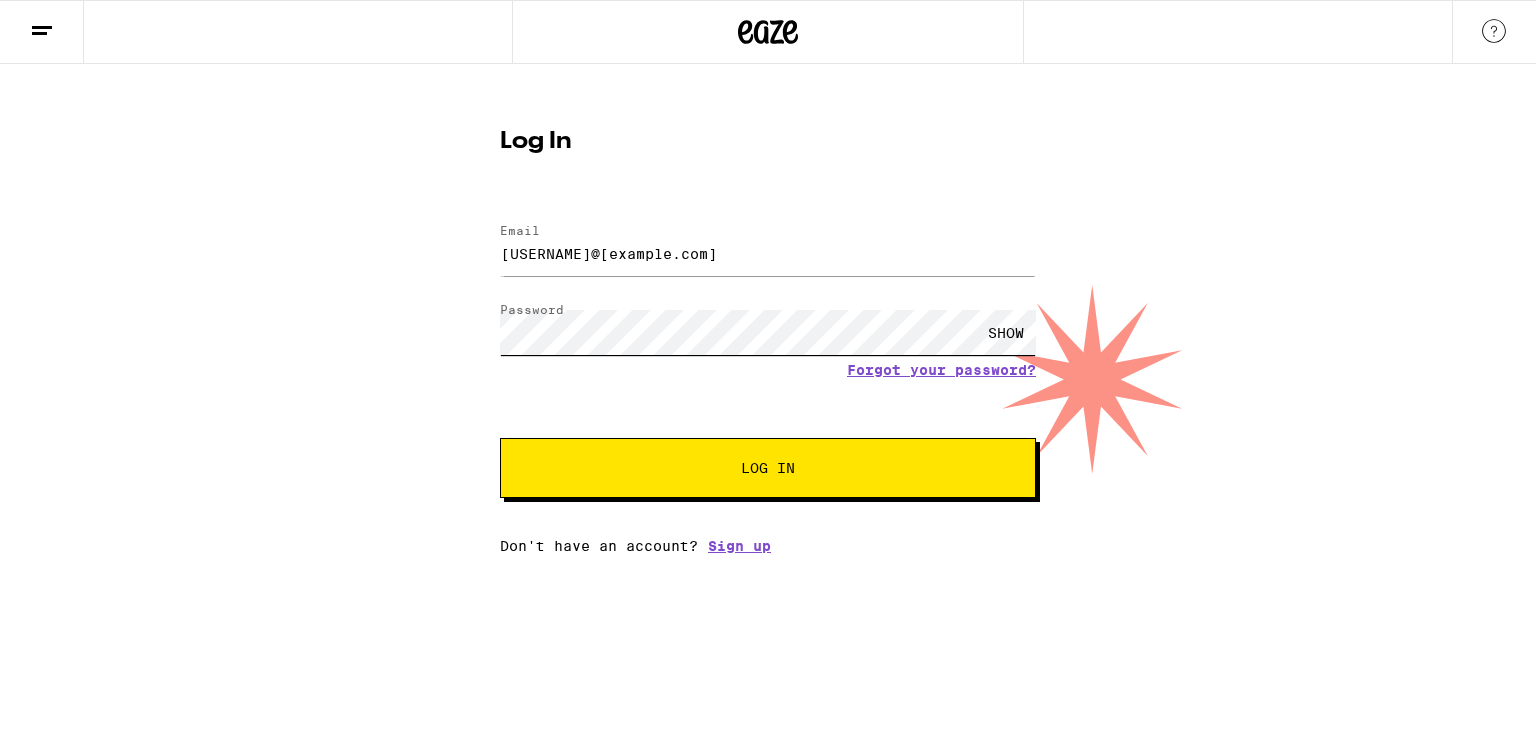 click on "Log In" at bounding box center (768, 468) 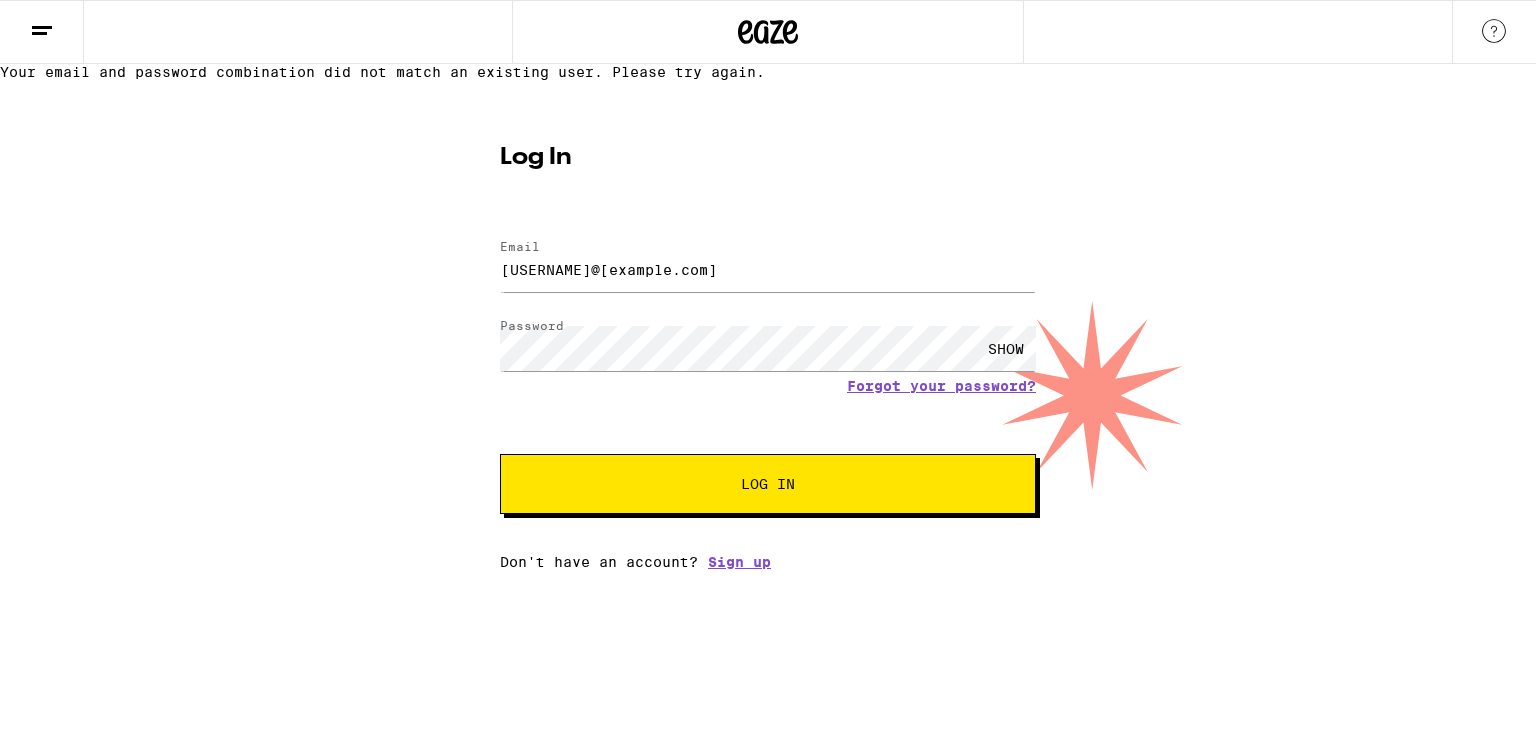 click on "SHOW" at bounding box center (1006, 348) 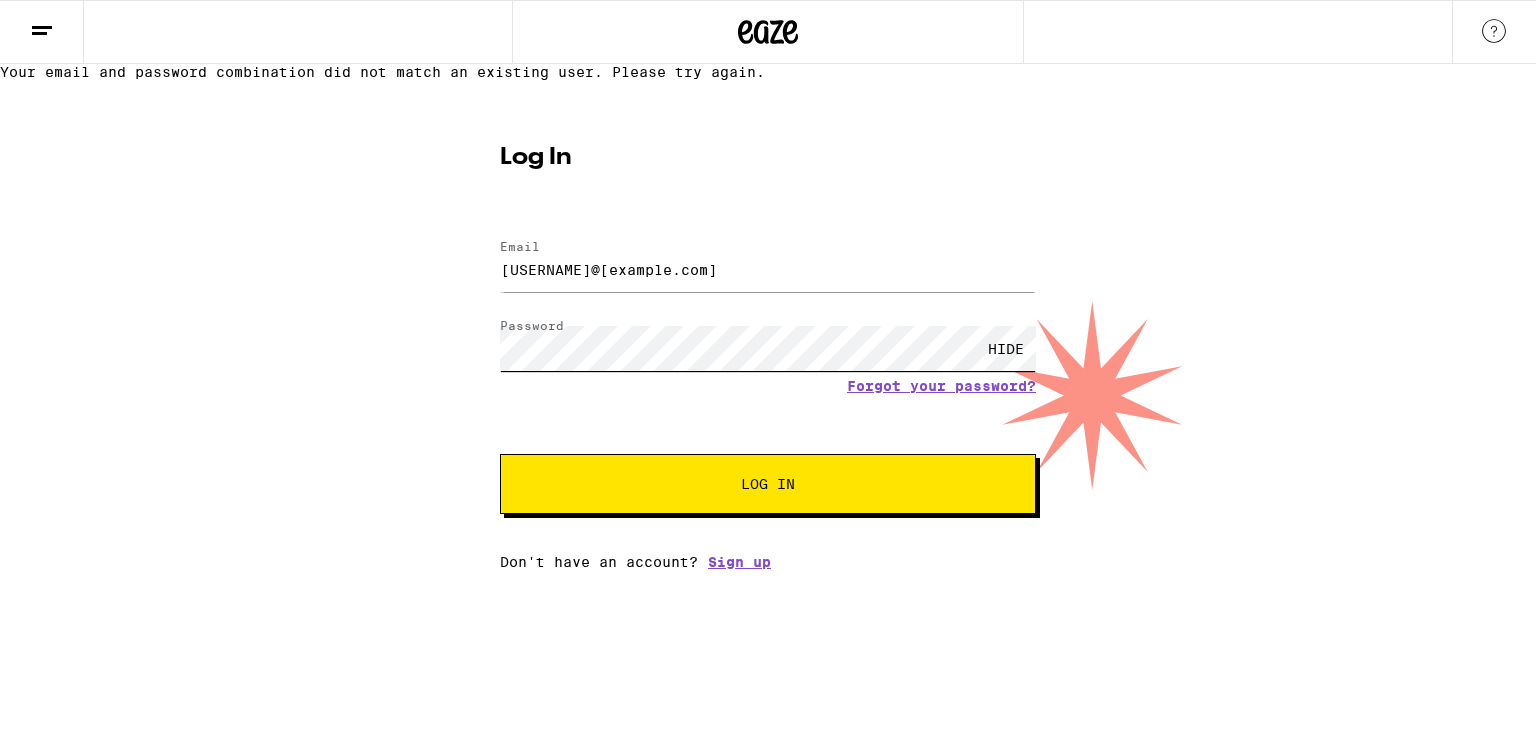 click on "Log In" at bounding box center (768, 484) 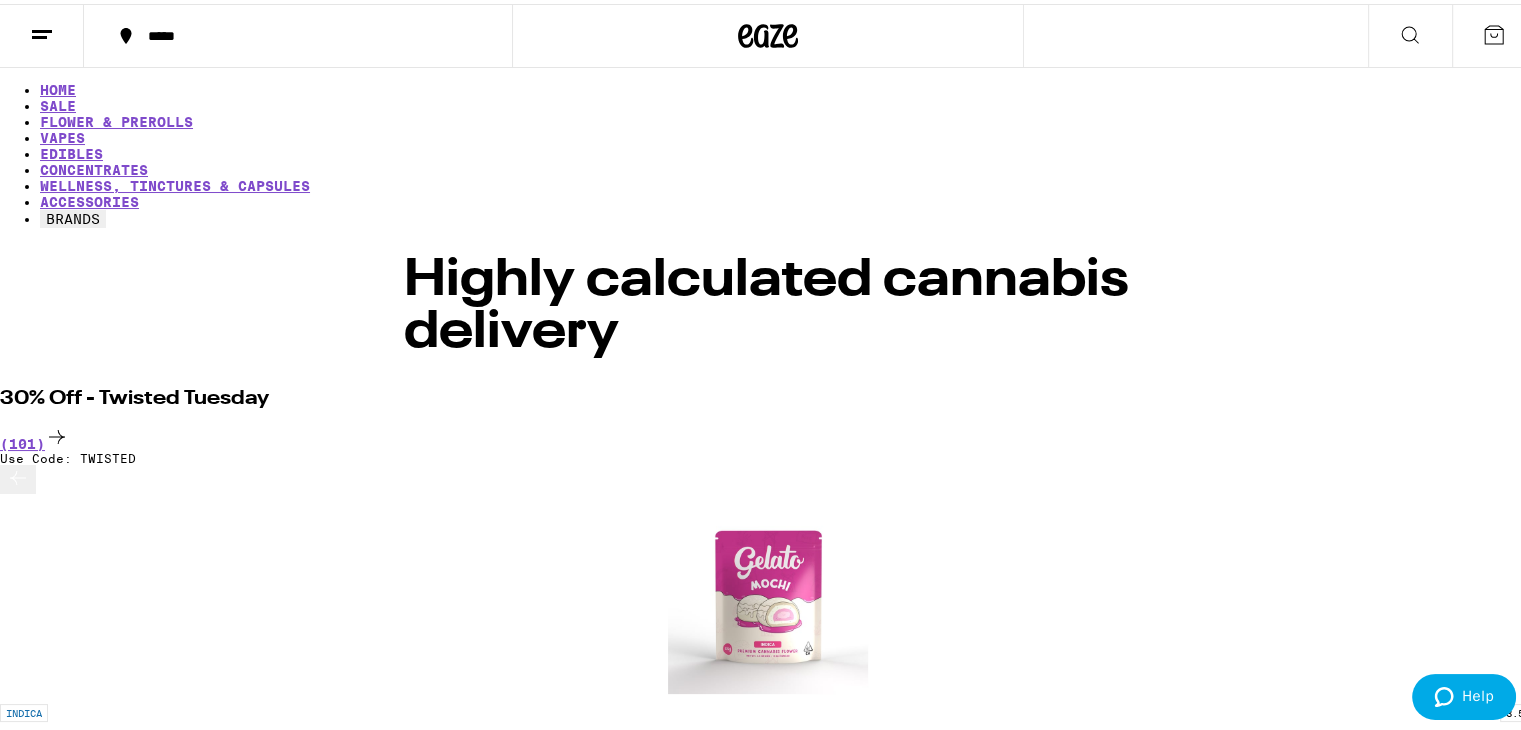 scroll, scrollTop: 0, scrollLeft: 0, axis: both 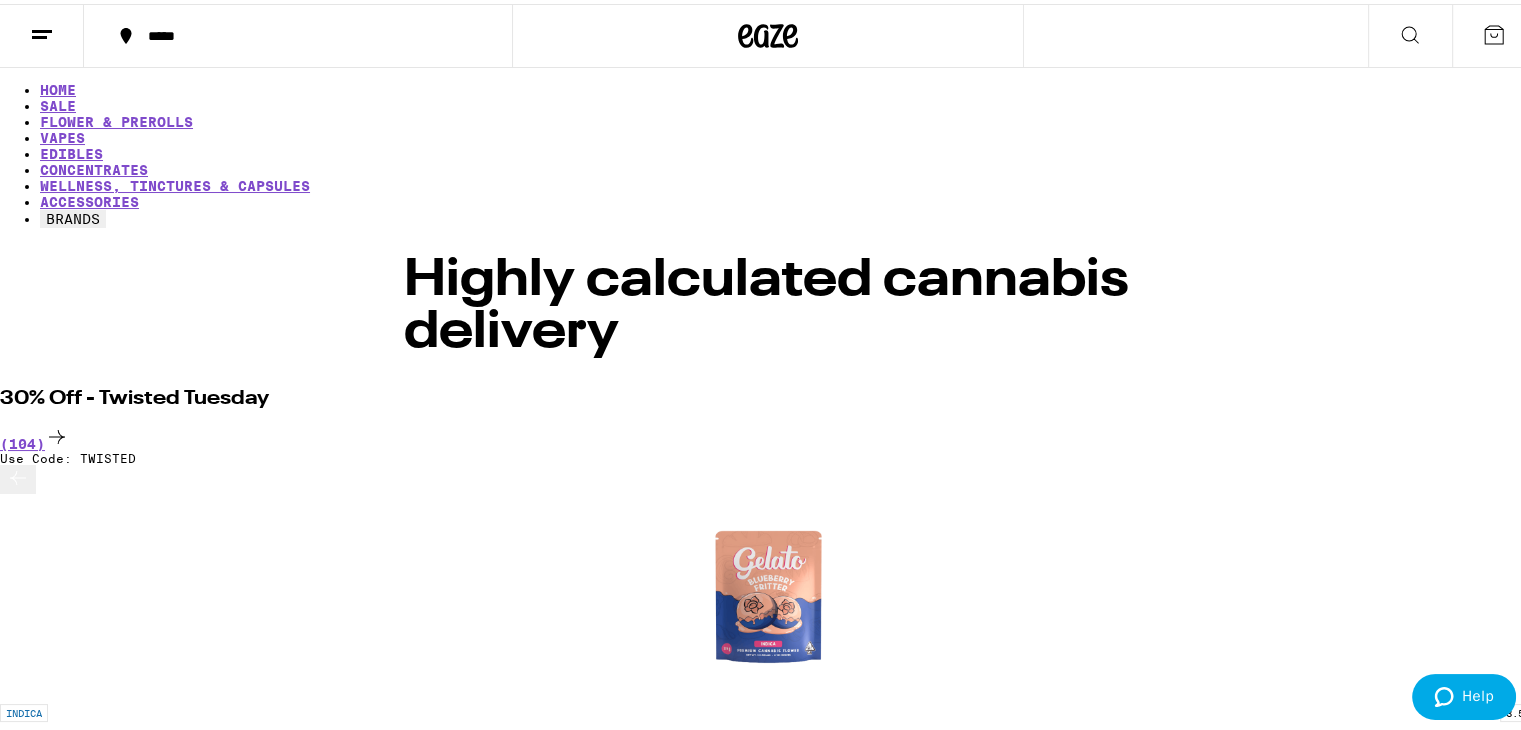 click 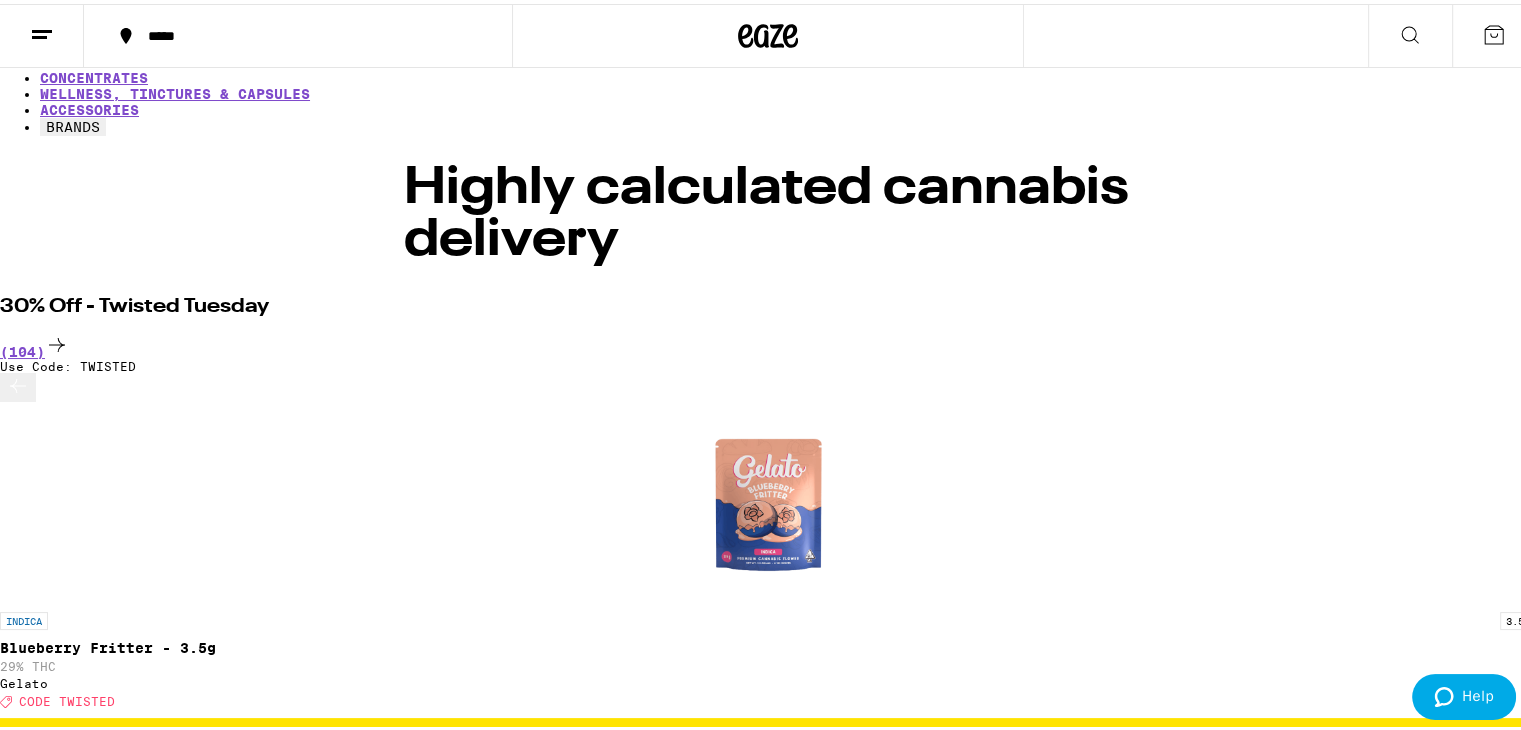scroll, scrollTop: 119, scrollLeft: 0, axis: vertical 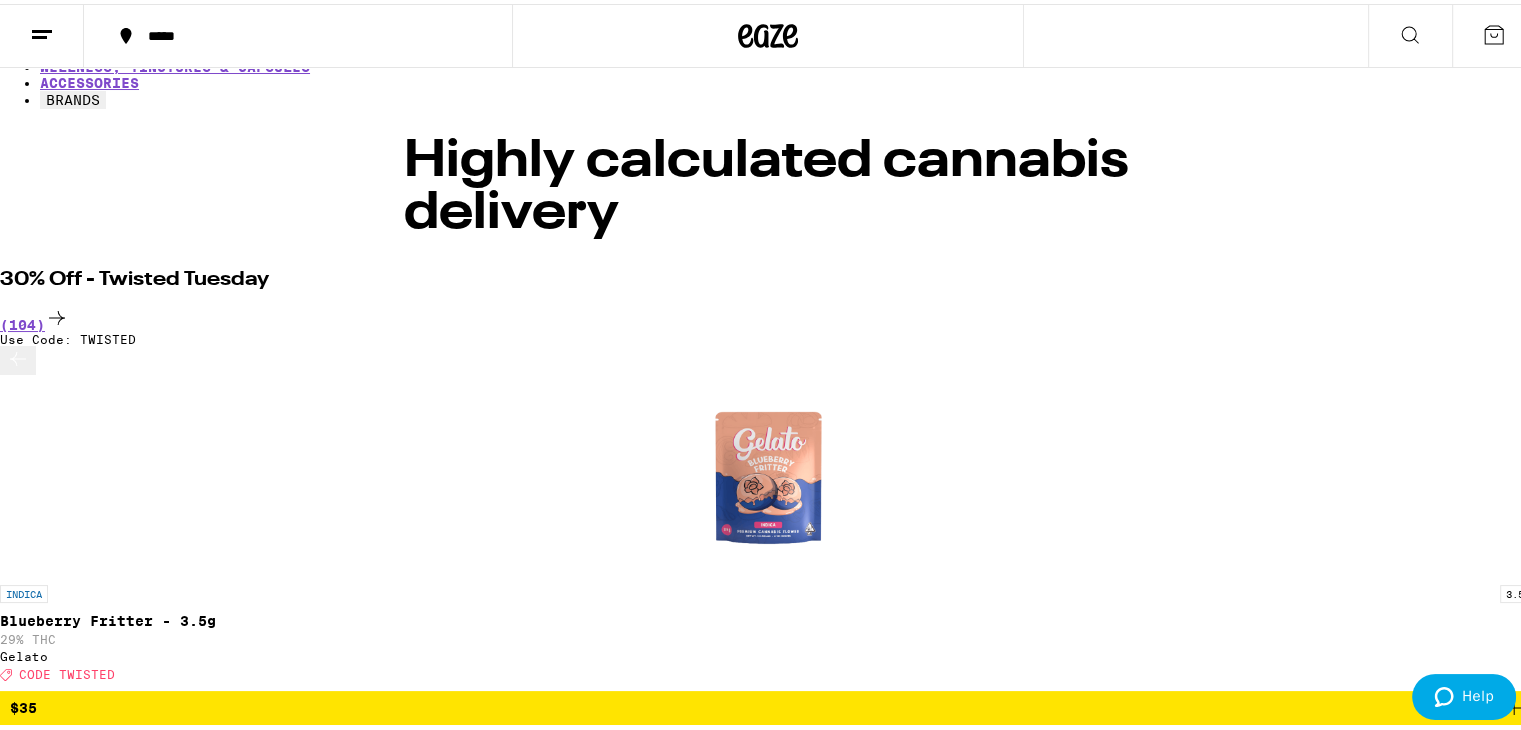 click at bounding box center (768, 16917) 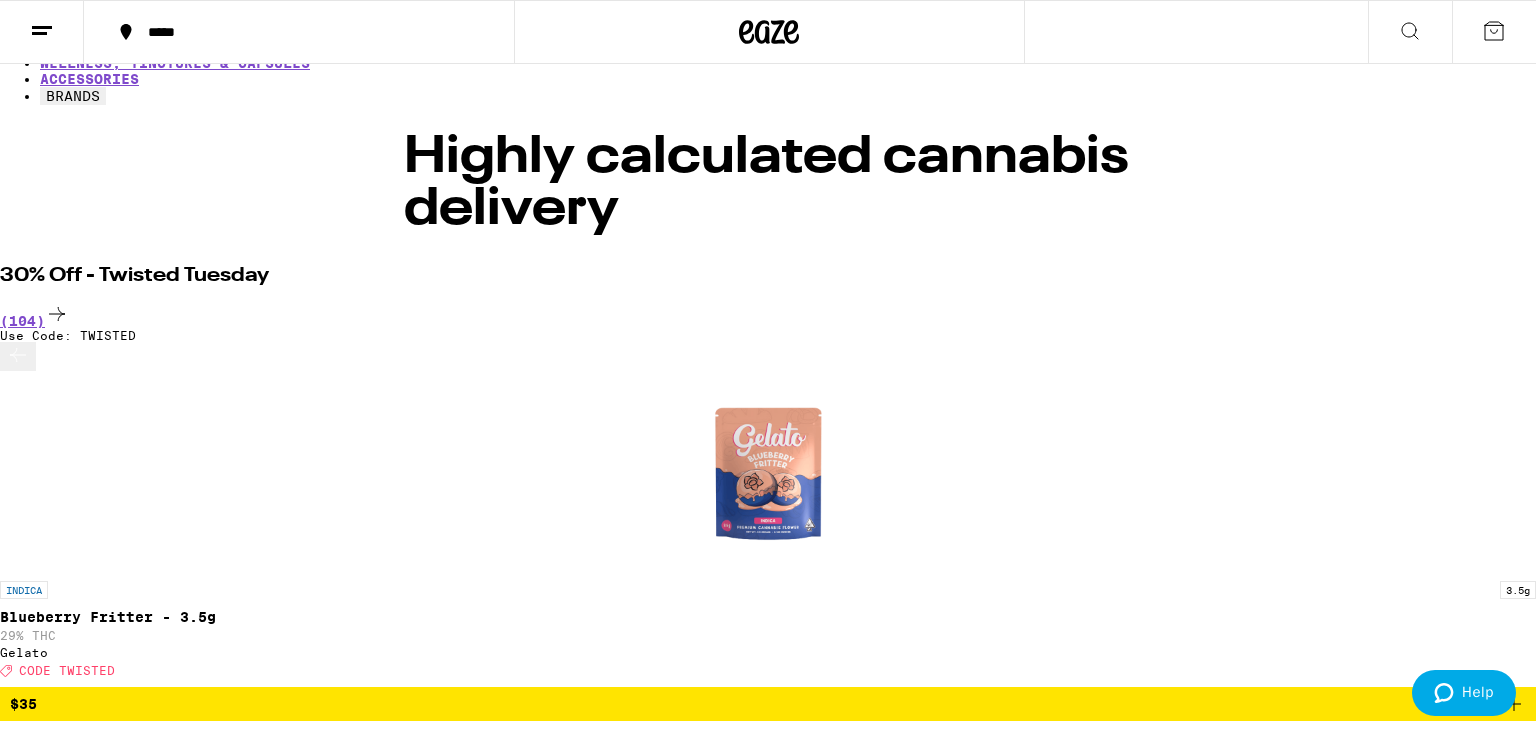 click on "CODE TWISTED" at bounding box center [77, 98096] 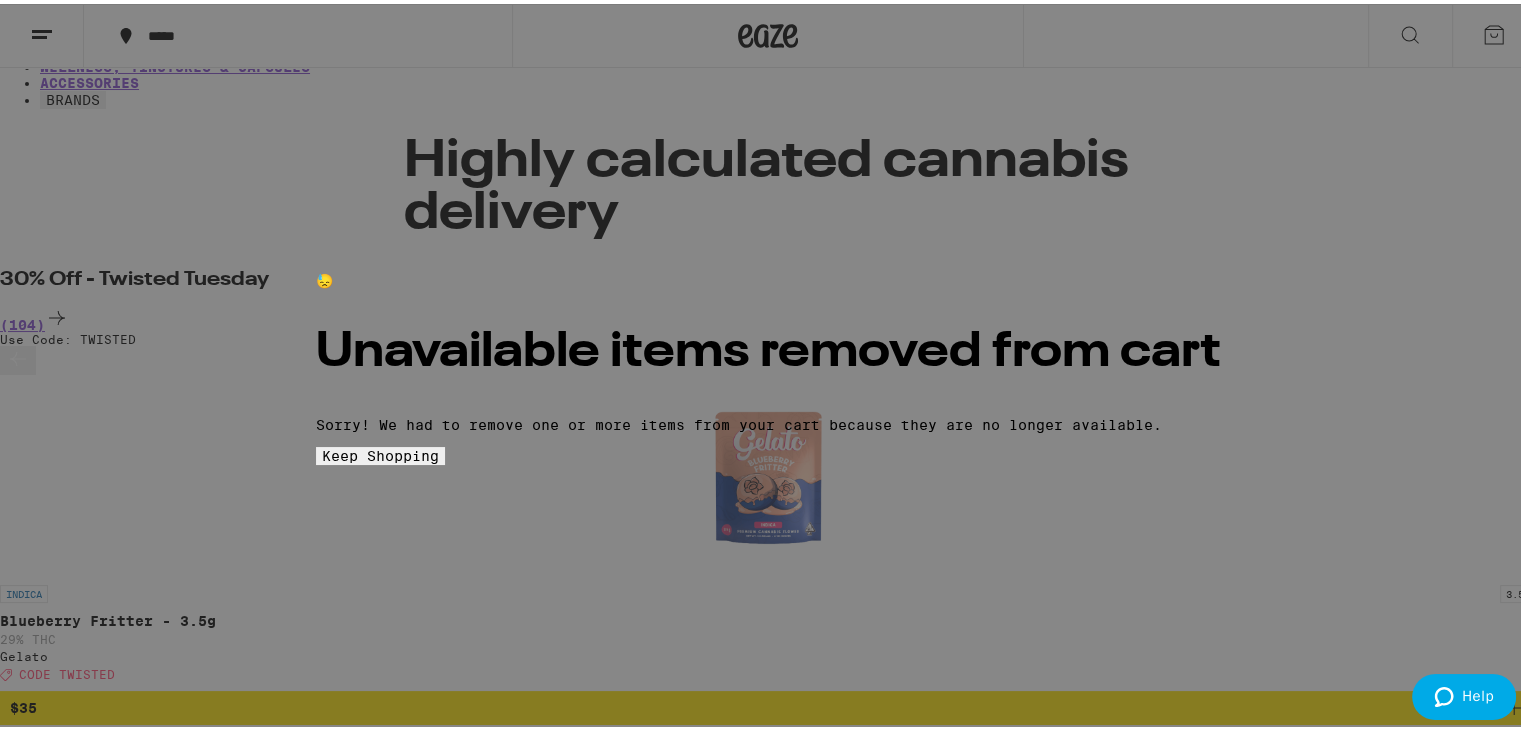 click on "Keep Shopping" at bounding box center (380, 452) 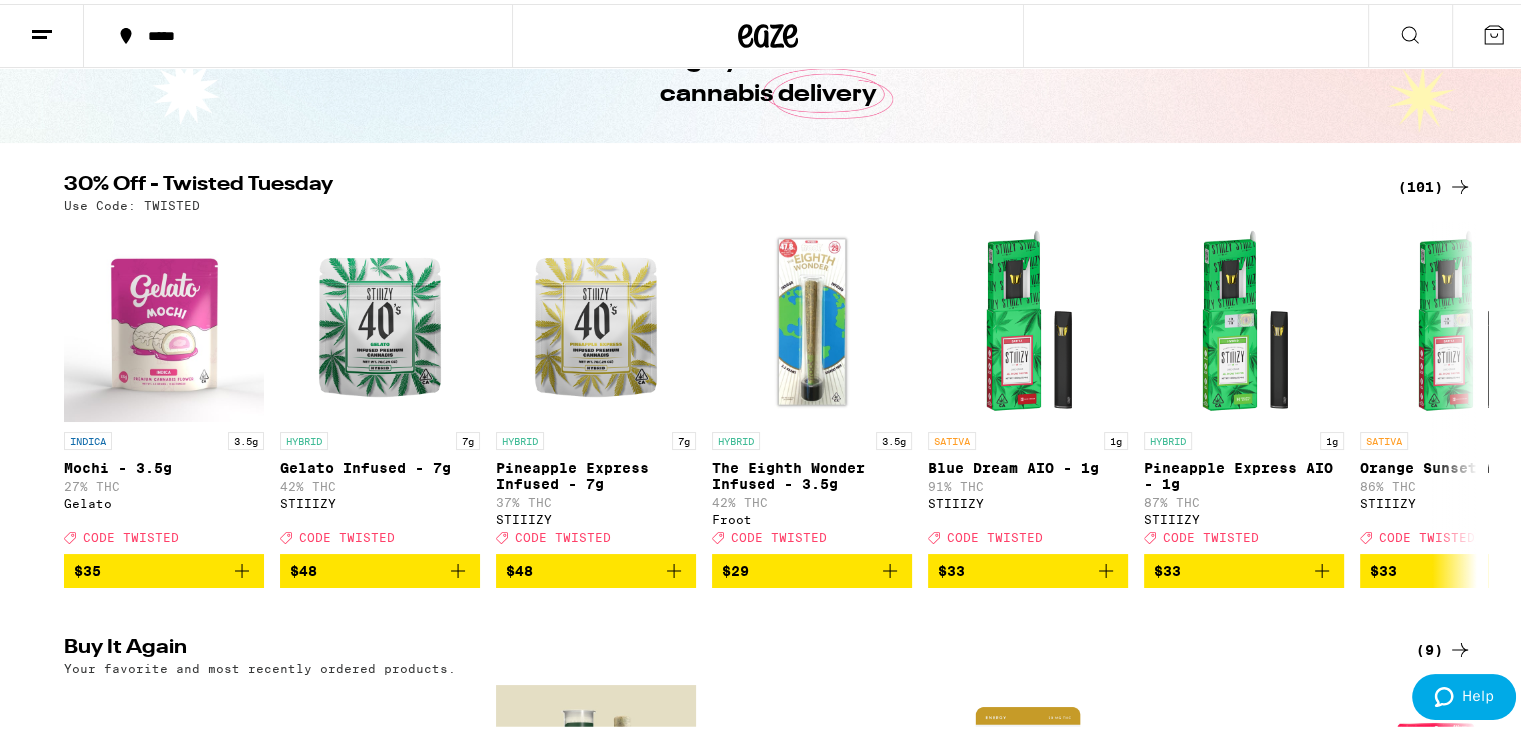 scroll, scrollTop: 119, scrollLeft: 0, axis: vertical 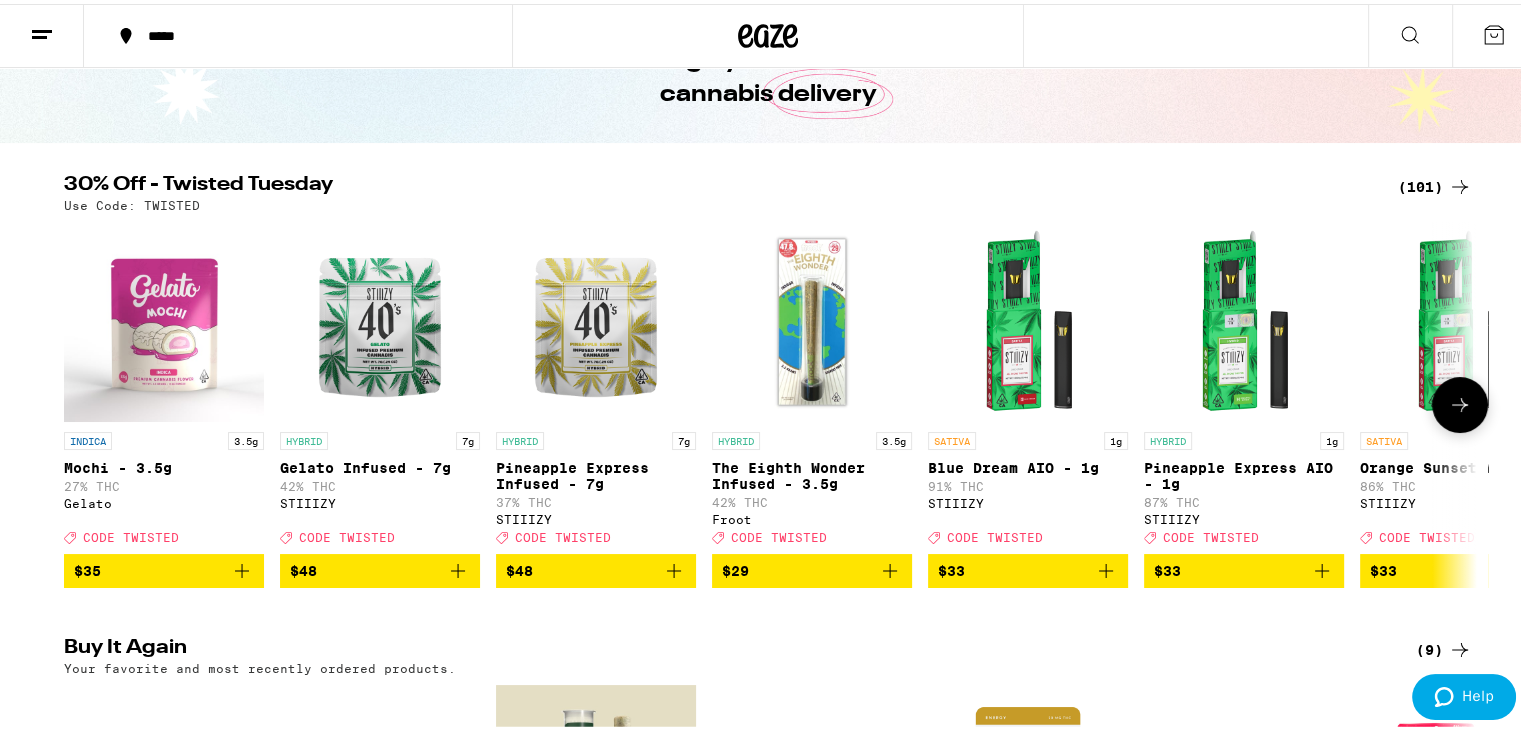 click 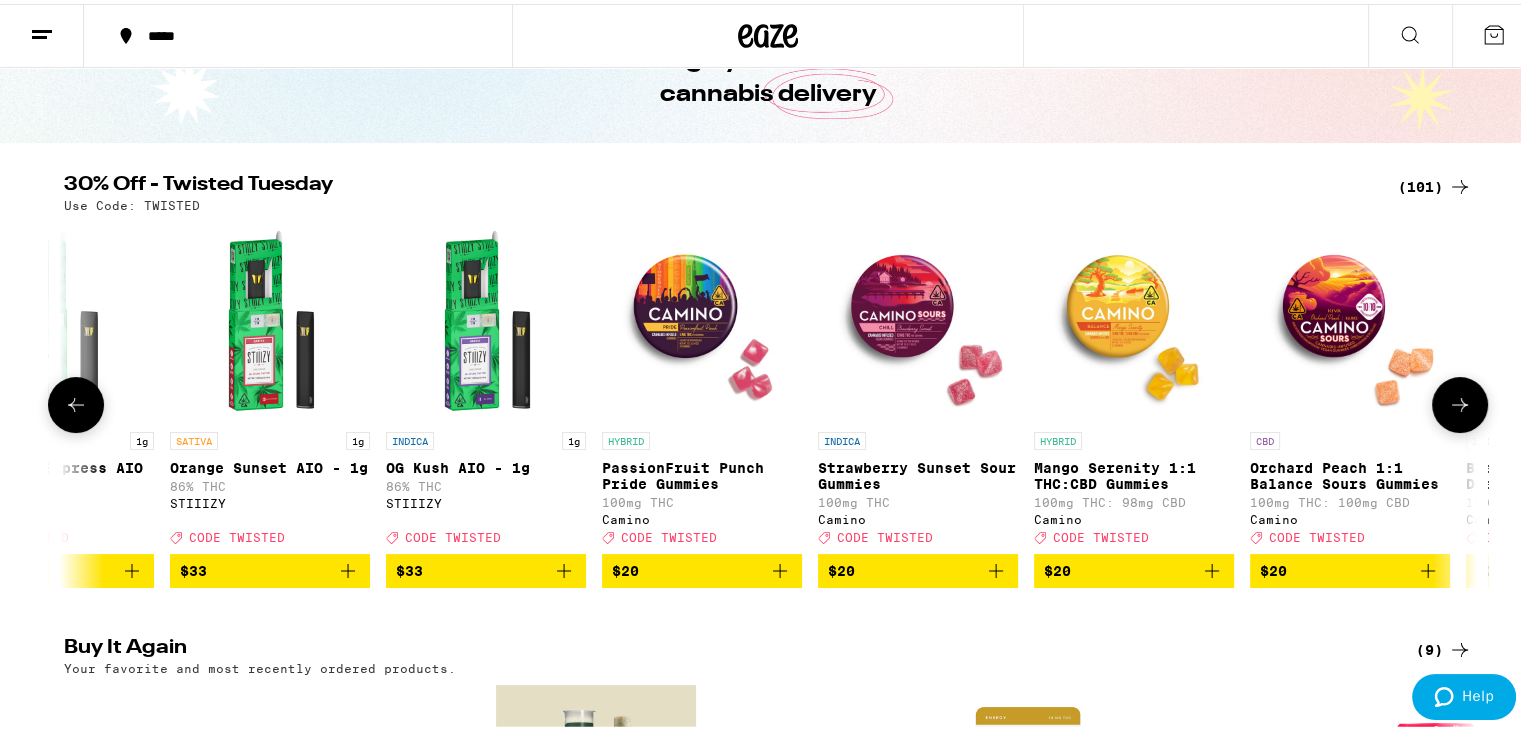click 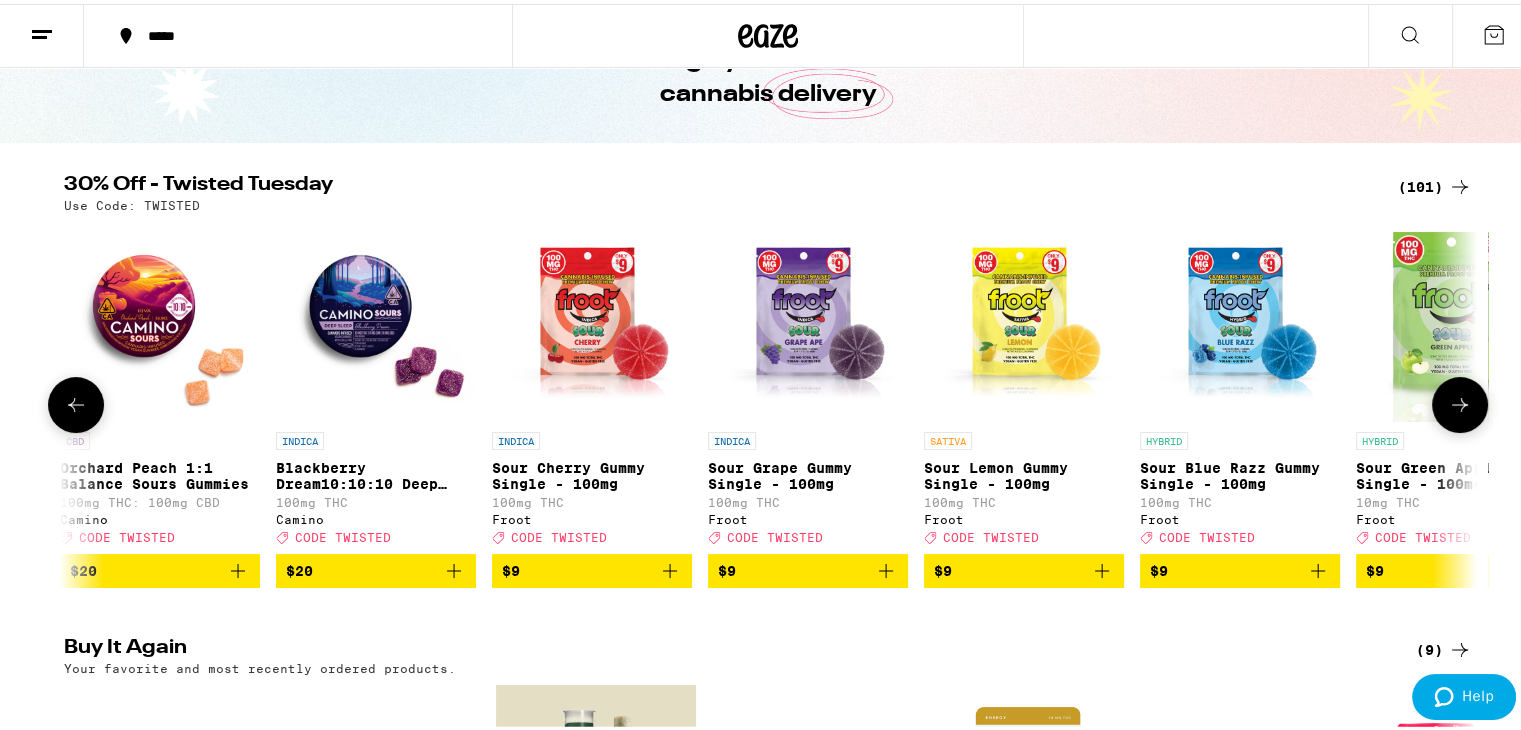 click 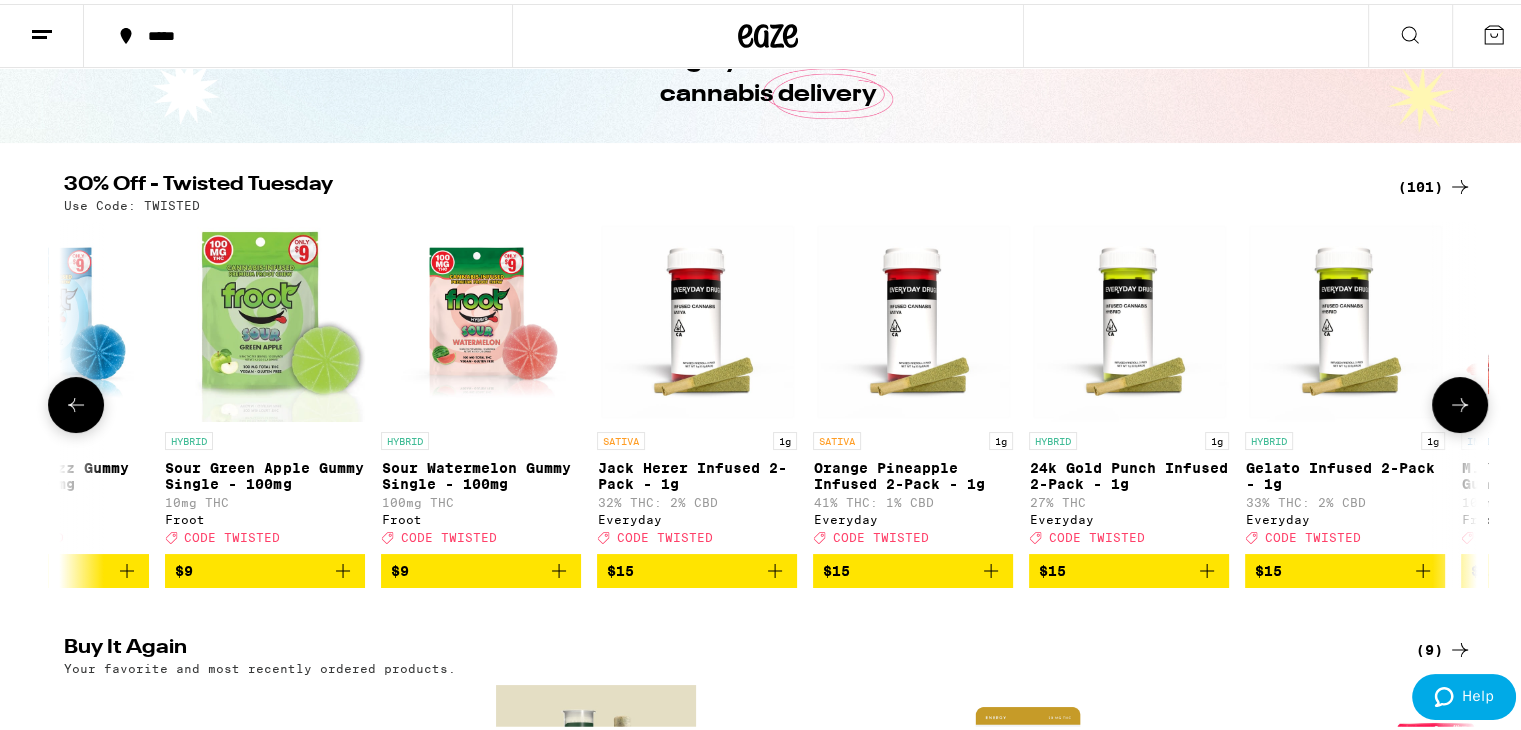 click 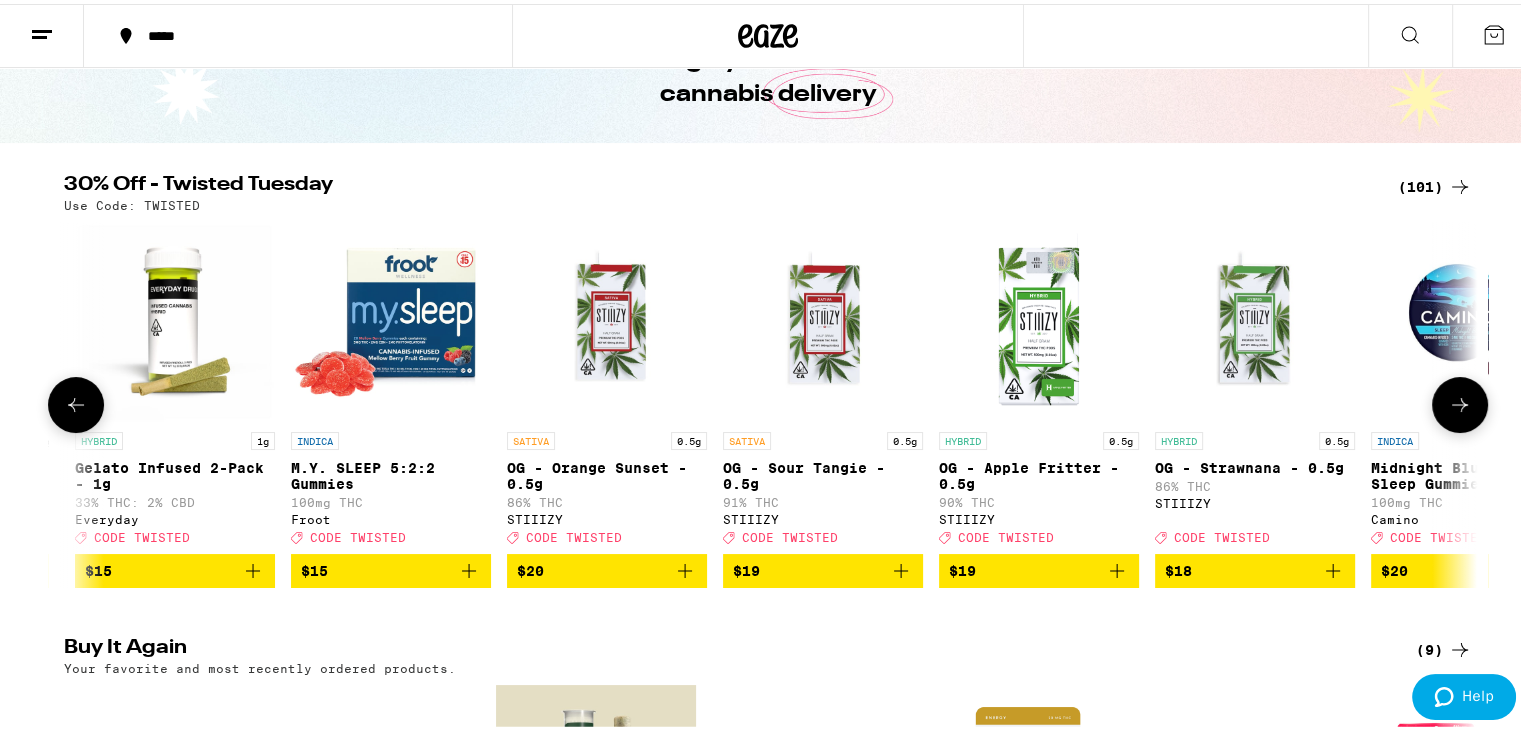 scroll, scrollTop: 0, scrollLeft: 4761, axis: horizontal 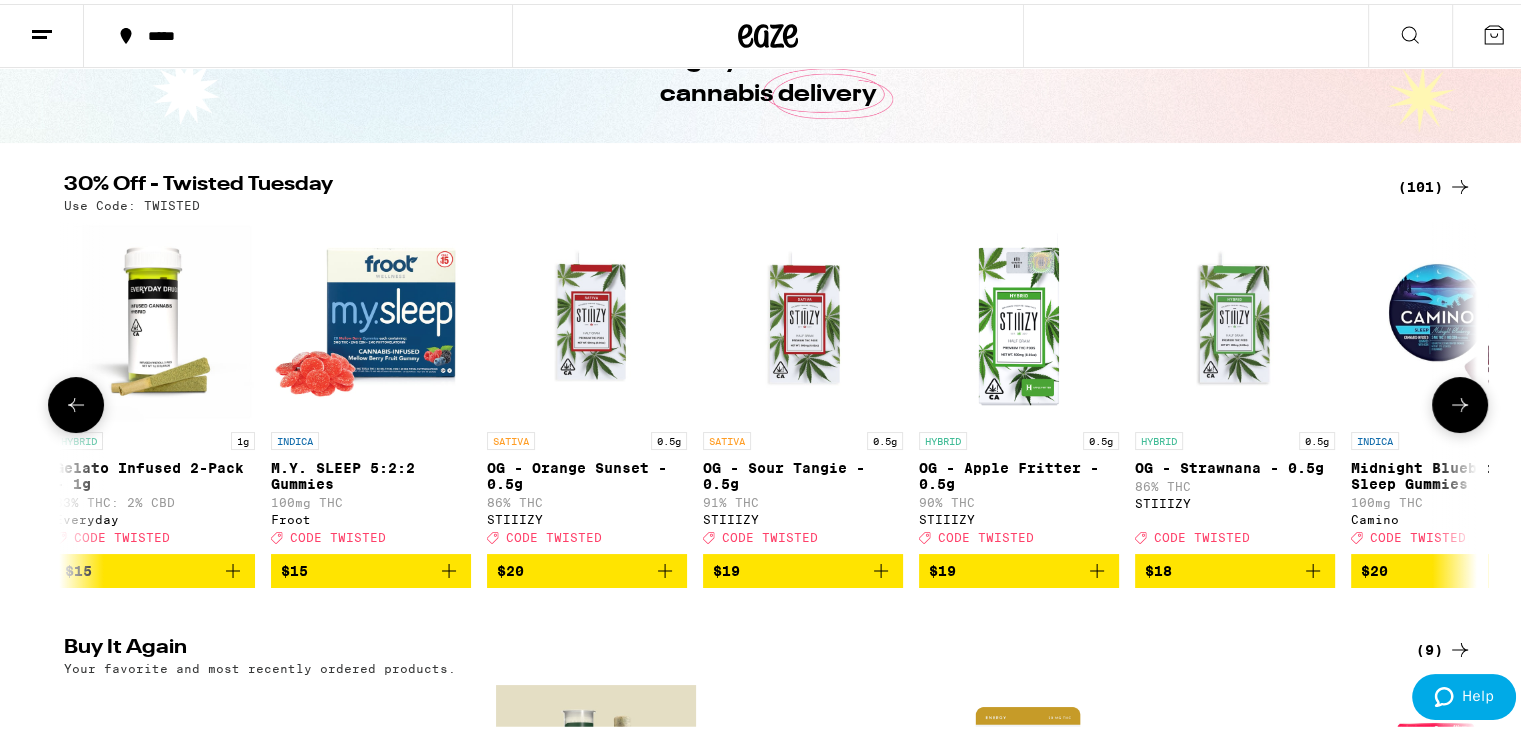 click 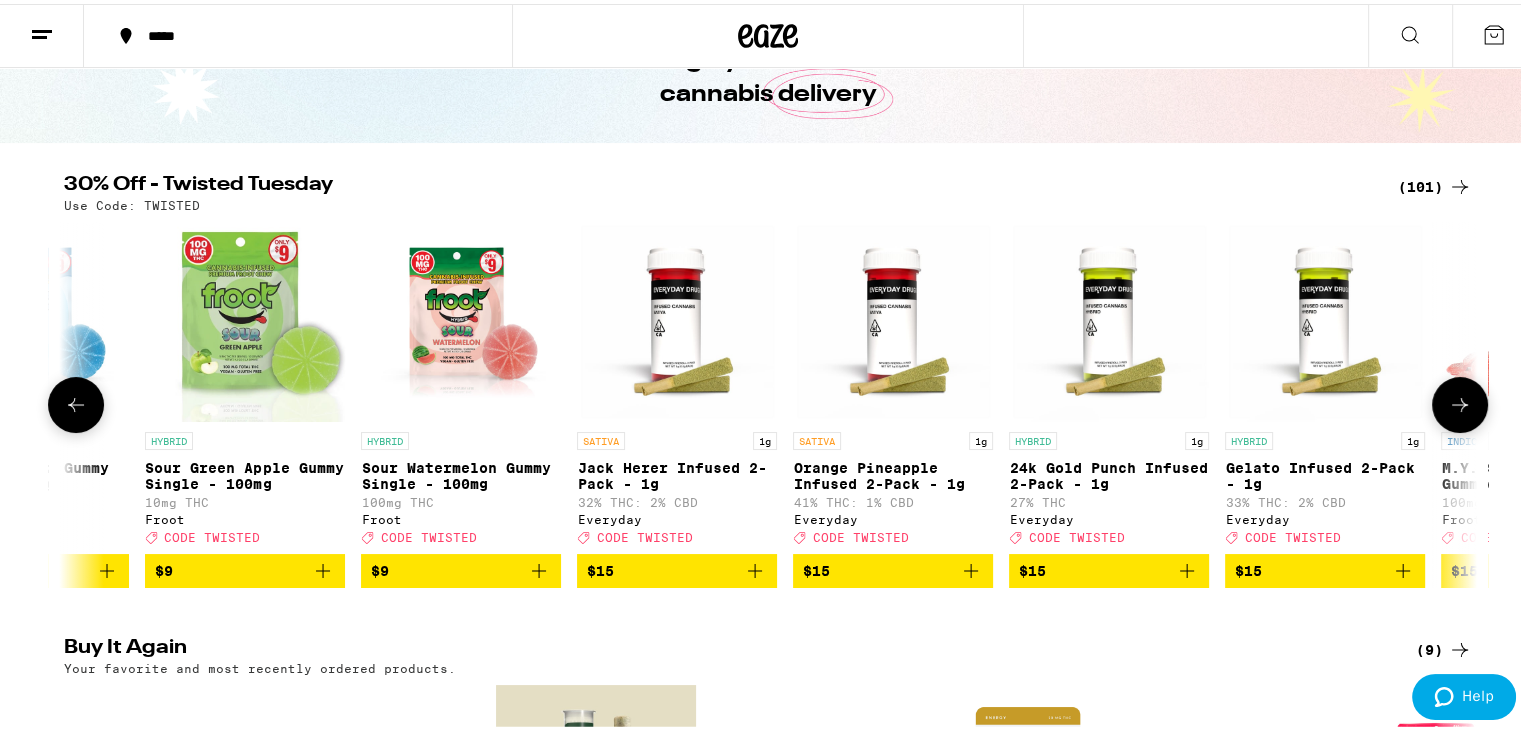 scroll, scrollTop: 0, scrollLeft: 3572, axis: horizontal 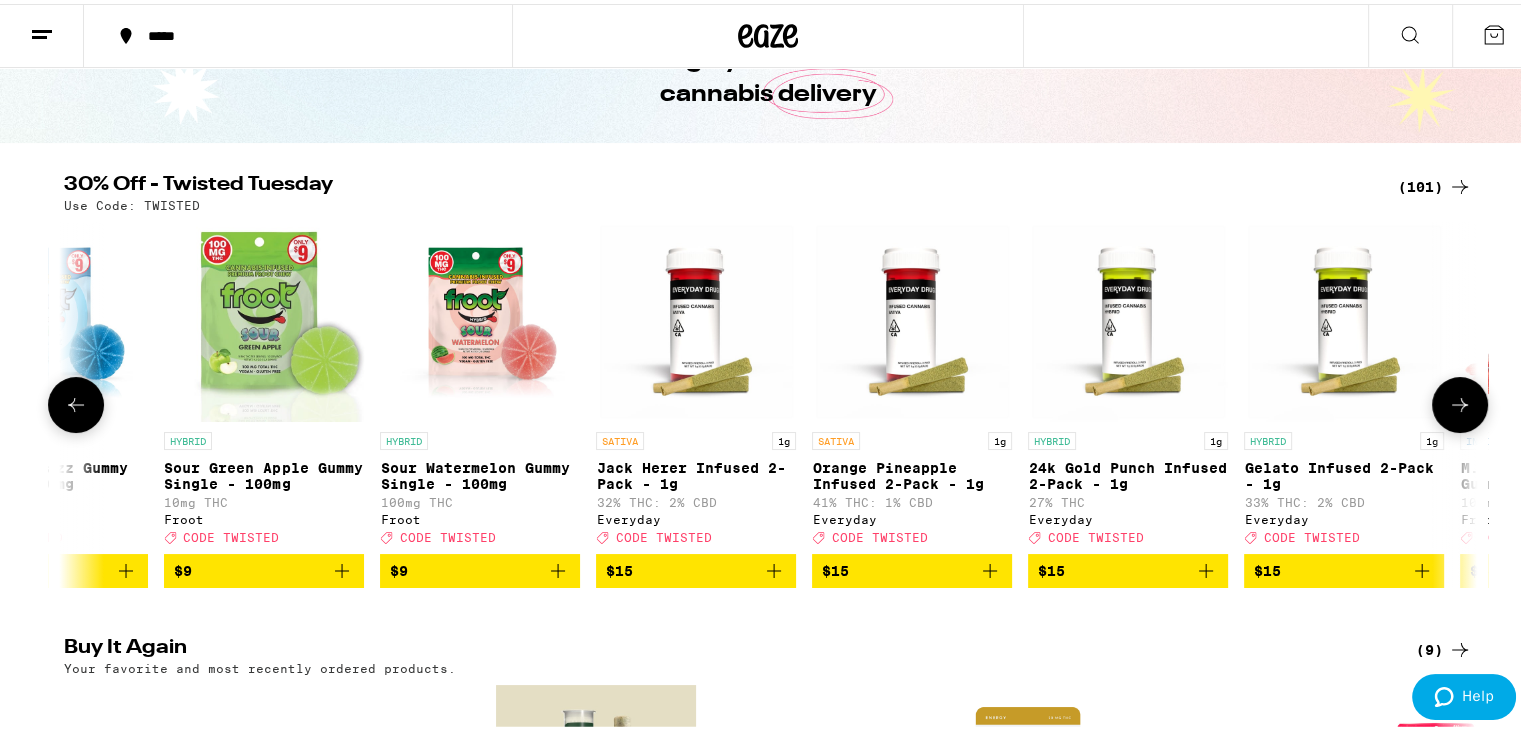 click 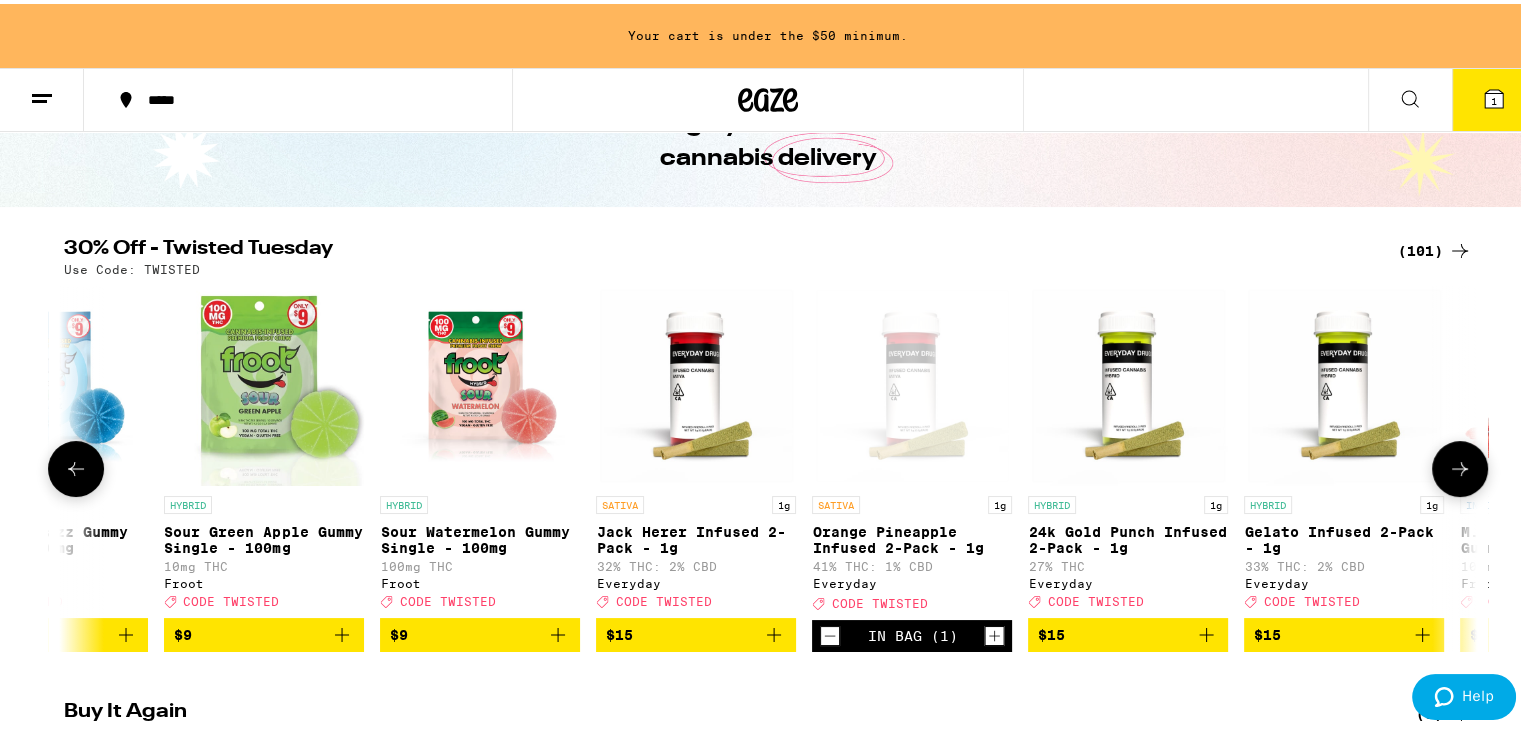 scroll, scrollTop: 183, scrollLeft: 0, axis: vertical 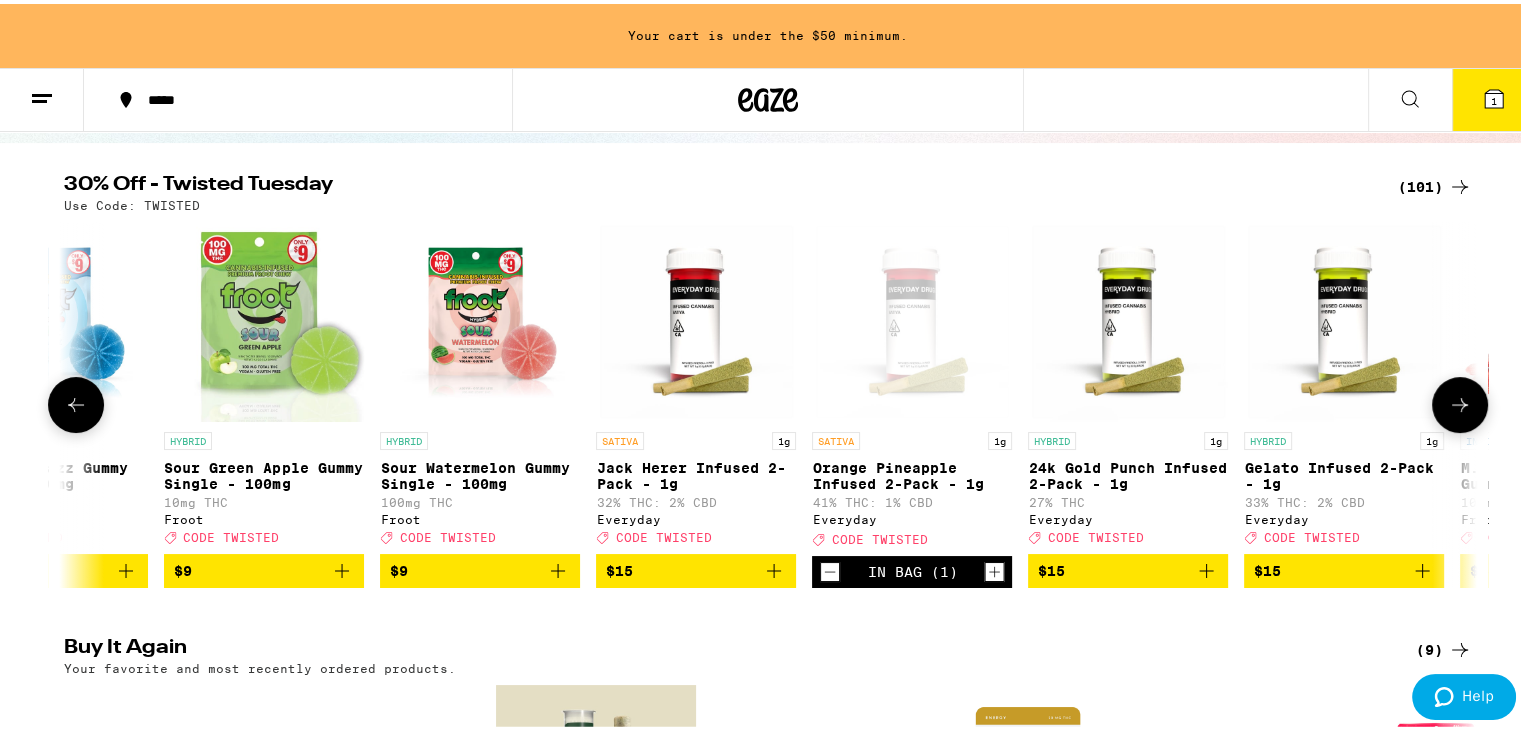 click 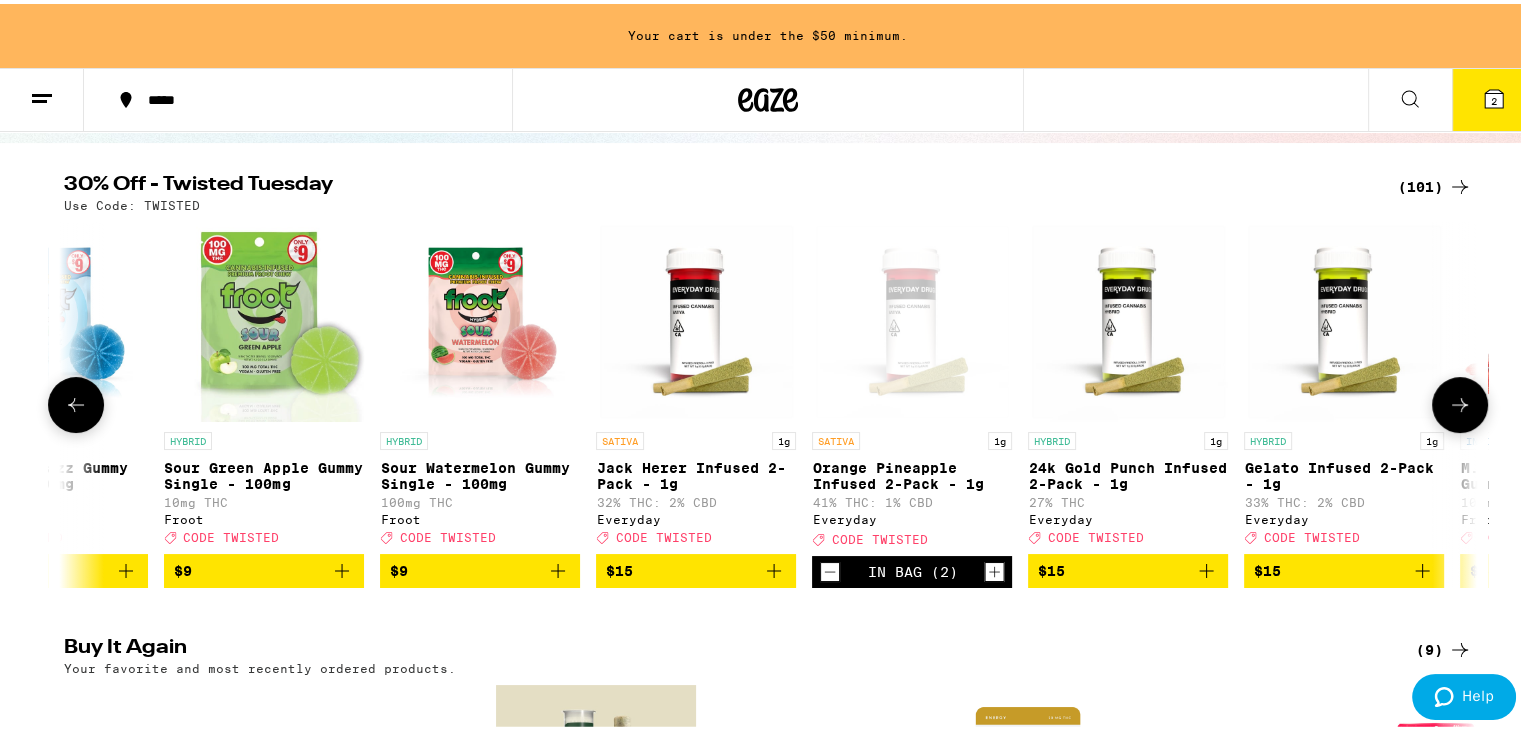 click 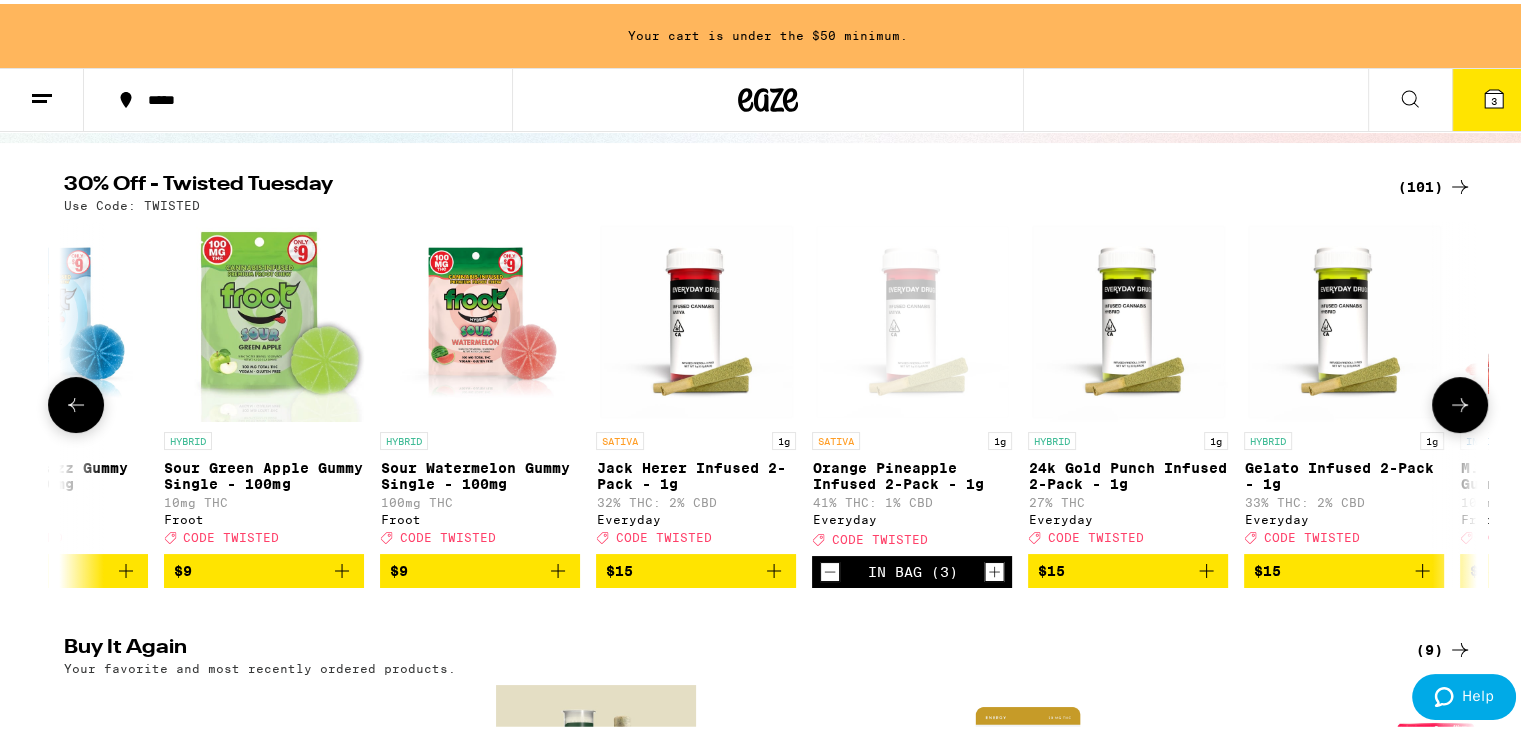 click 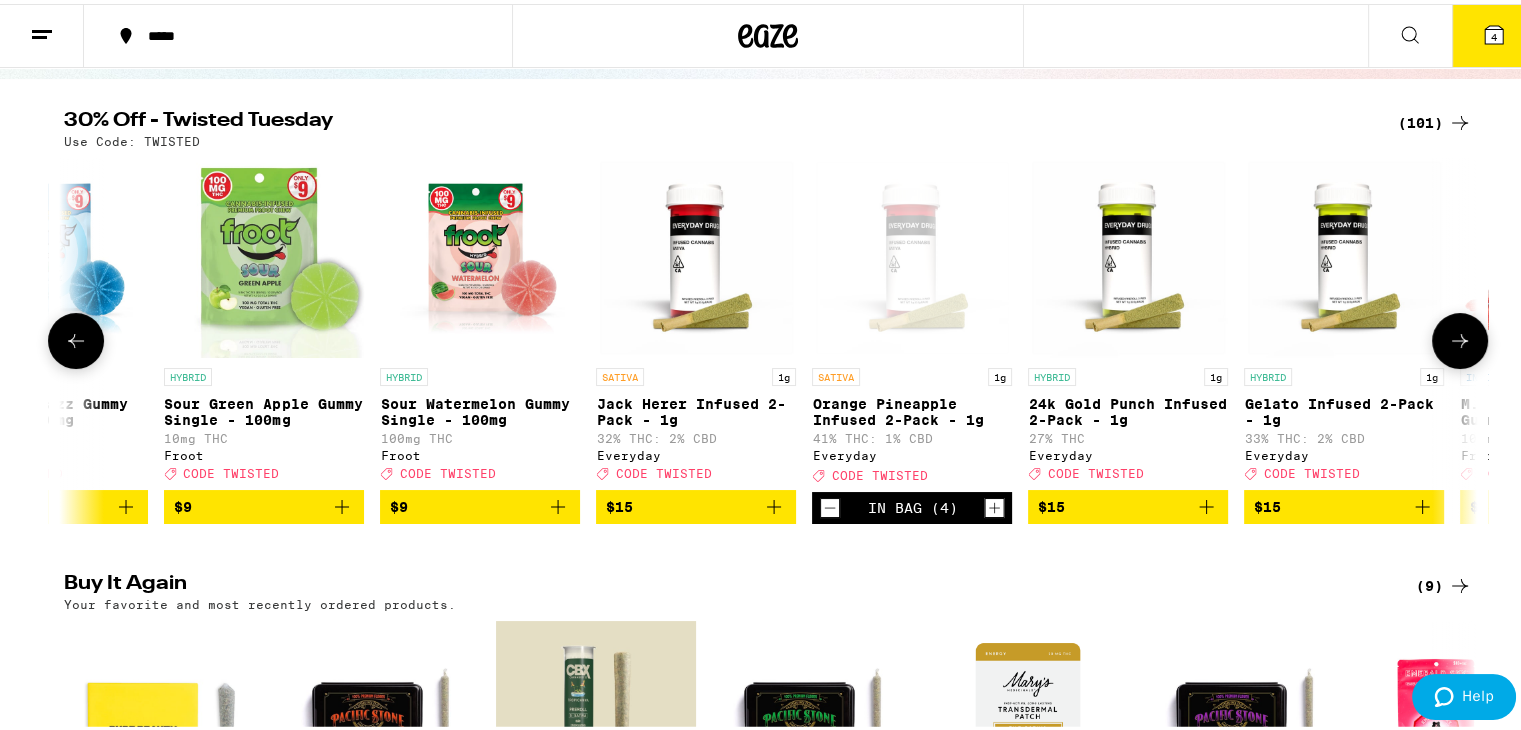 scroll, scrollTop: 119, scrollLeft: 0, axis: vertical 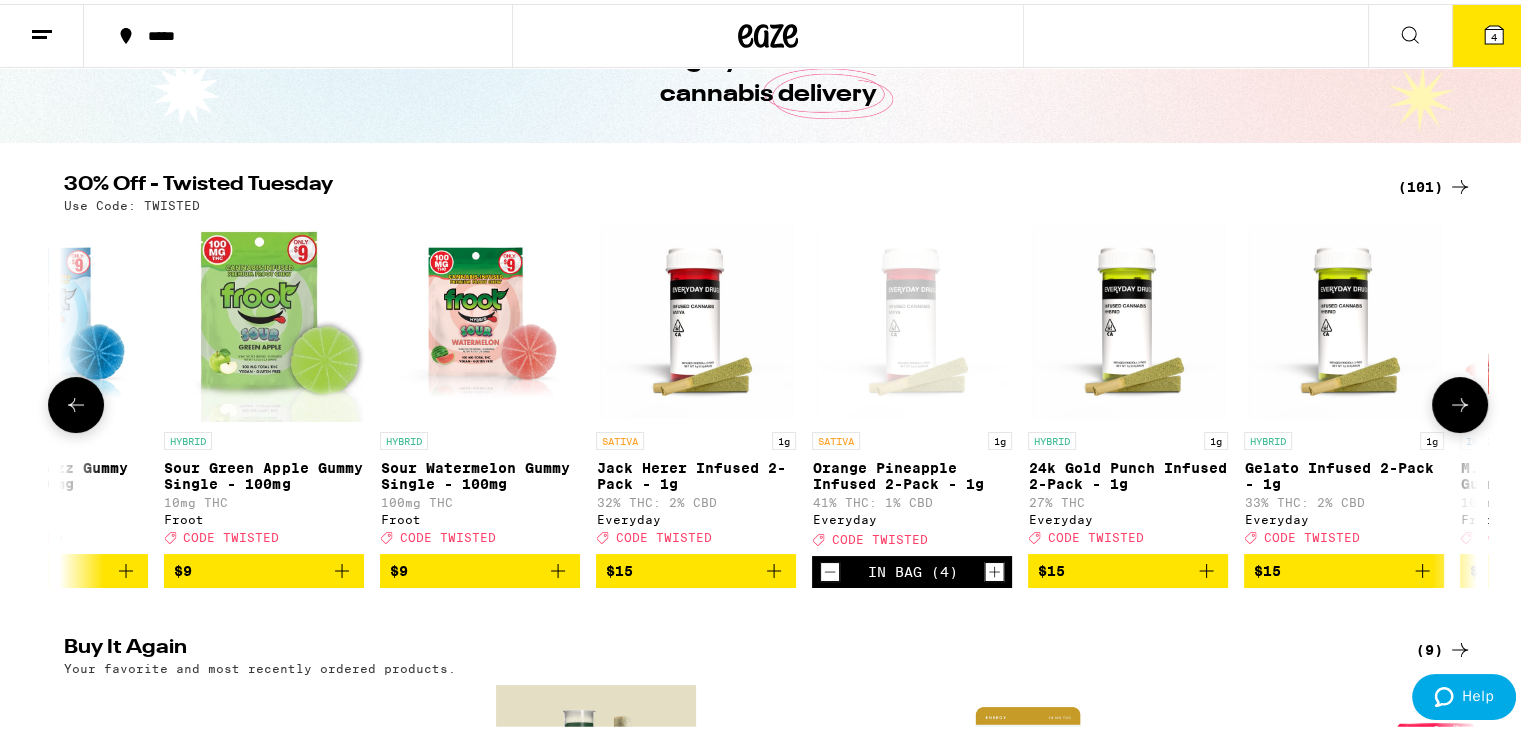 click 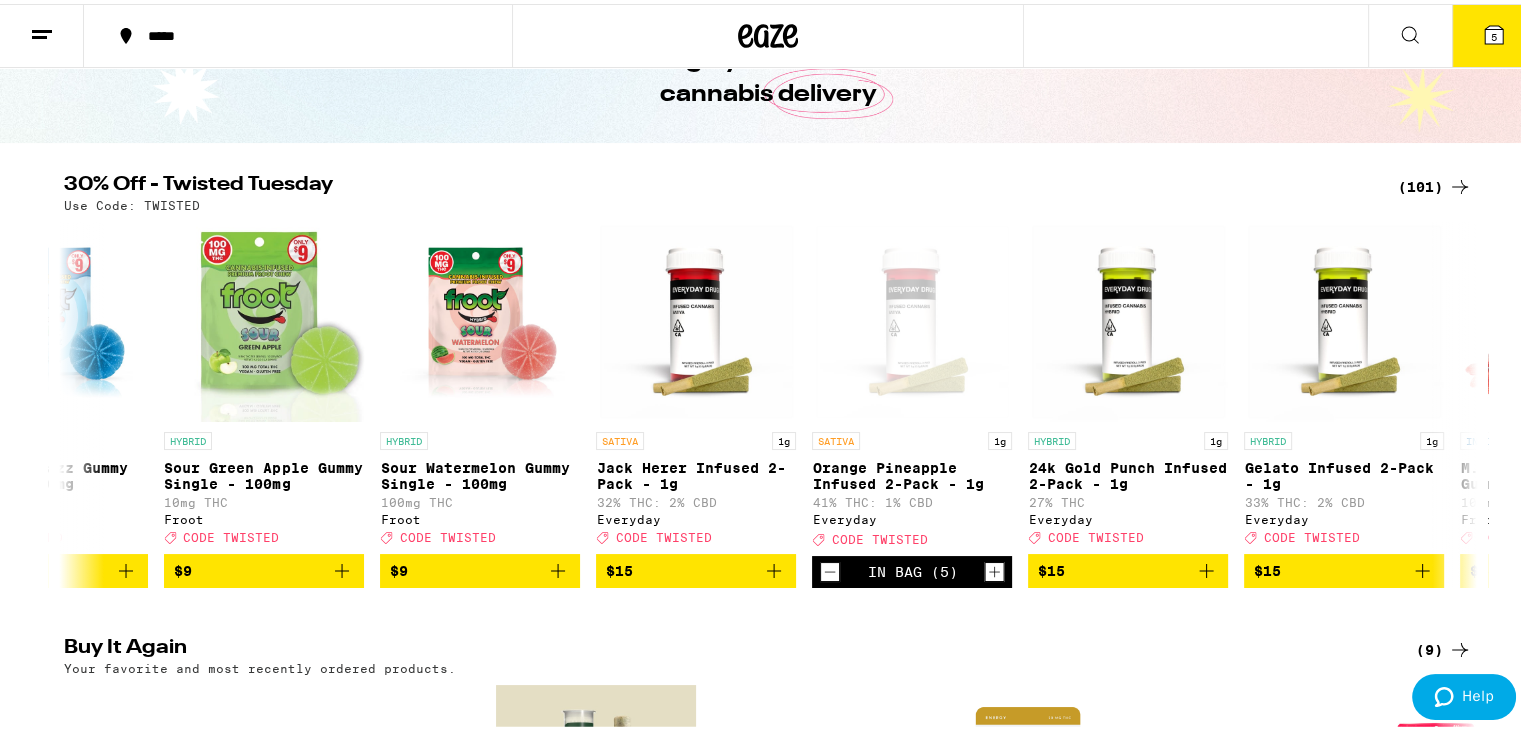 click on "5" at bounding box center (1494, 32) 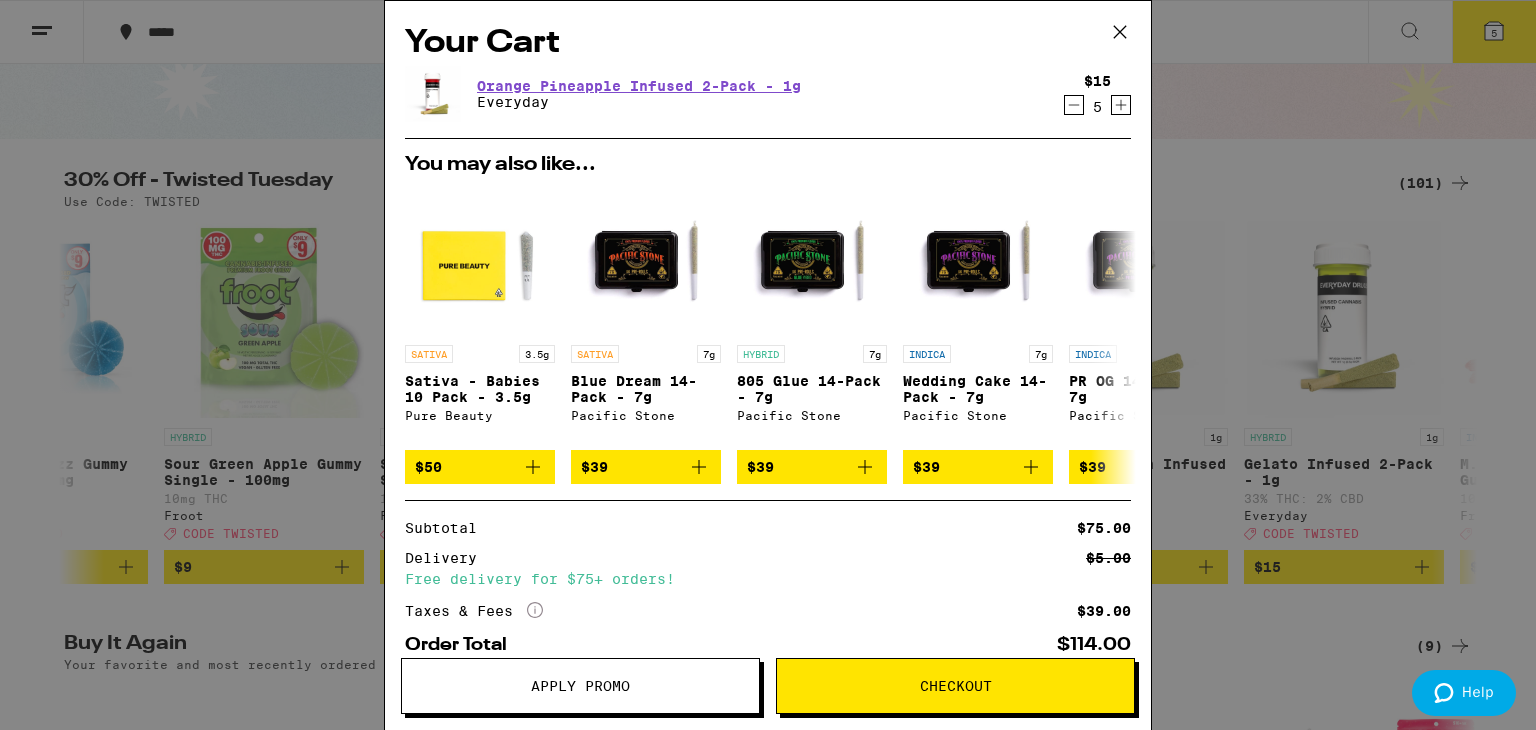 click on "Apply Promo" at bounding box center (580, 686) 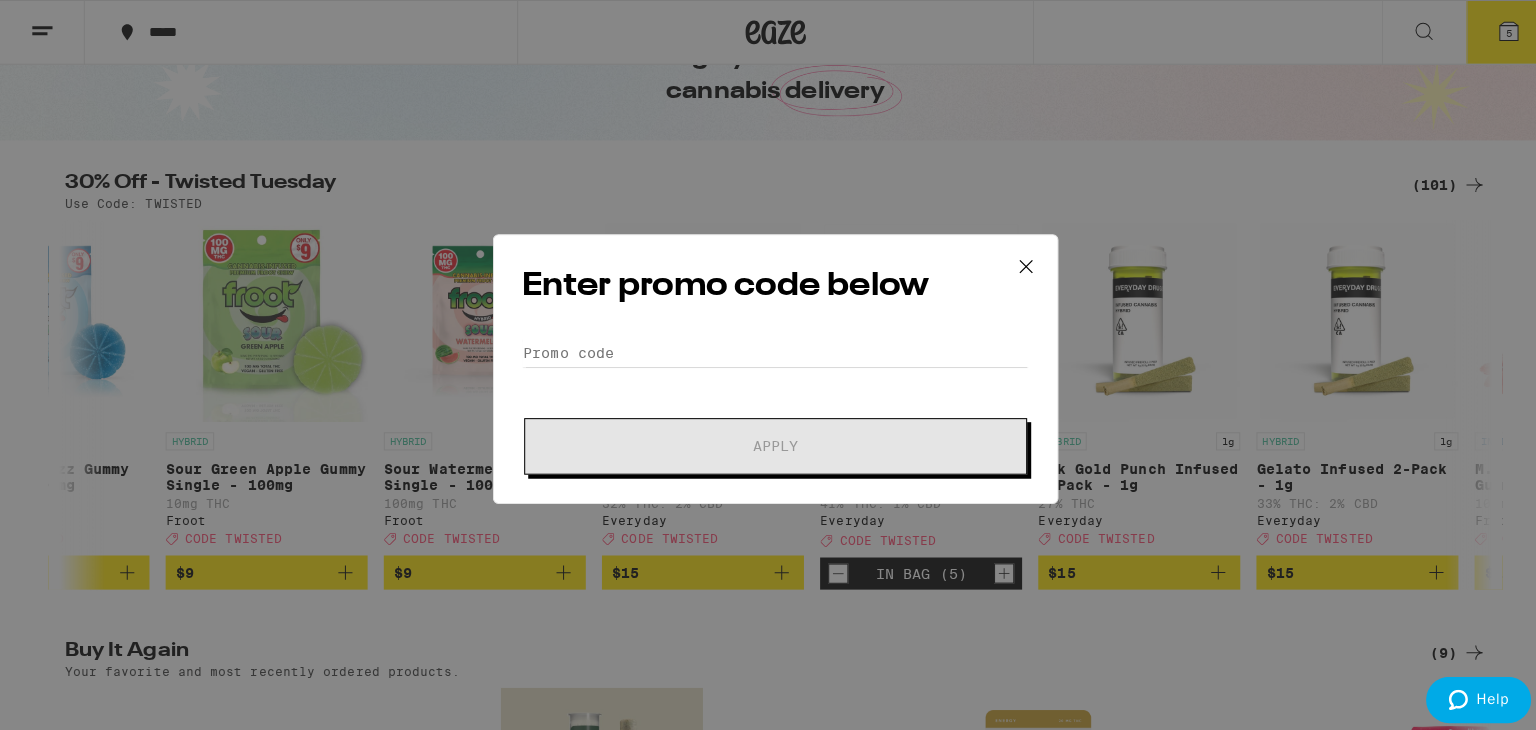 scroll, scrollTop: 0, scrollLeft: 0, axis: both 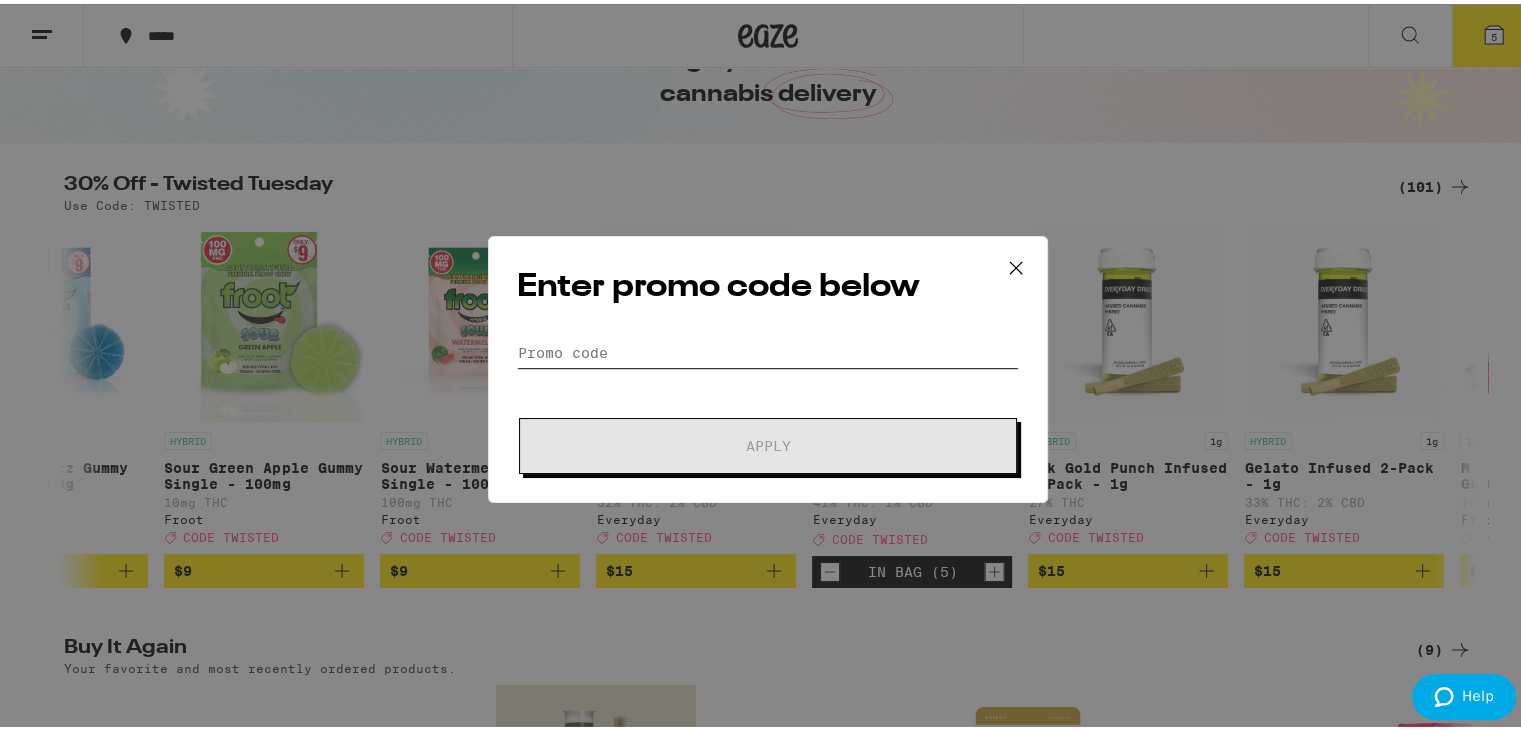 click on "Promo Code" at bounding box center (768, 349) 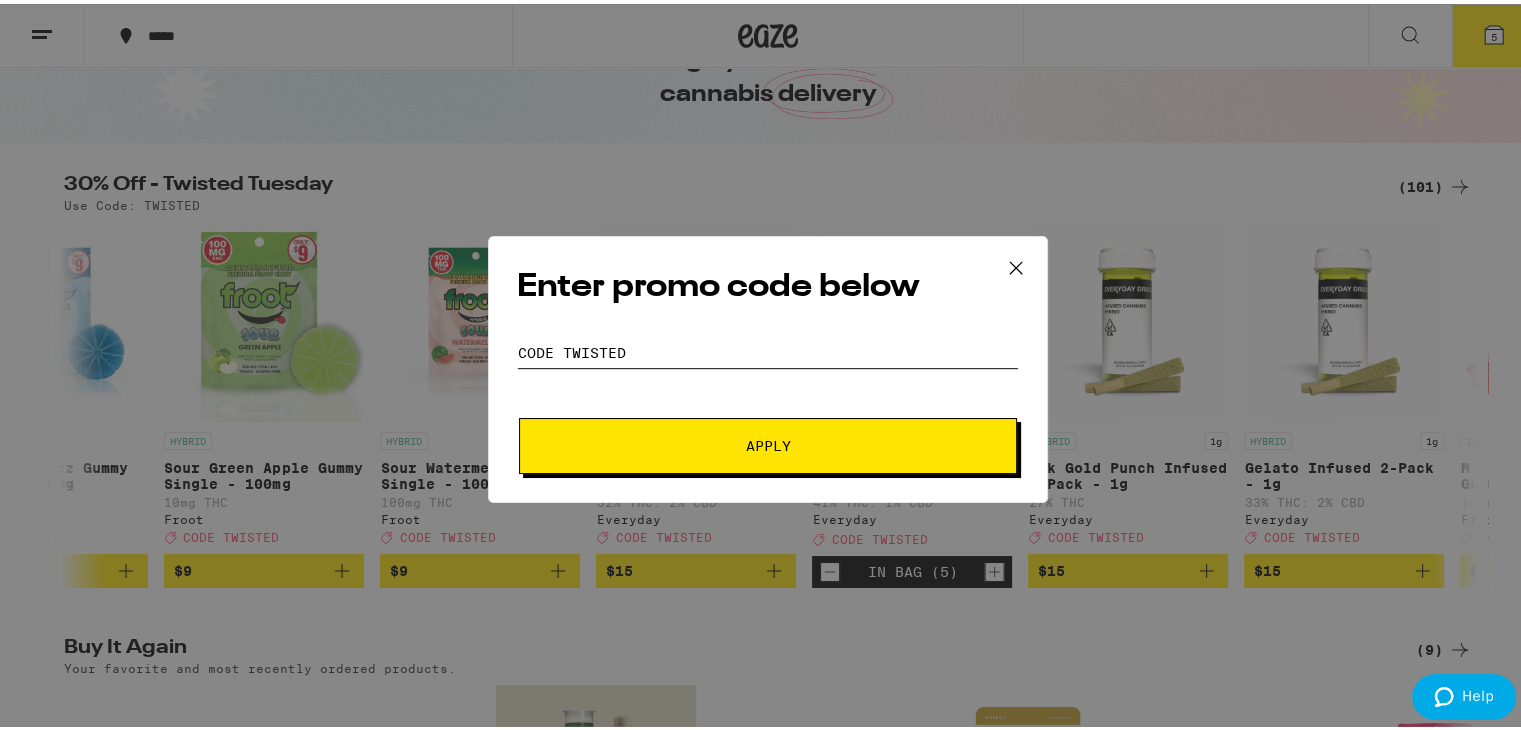 type on "CODE TWISTED" 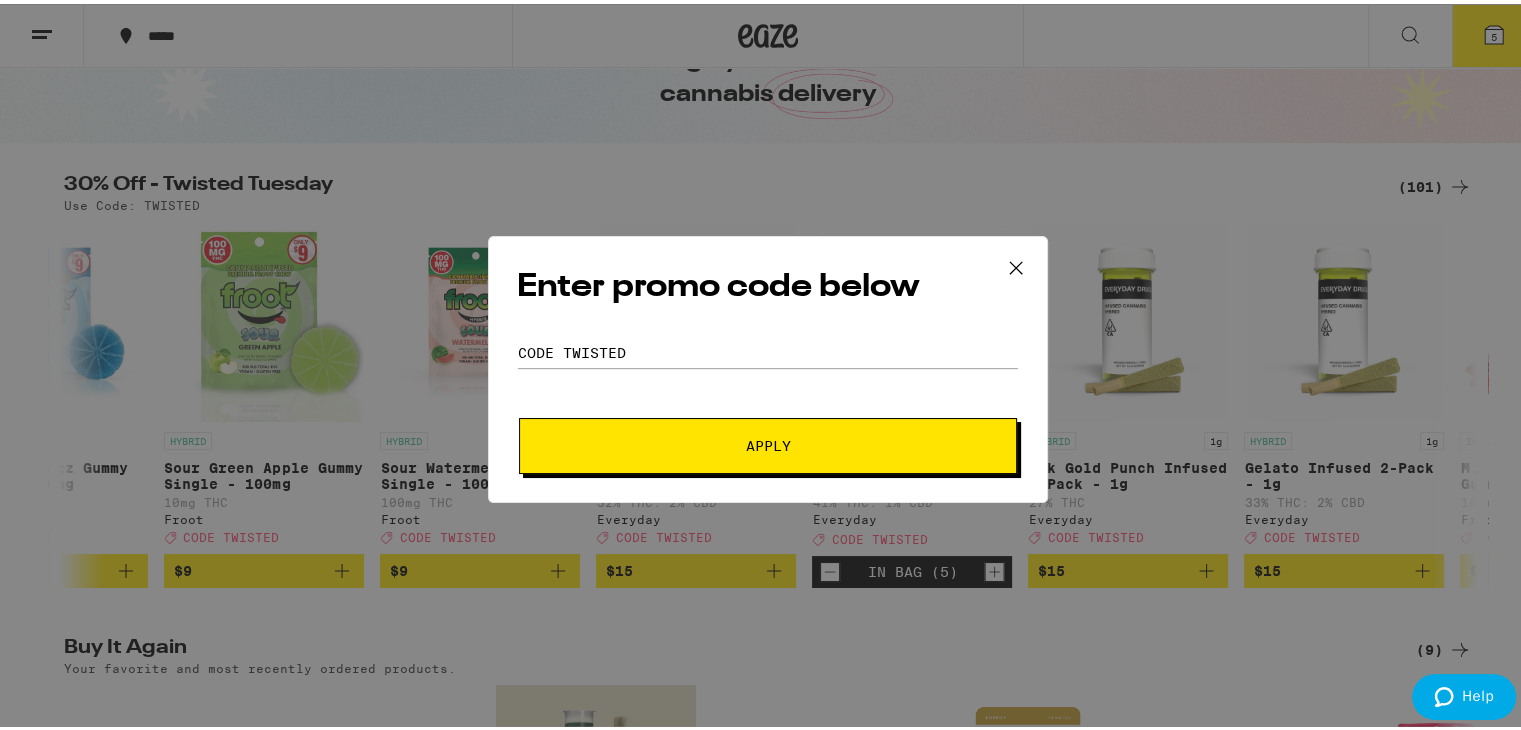 click on "Apply" at bounding box center [768, 442] 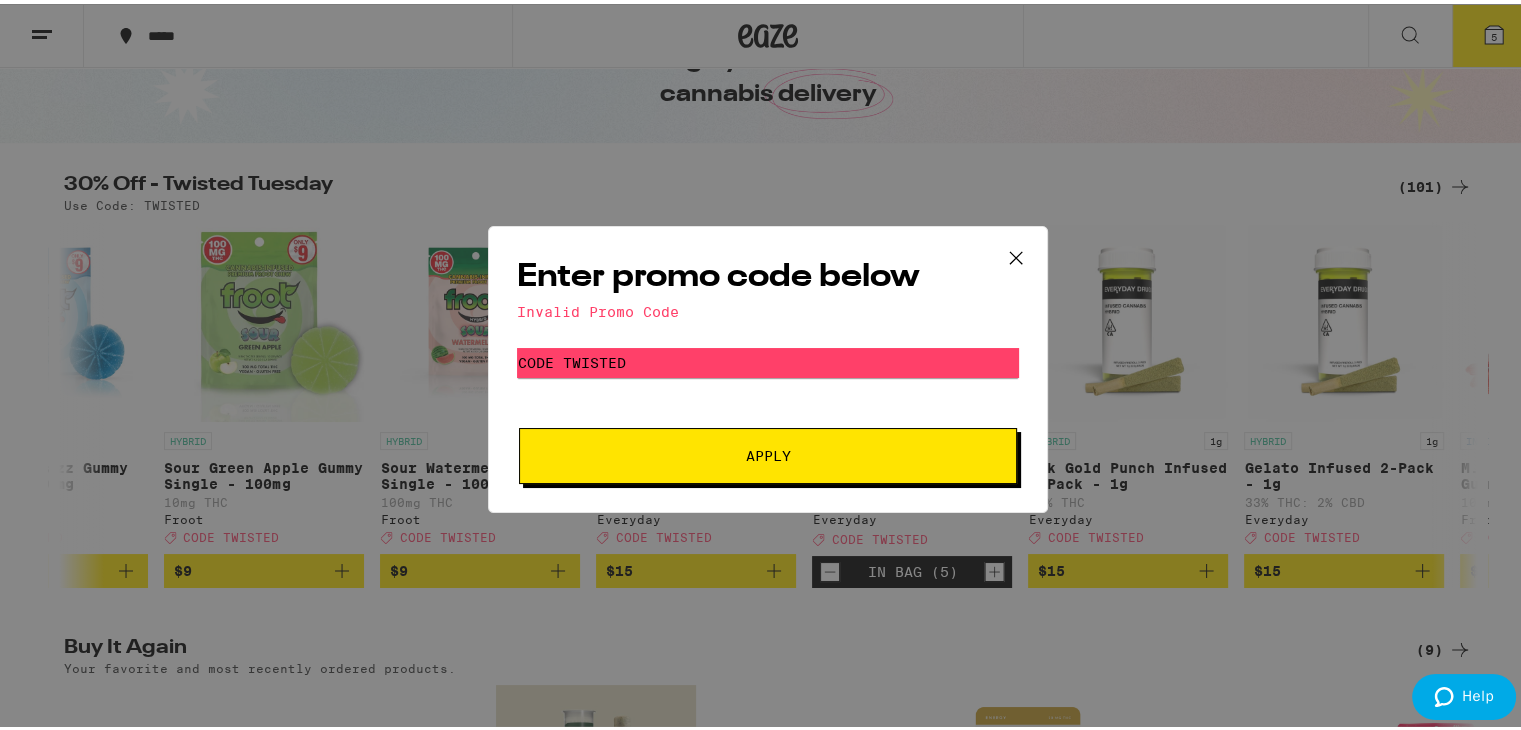 click 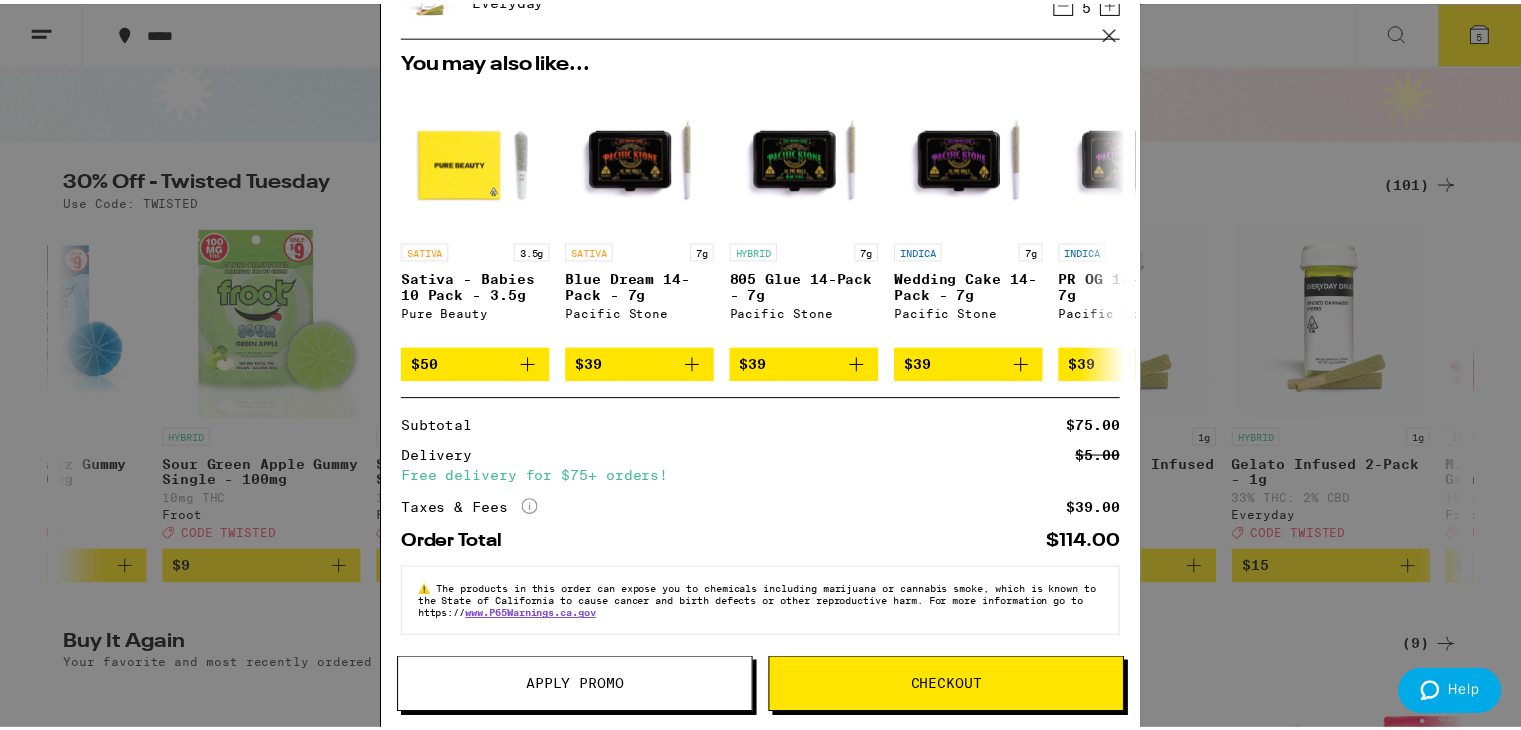 scroll, scrollTop: 118, scrollLeft: 0, axis: vertical 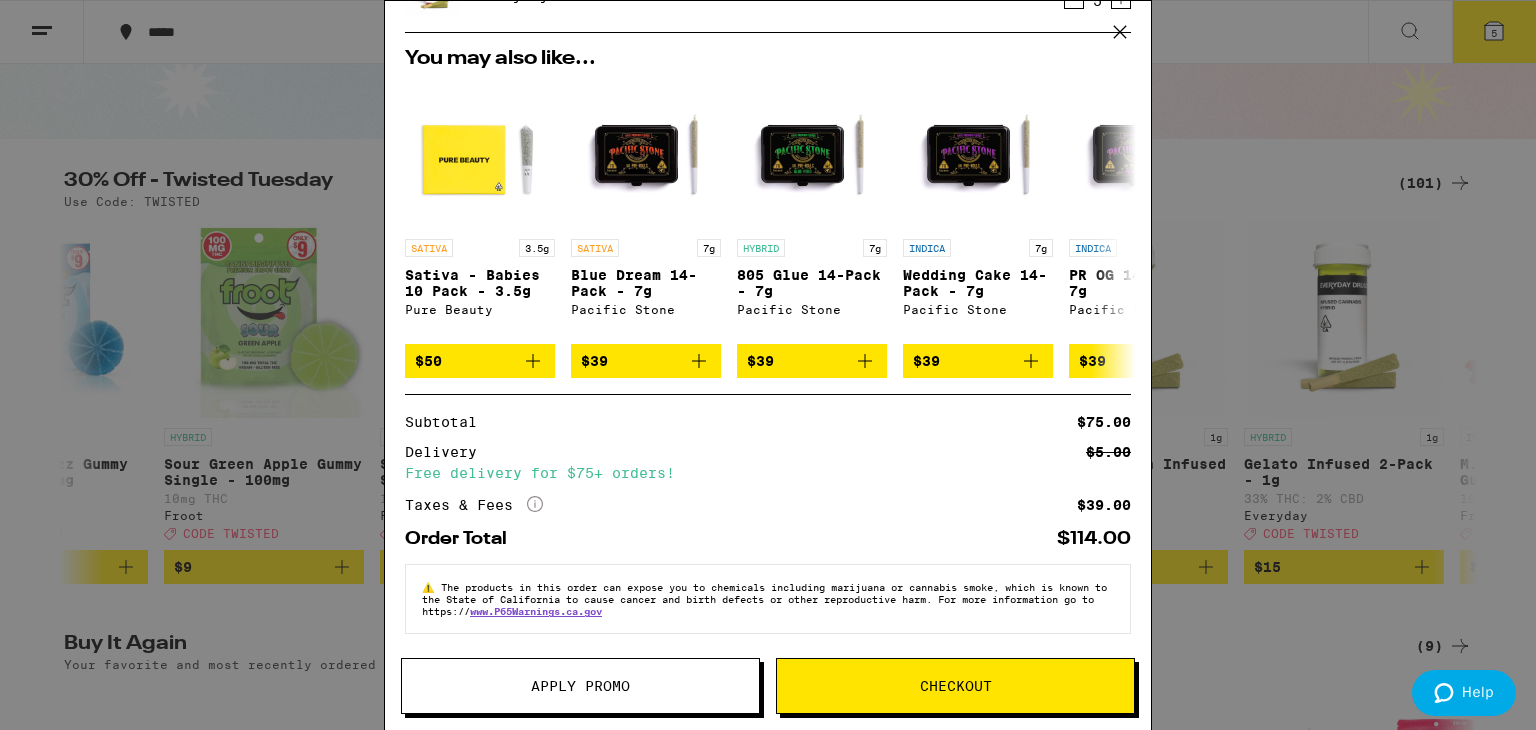 click 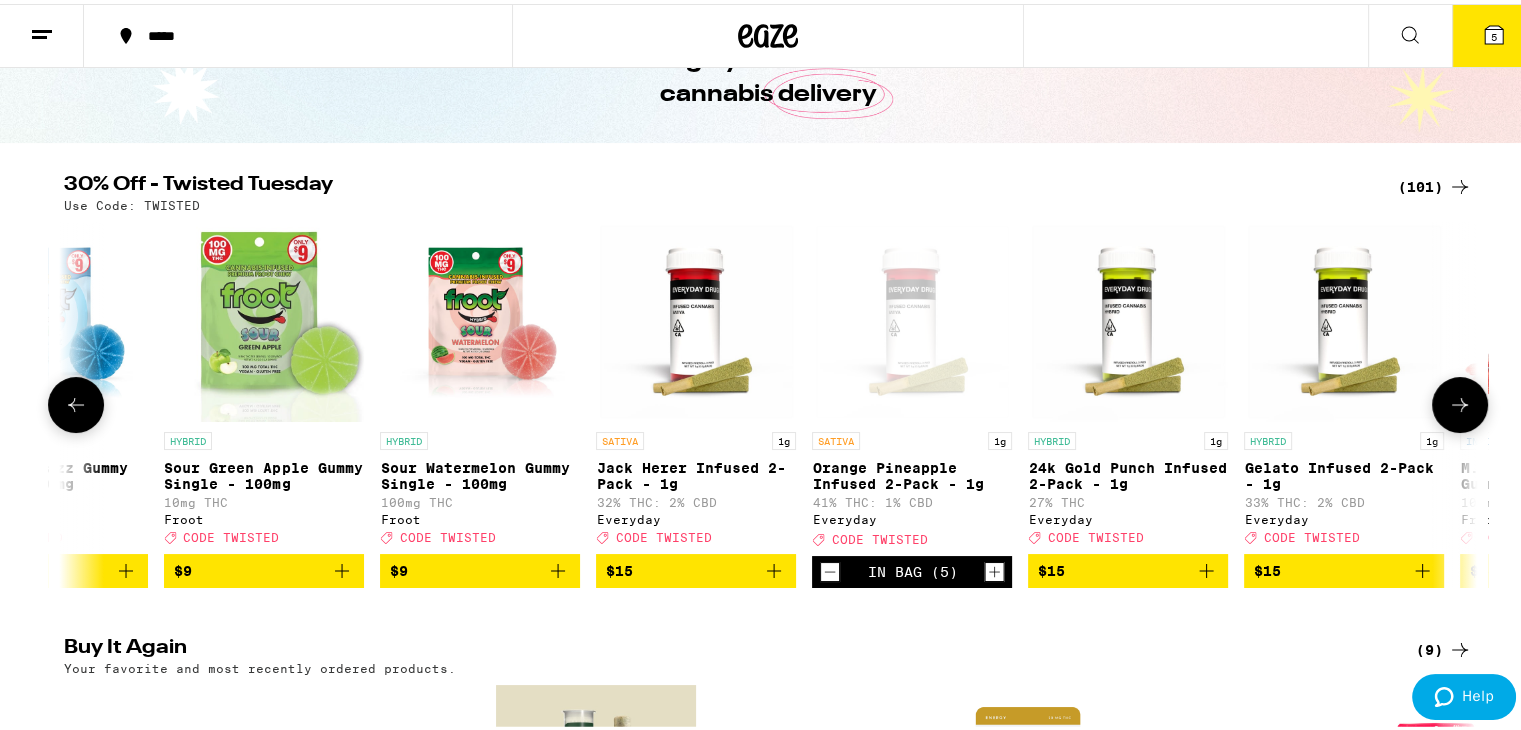 scroll, scrollTop: 0, scrollLeft: 0, axis: both 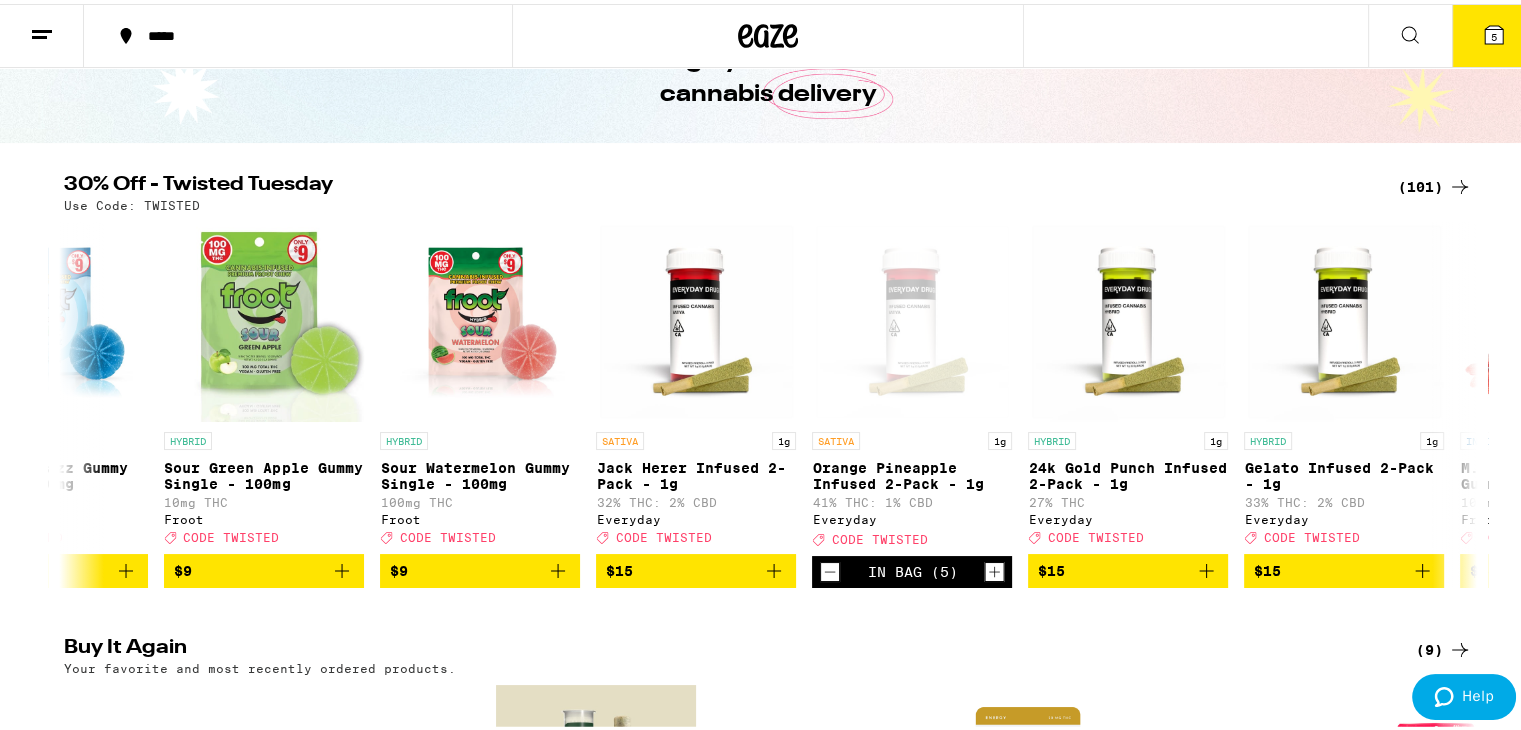 click 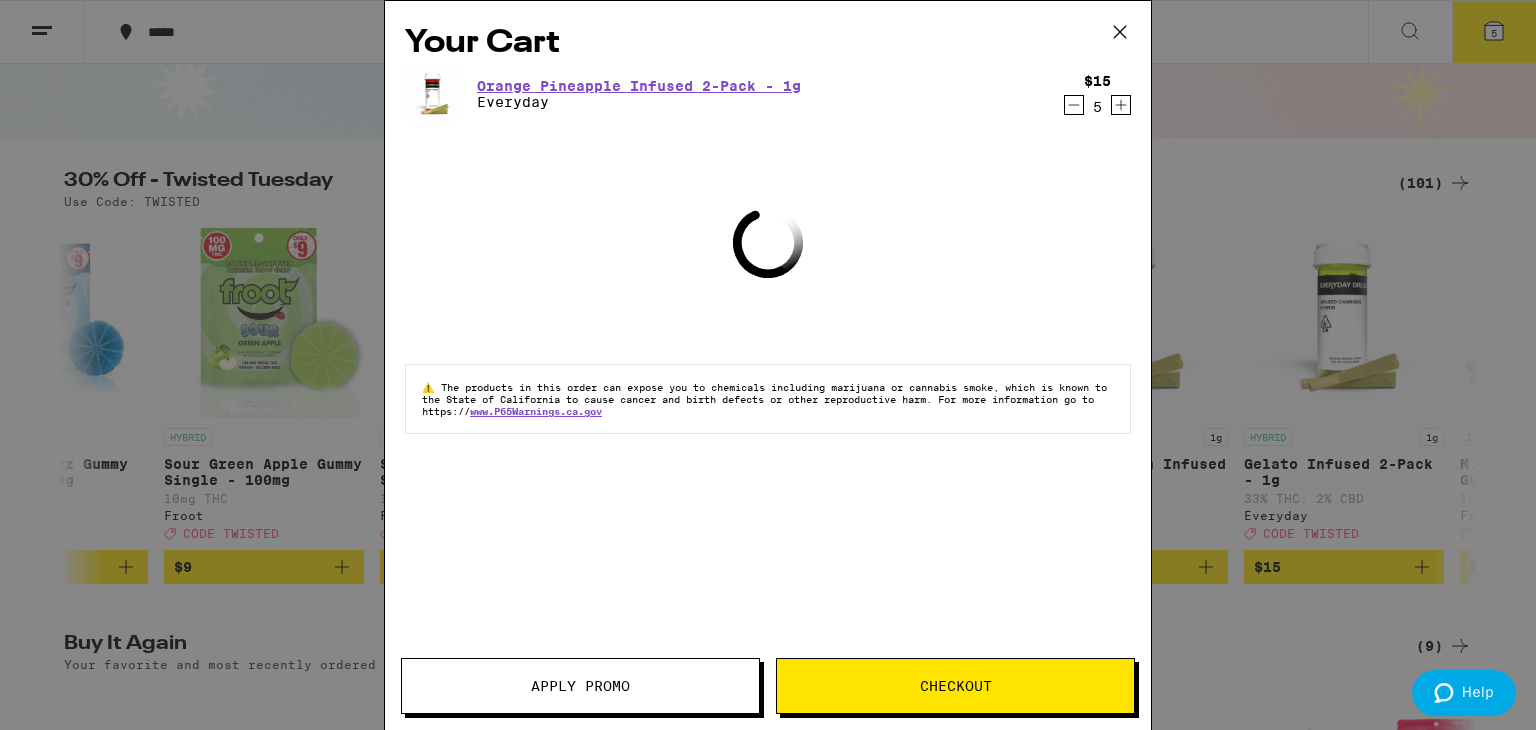 click on "Apply Promo" at bounding box center [580, 686] 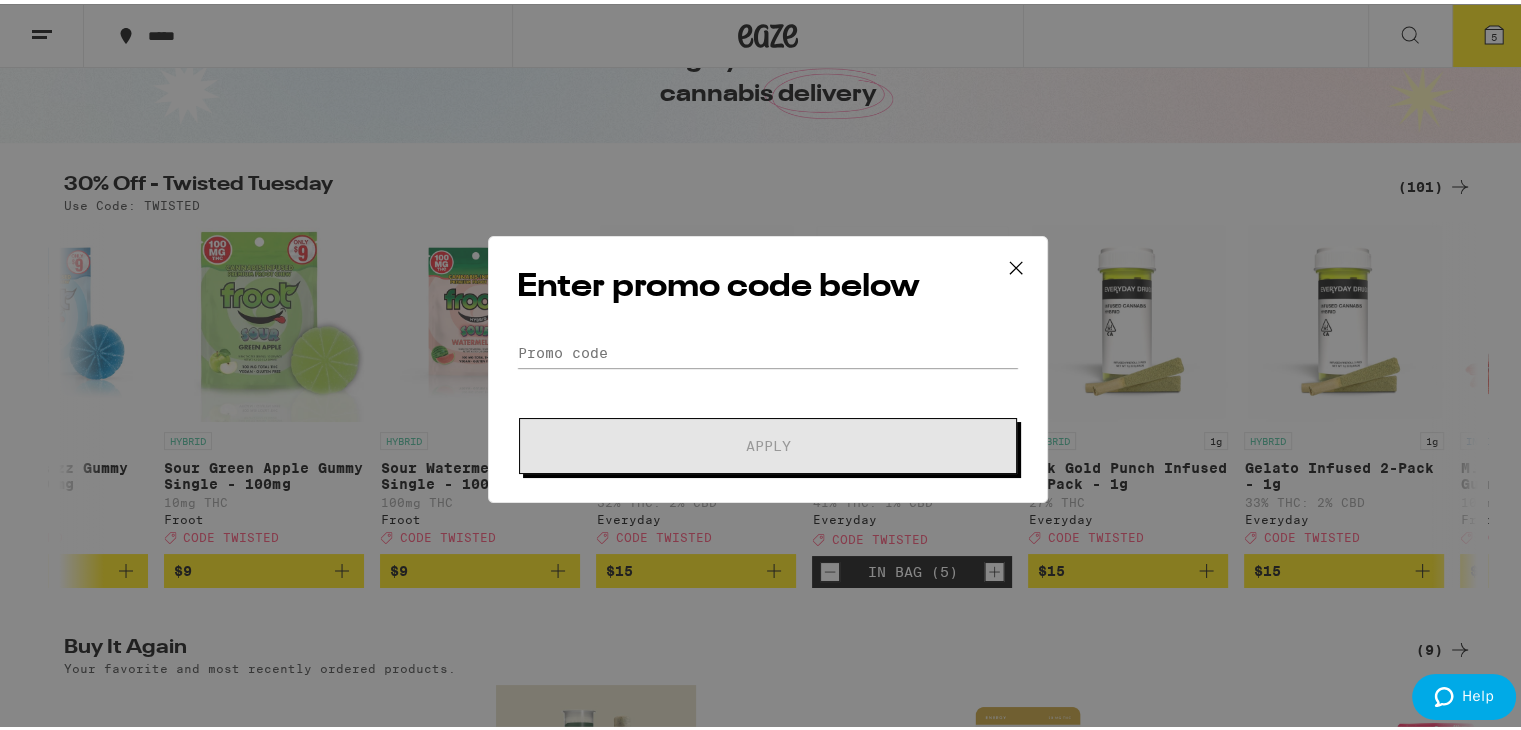 scroll, scrollTop: 0, scrollLeft: 0, axis: both 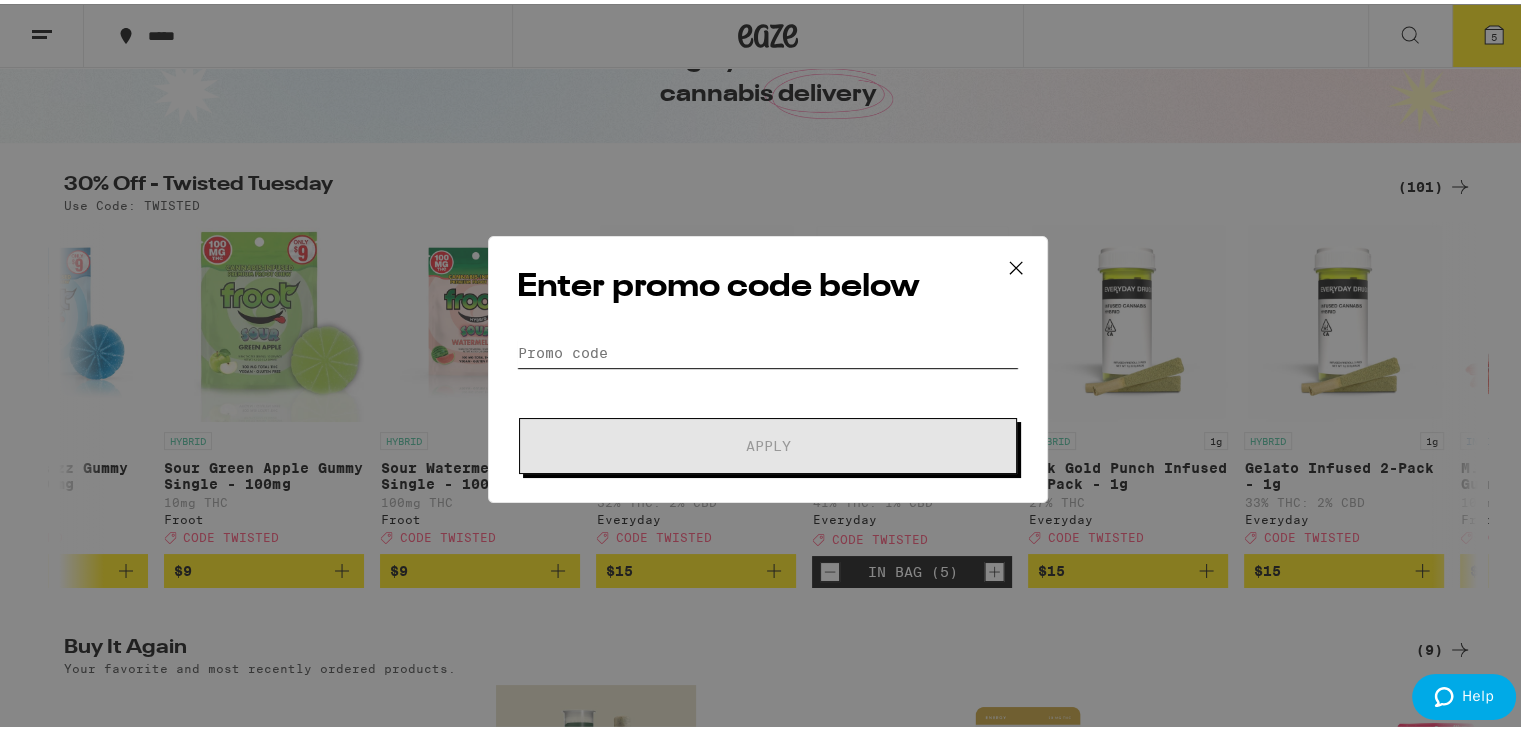 click on "Promo Code" at bounding box center [768, 349] 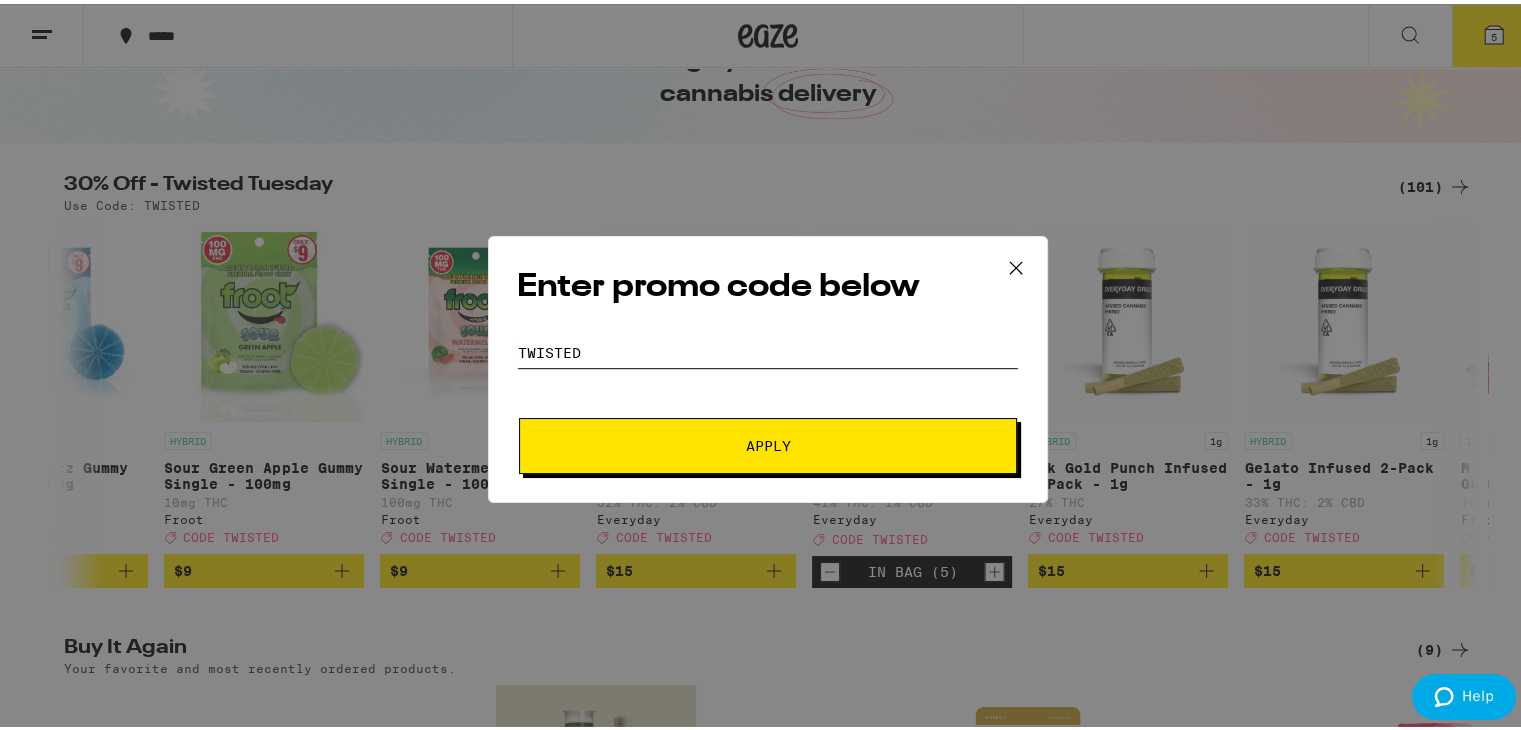 type on "twisted" 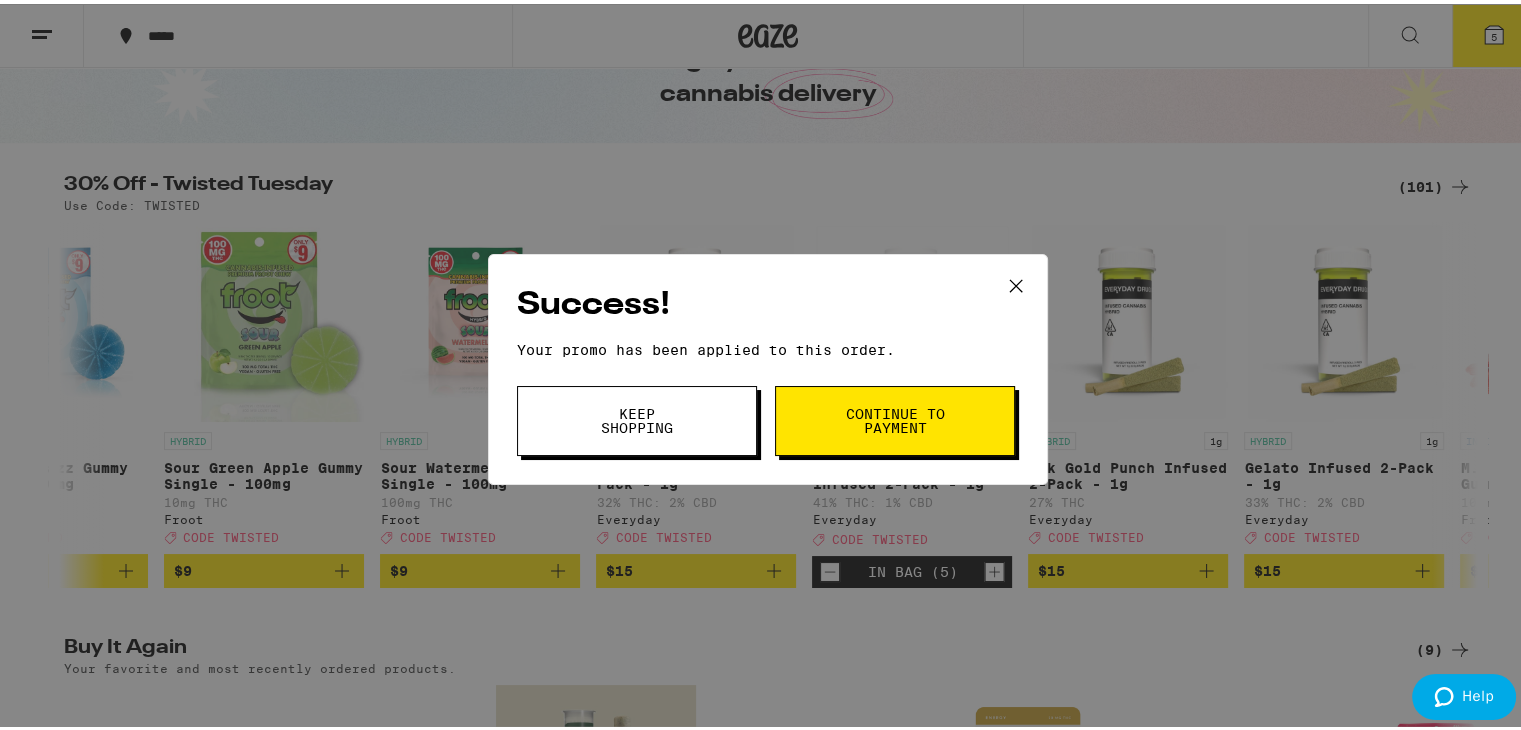 click on "Keep Shopping" at bounding box center [637, 417] 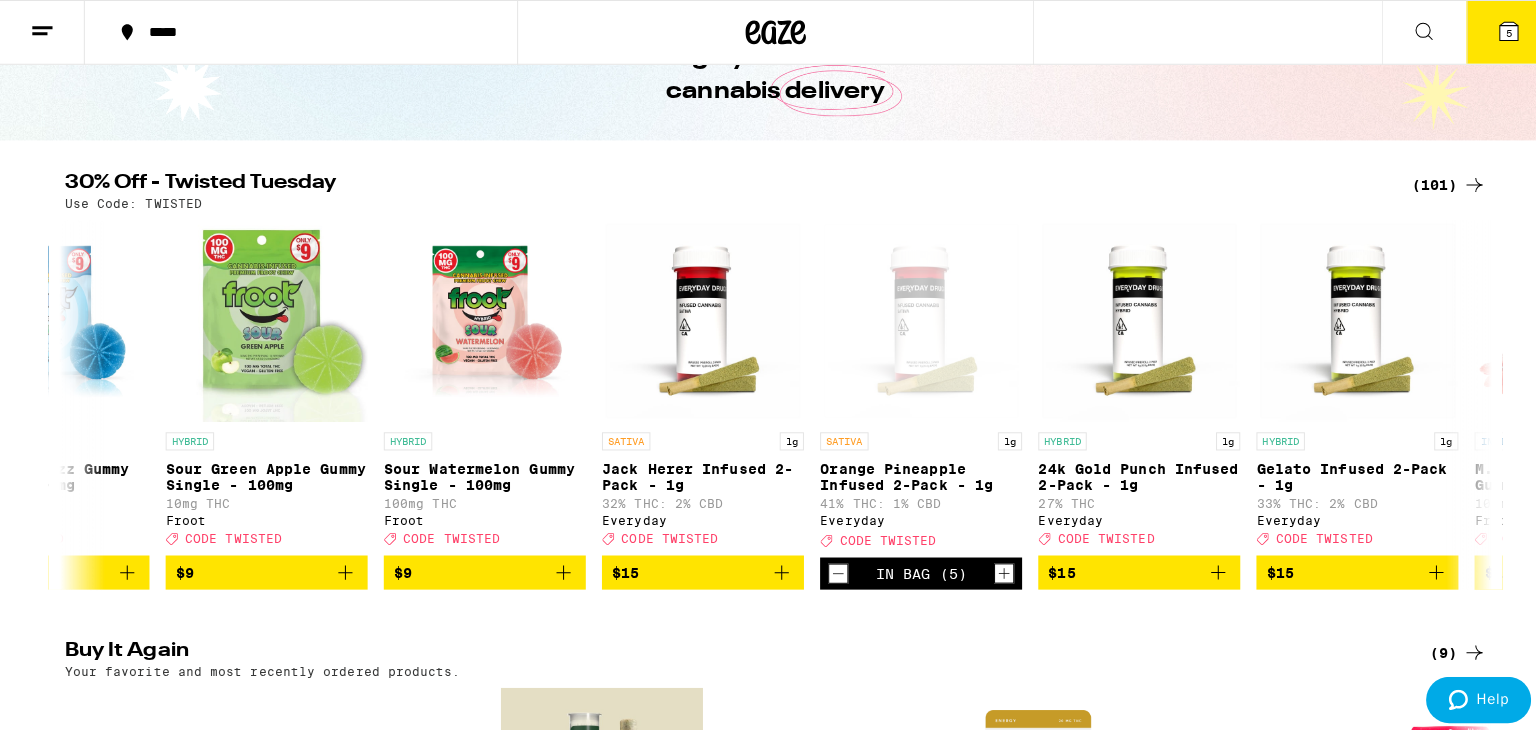 scroll, scrollTop: 0, scrollLeft: 0, axis: both 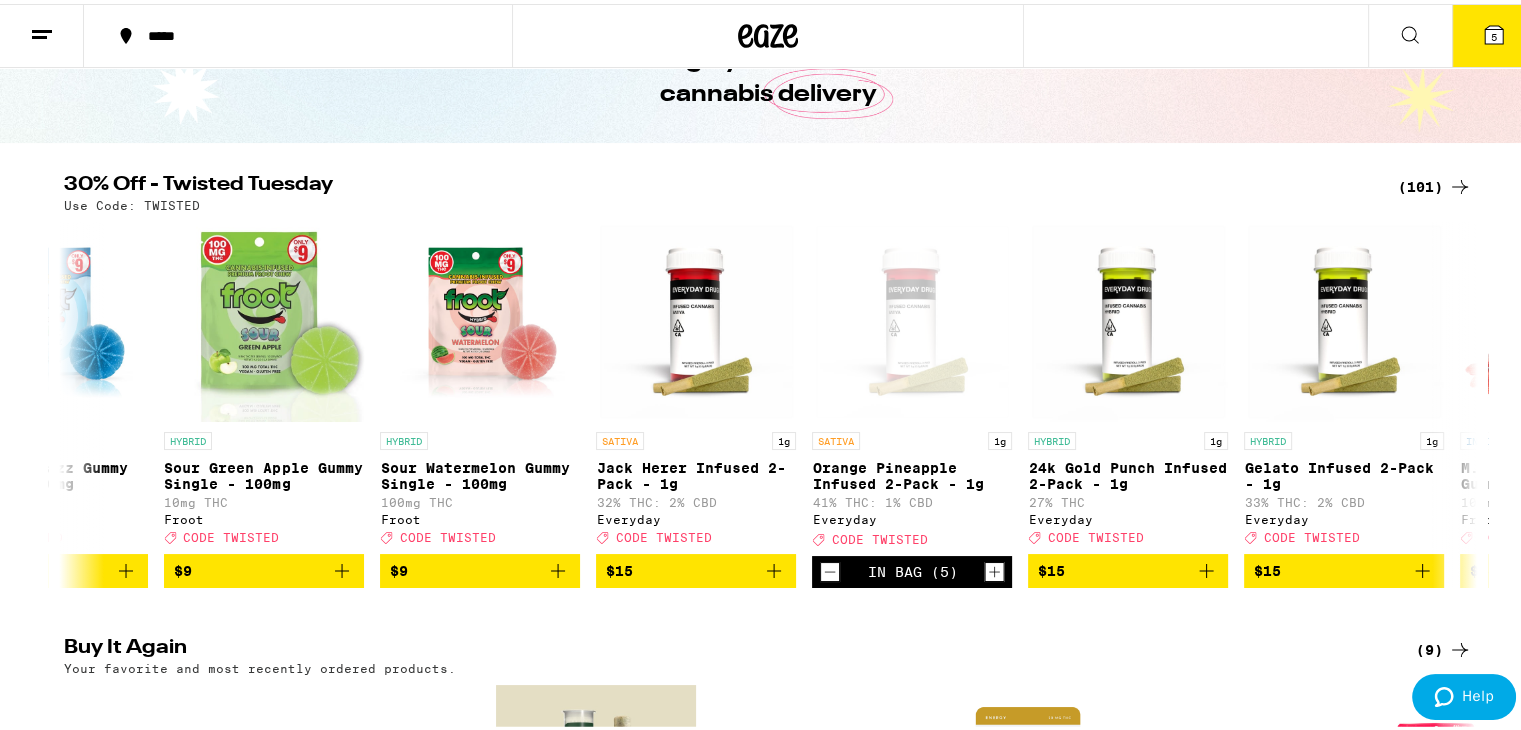click on "5" at bounding box center (1494, 32) 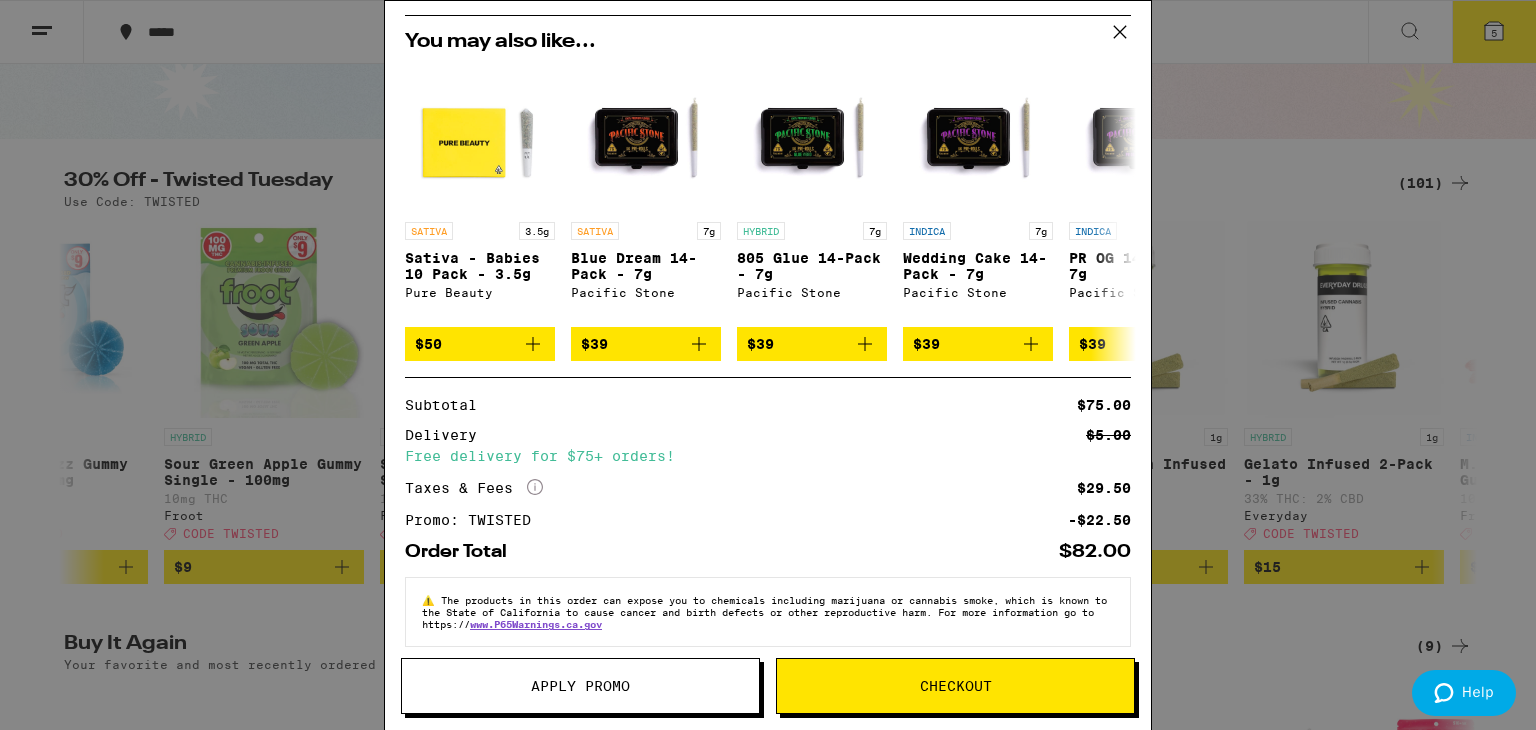 scroll, scrollTop: 121, scrollLeft: 0, axis: vertical 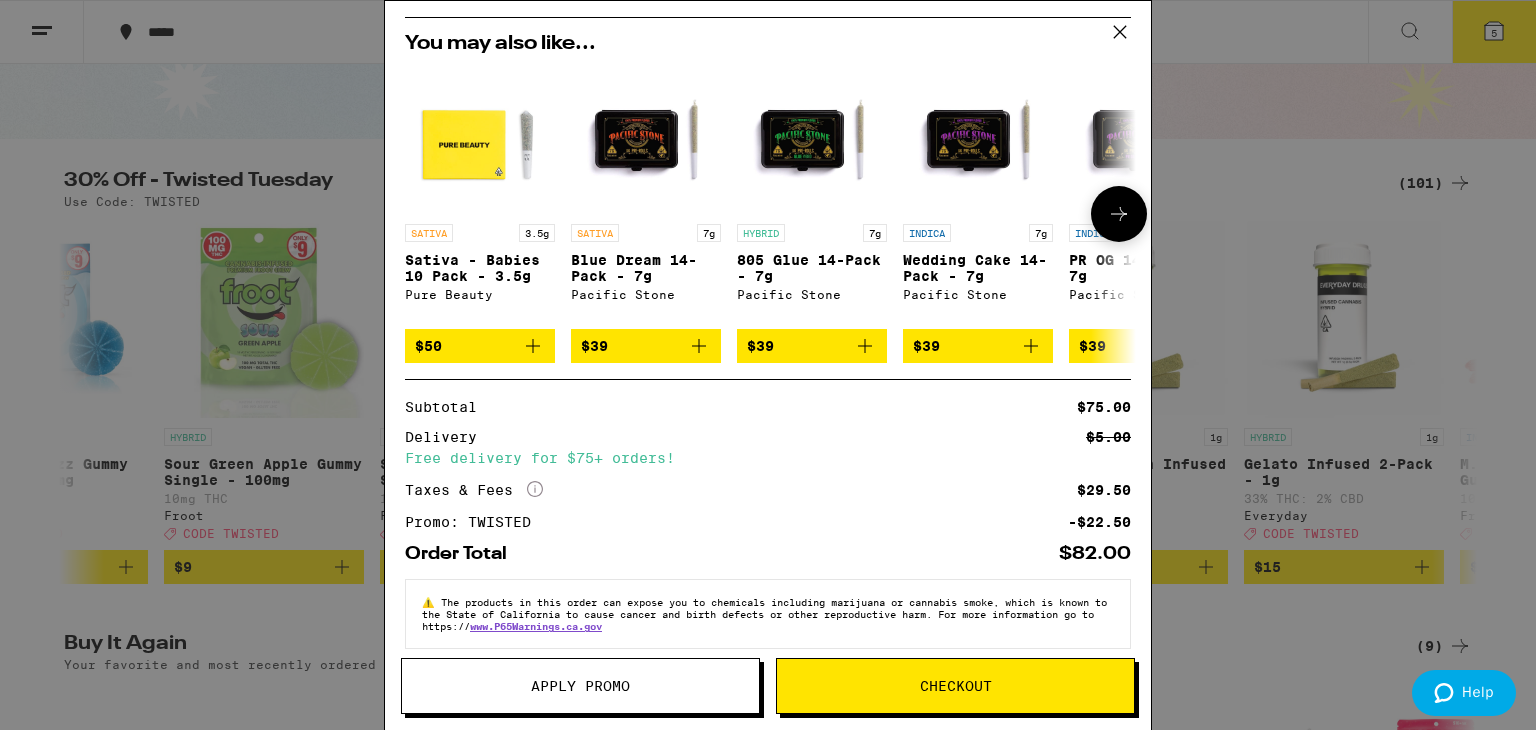 click 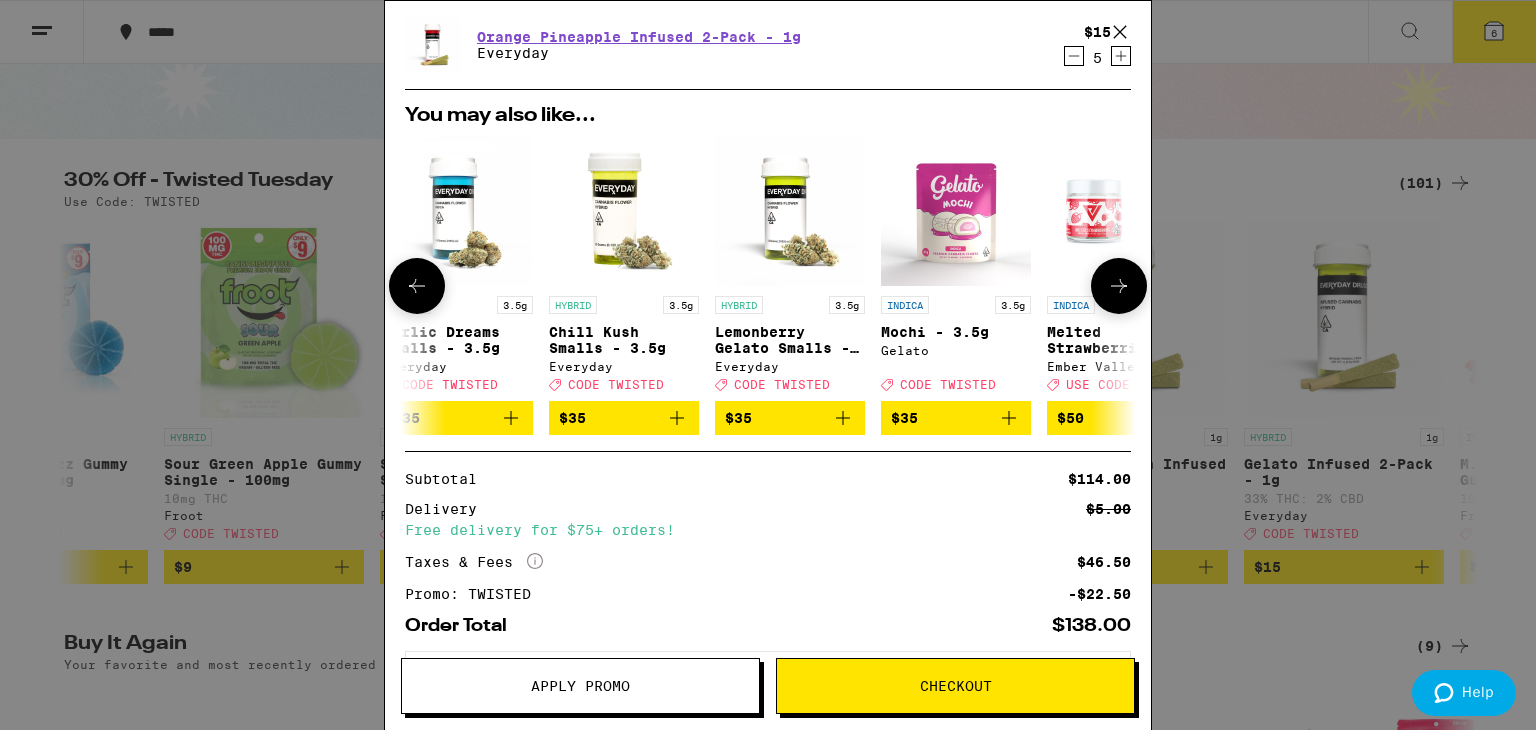 scroll, scrollTop: 0, scrollLeft: 948, axis: horizontal 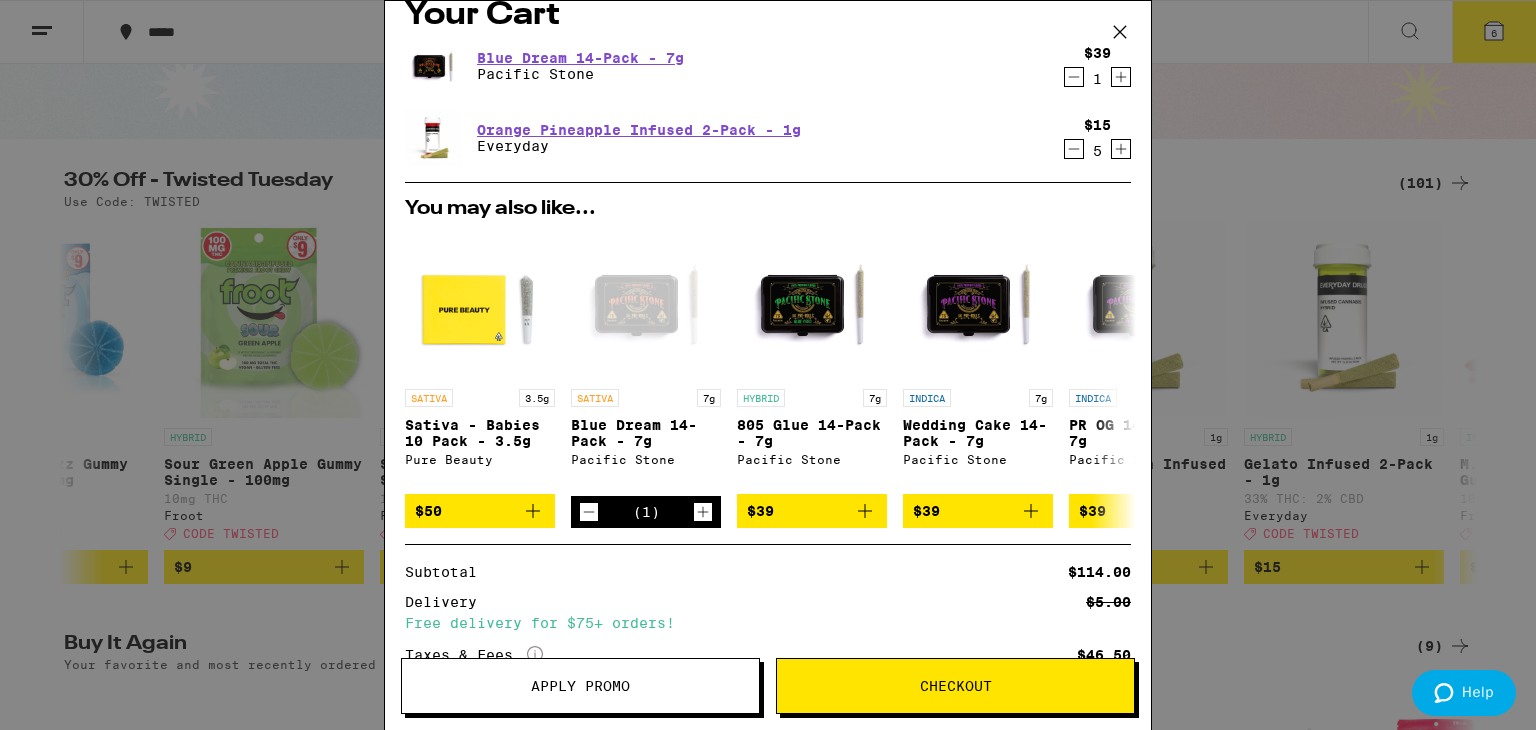 click 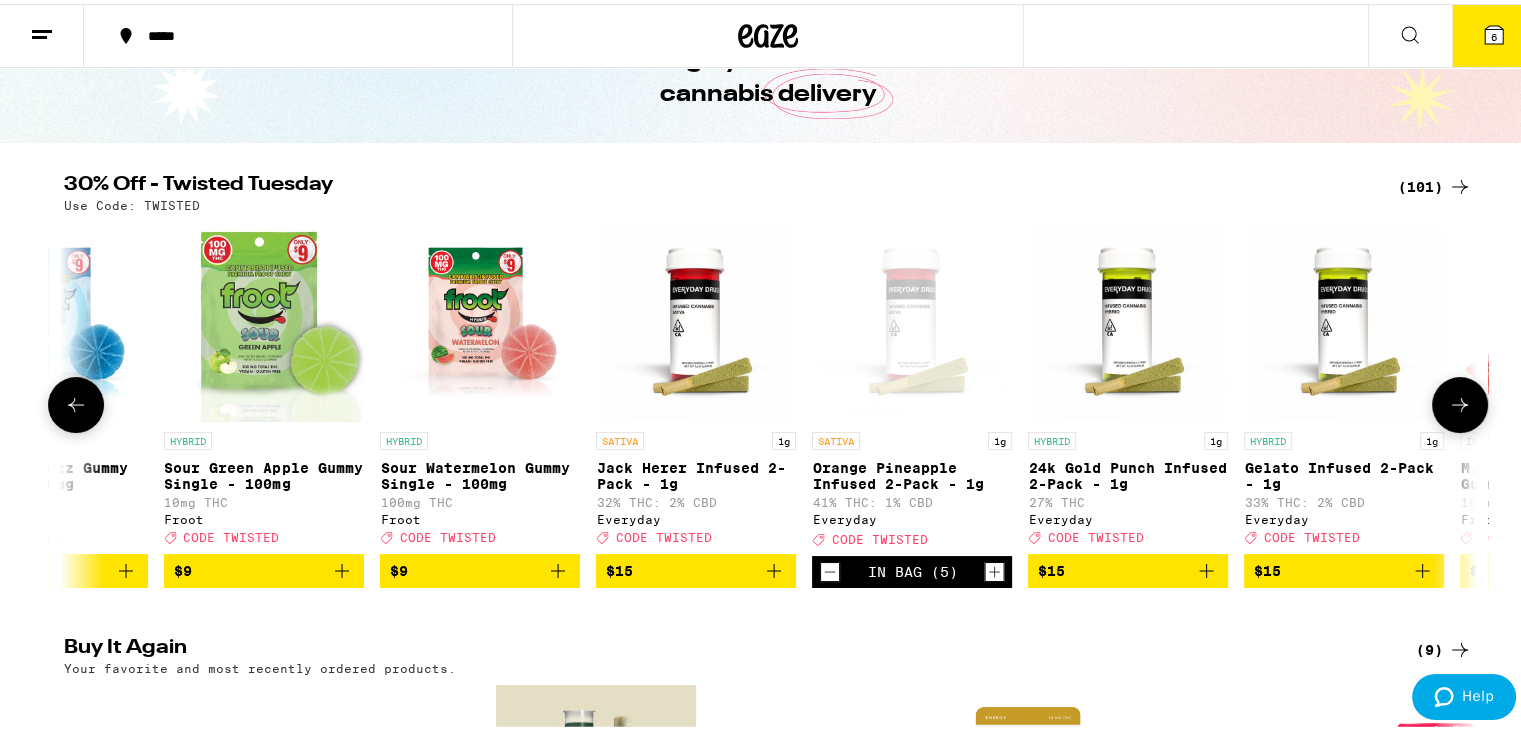 scroll, scrollTop: 0, scrollLeft: 0, axis: both 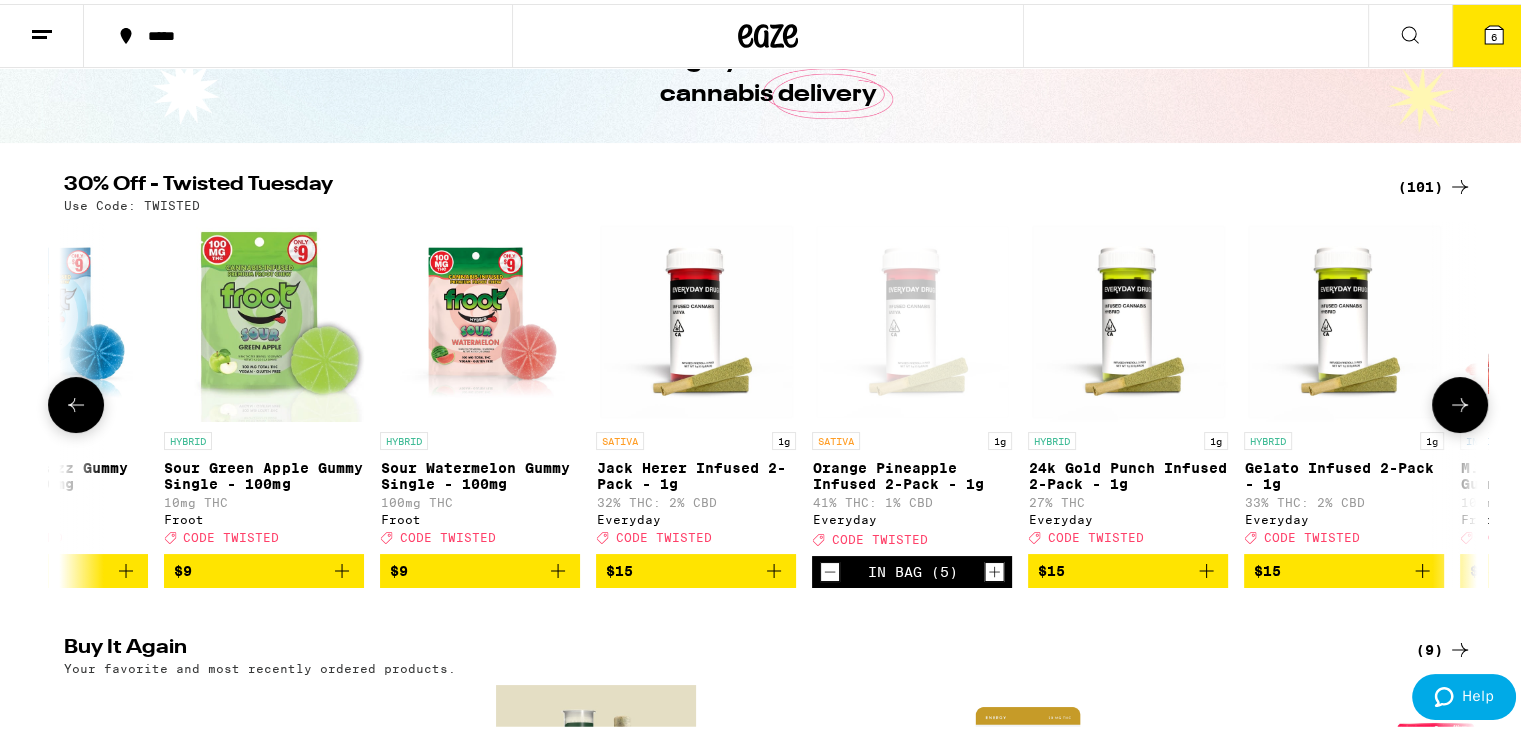 click at bounding box center (1460, 401) 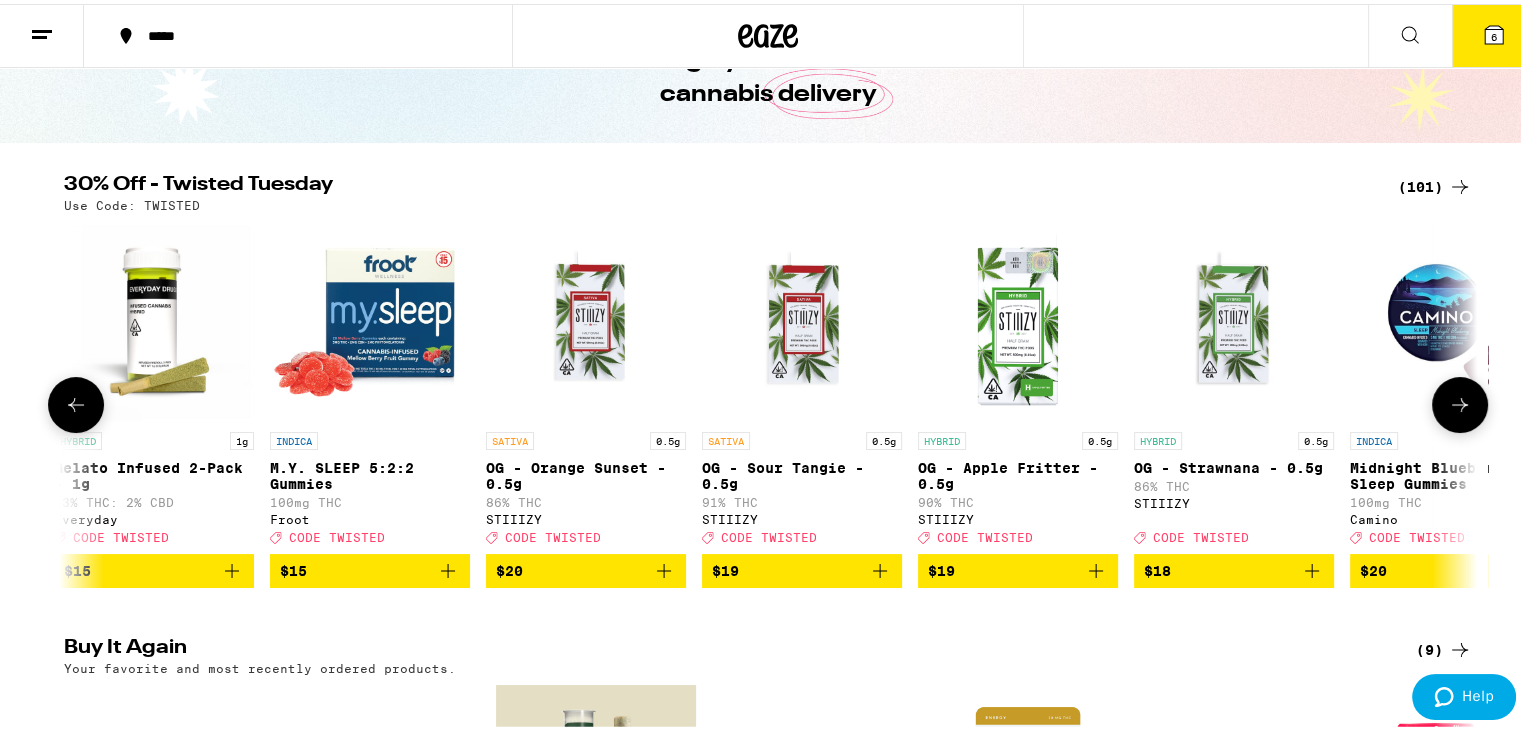 click at bounding box center [1460, 401] 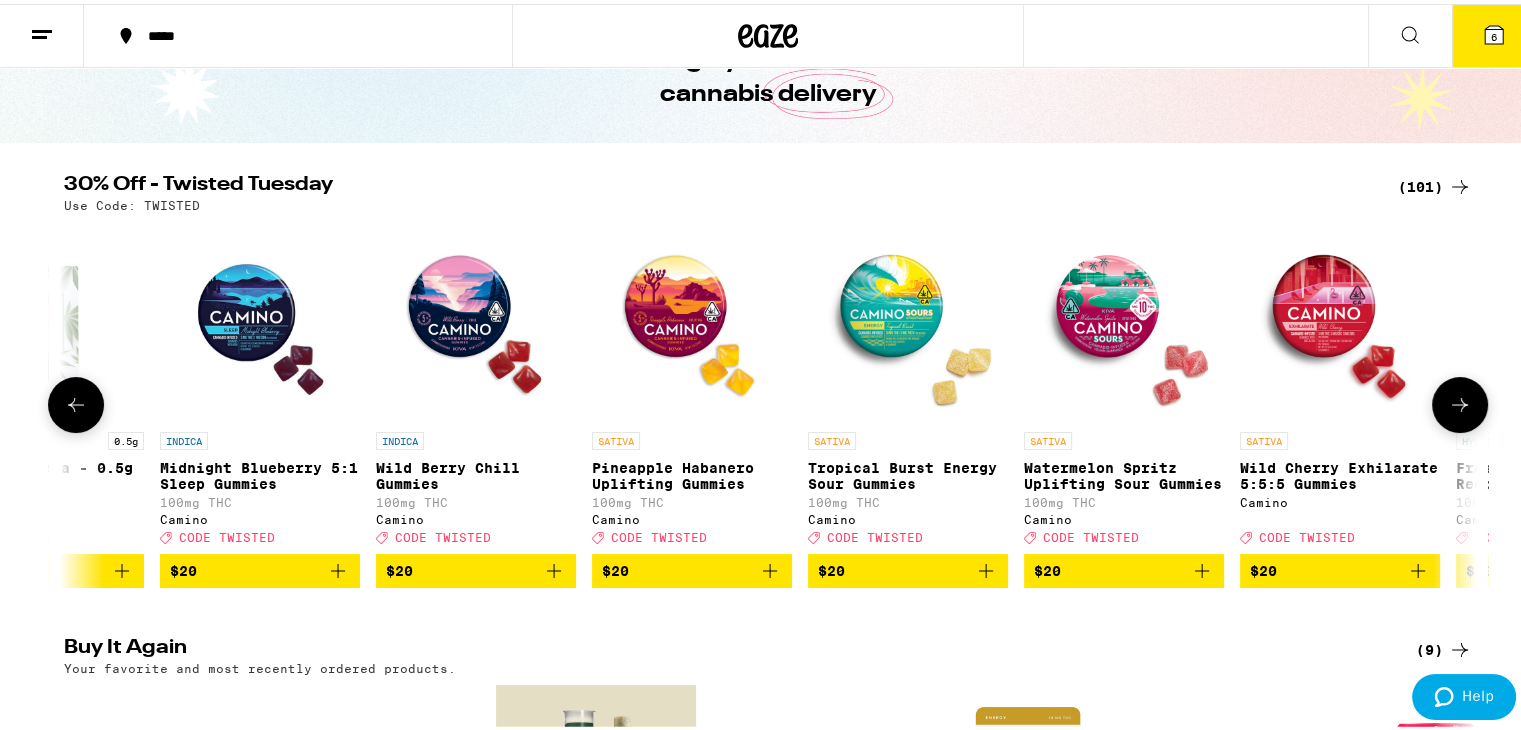 click at bounding box center [1460, 401] 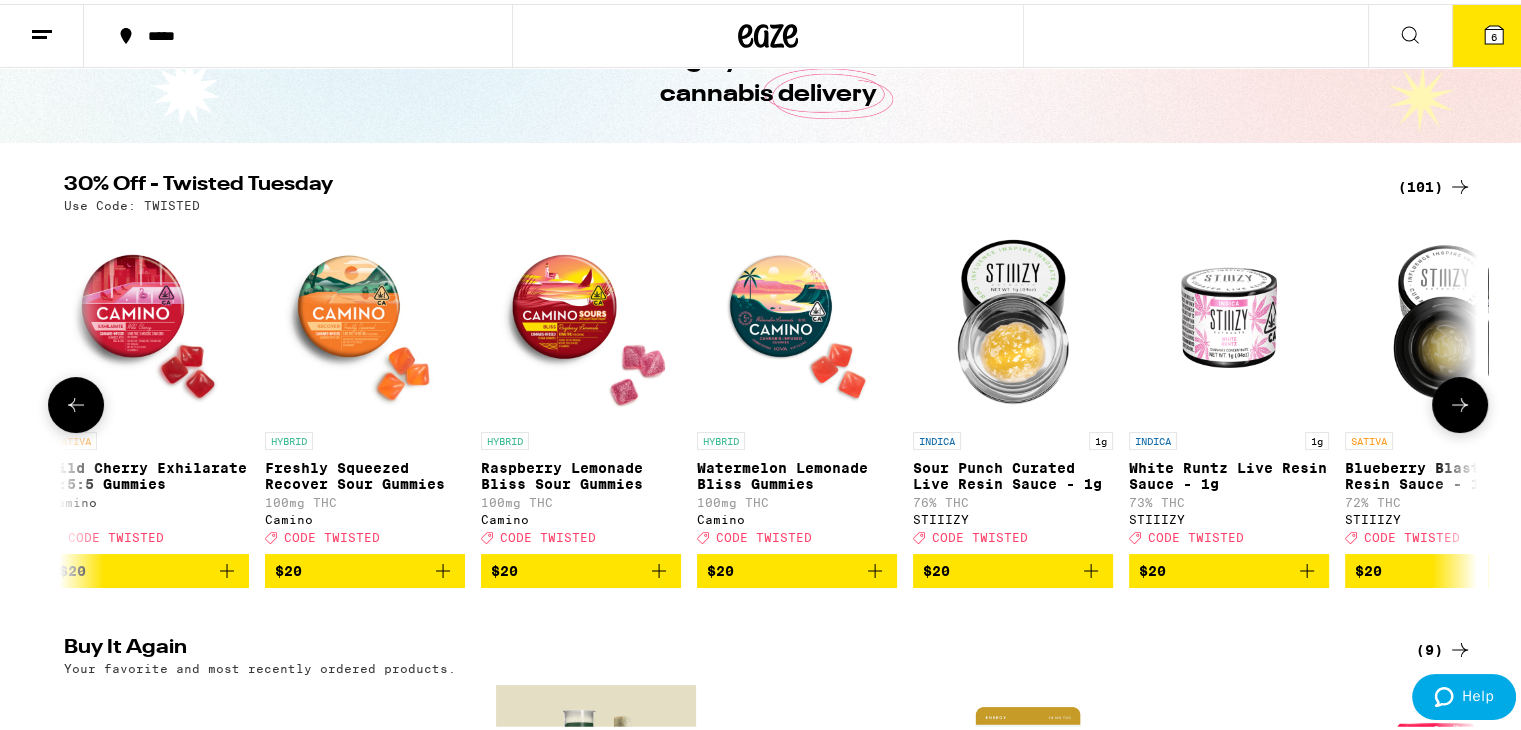 click at bounding box center [1460, 401] 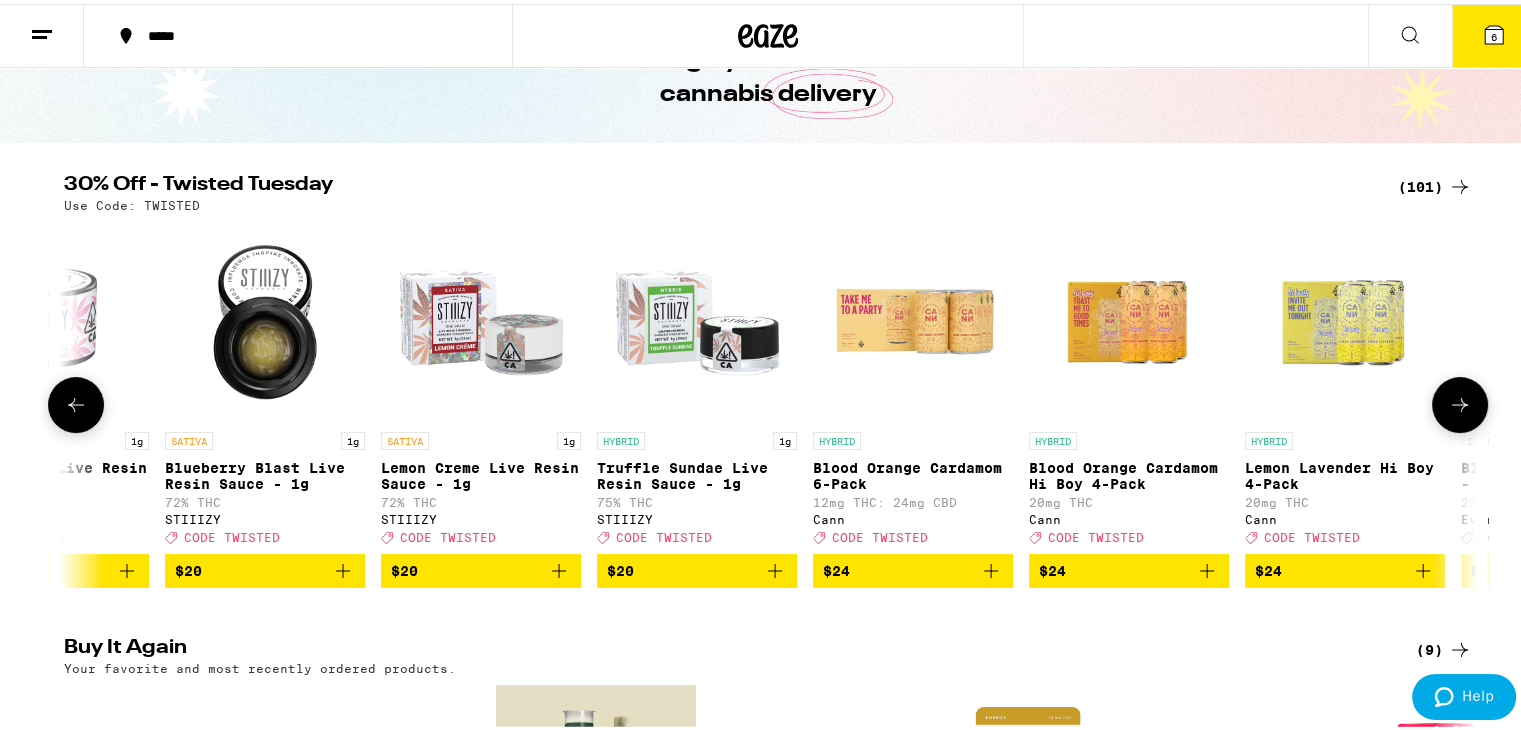 scroll, scrollTop: 0, scrollLeft: 8333, axis: horizontal 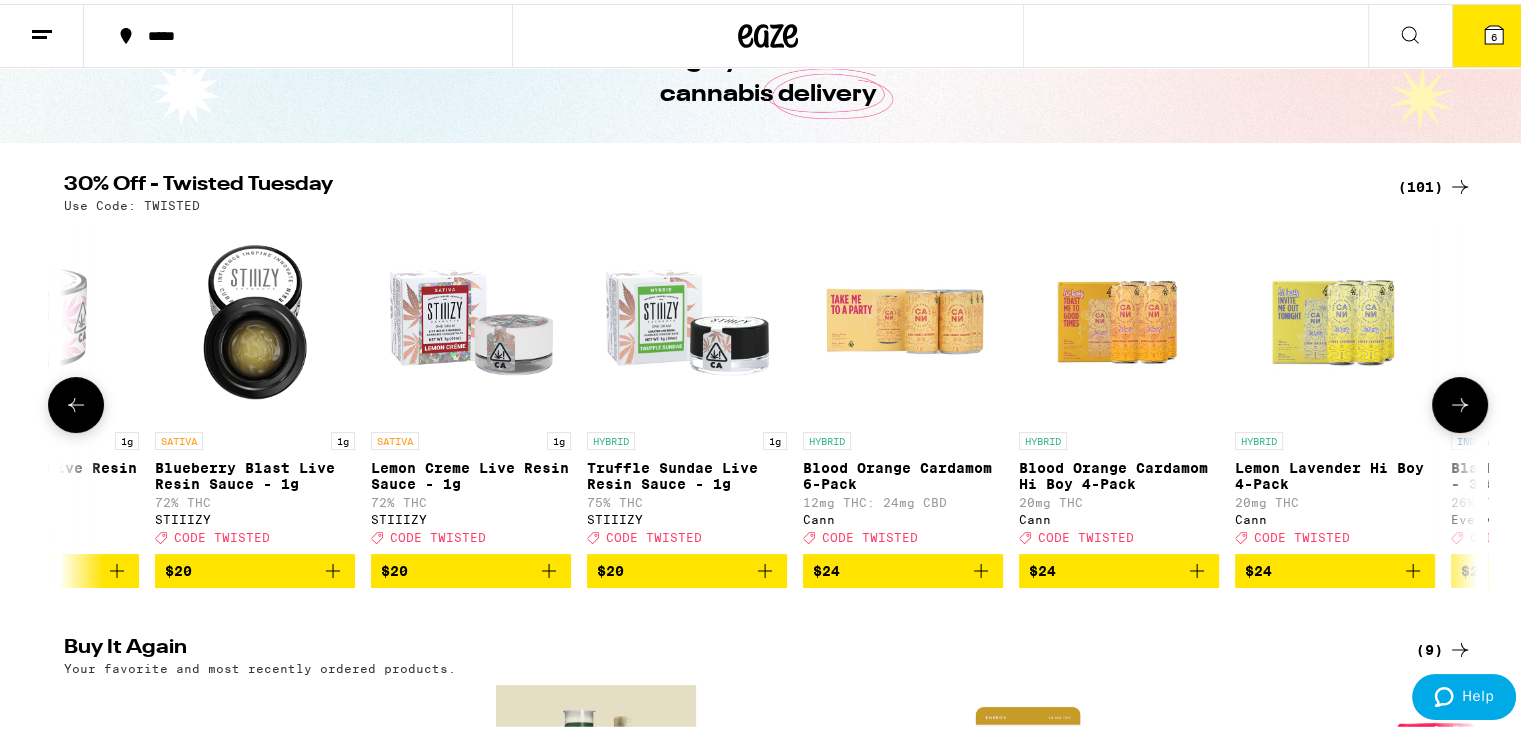 click at bounding box center [1460, 401] 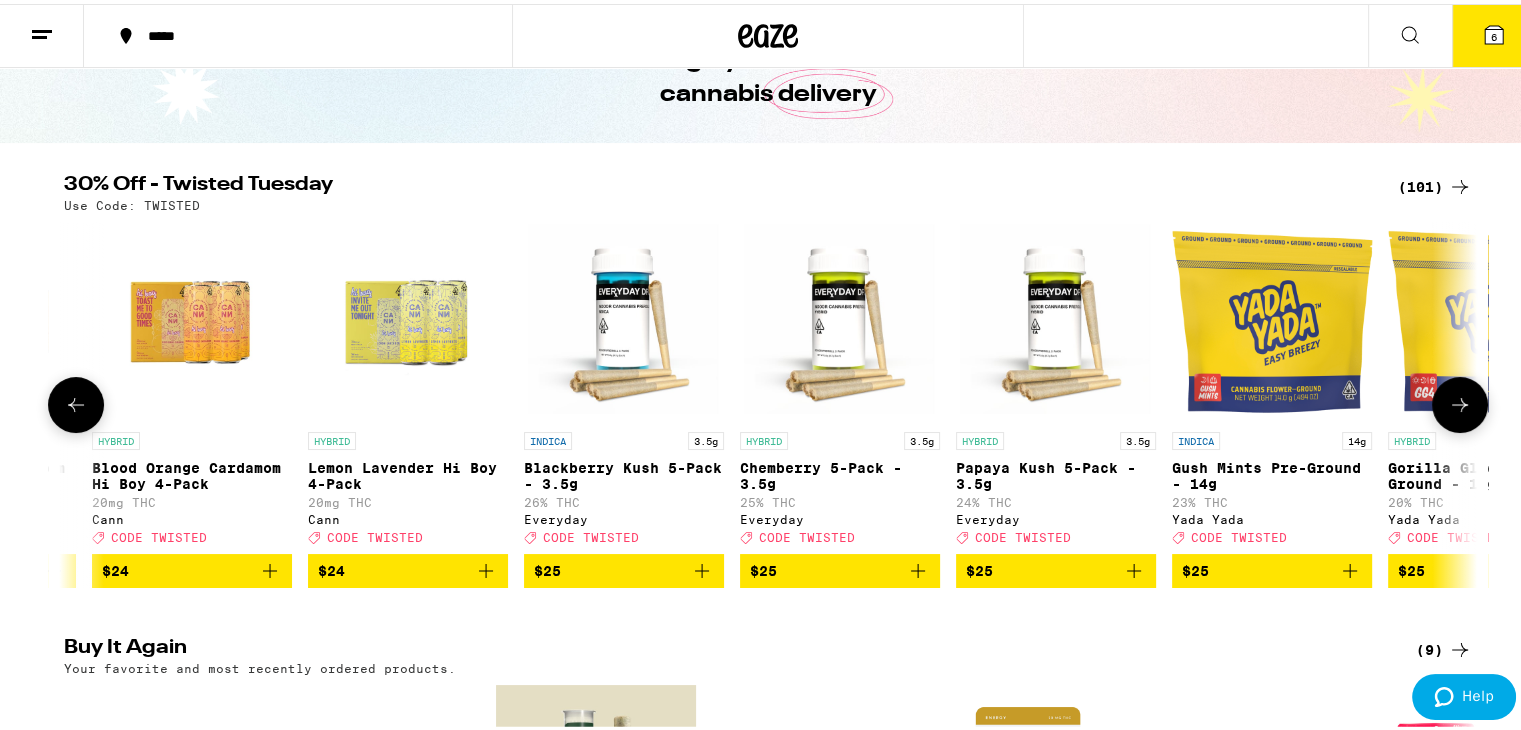 scroll, scrollTop: 0, scrollLeft: 9524, axis: horizontal 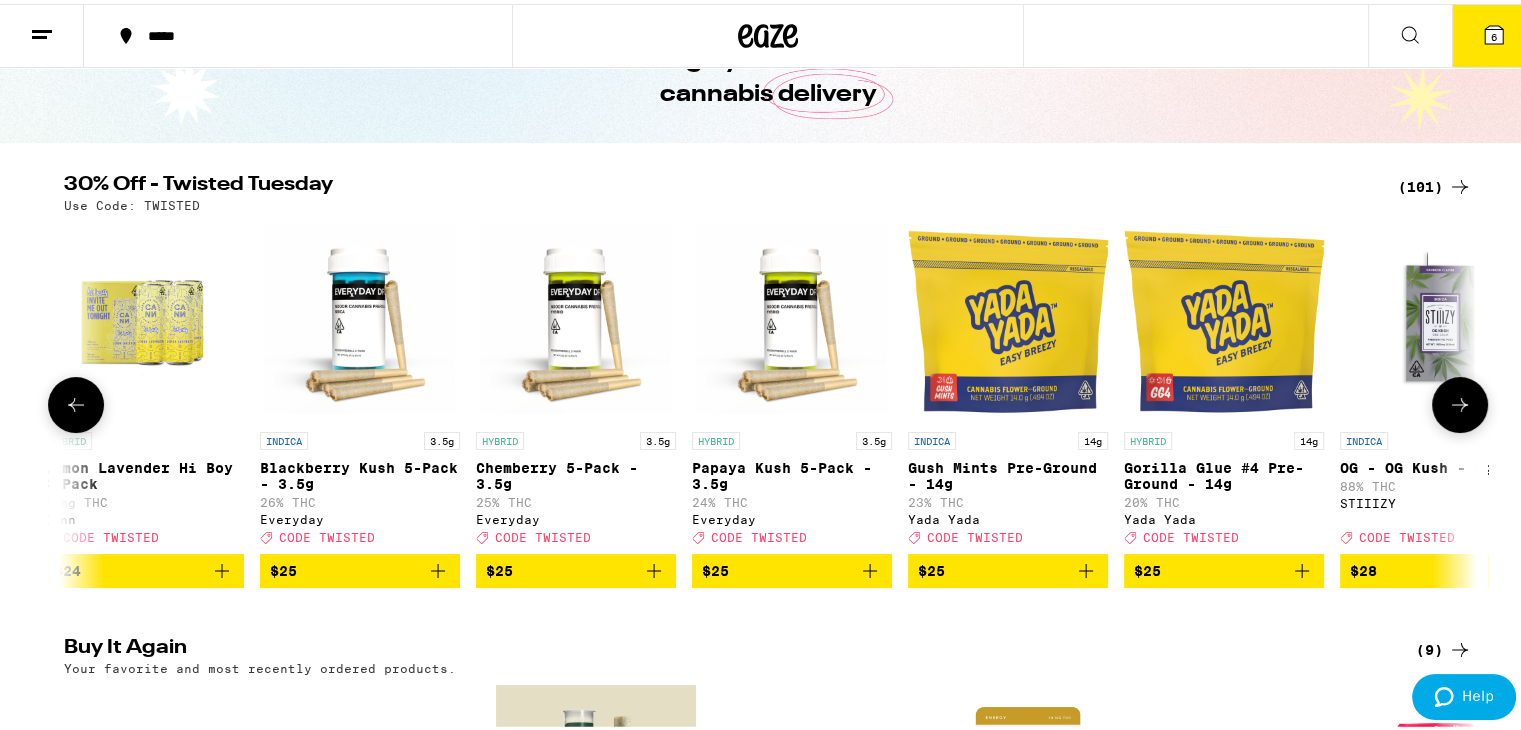 click 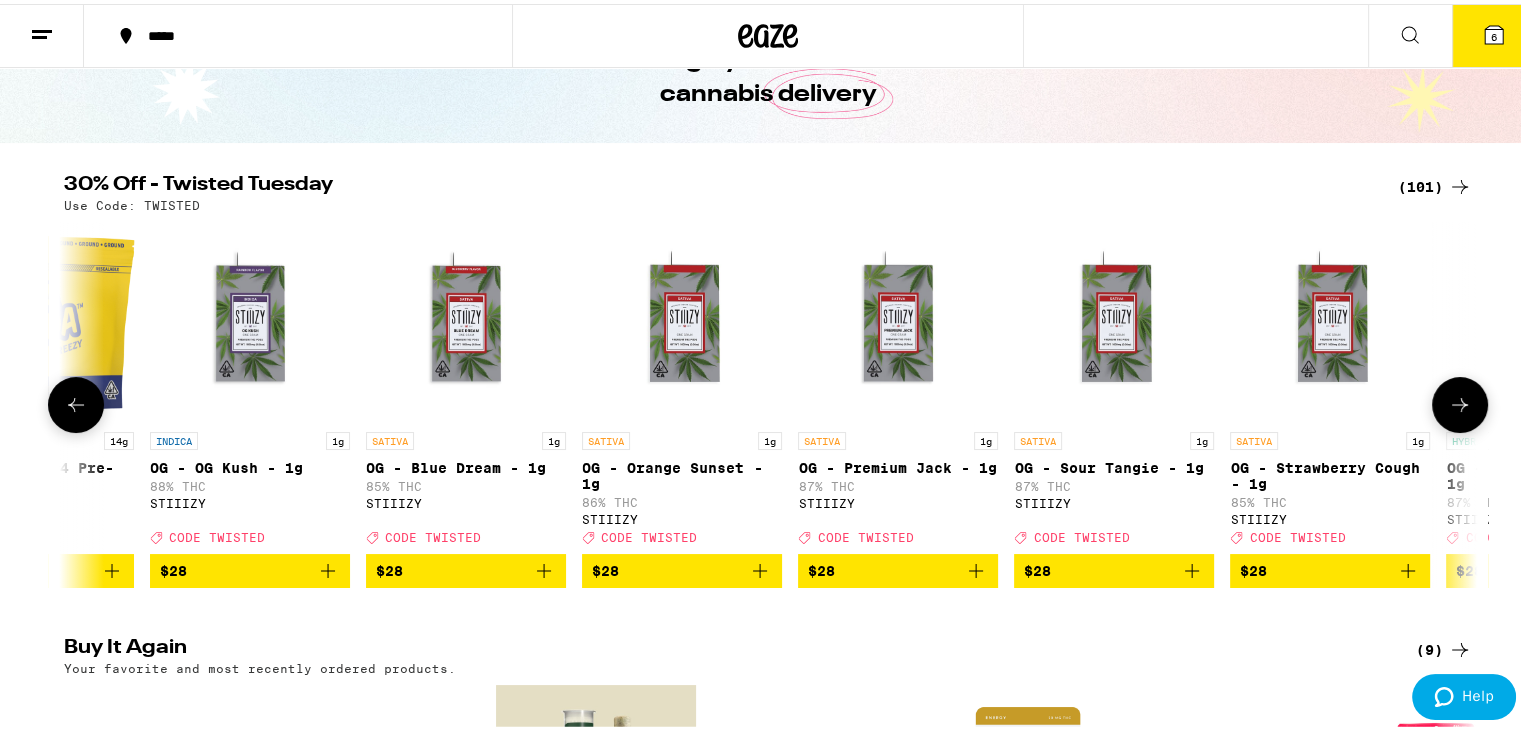 click 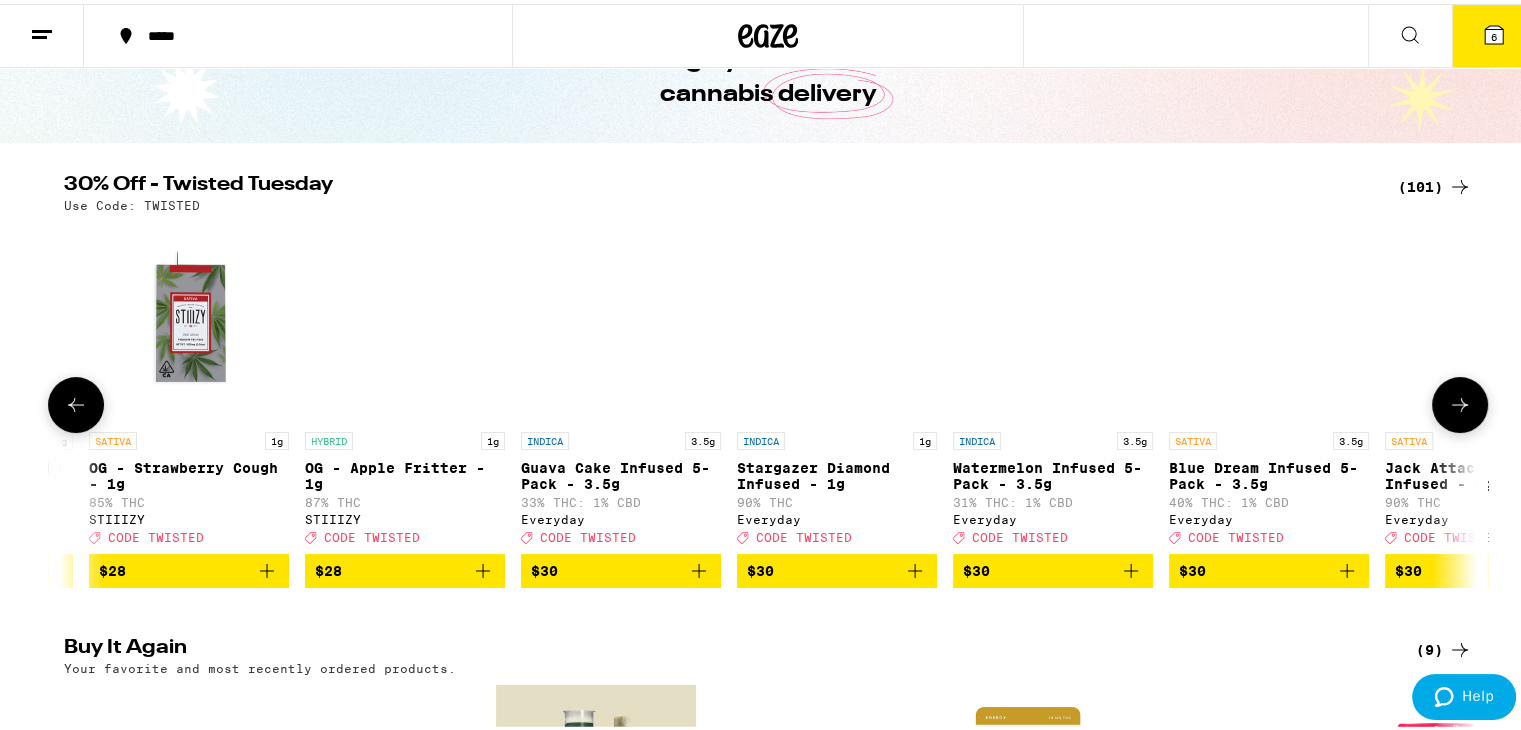 scroll, scrollTop: 0, scrollLeft: 11904, axis: horizontal 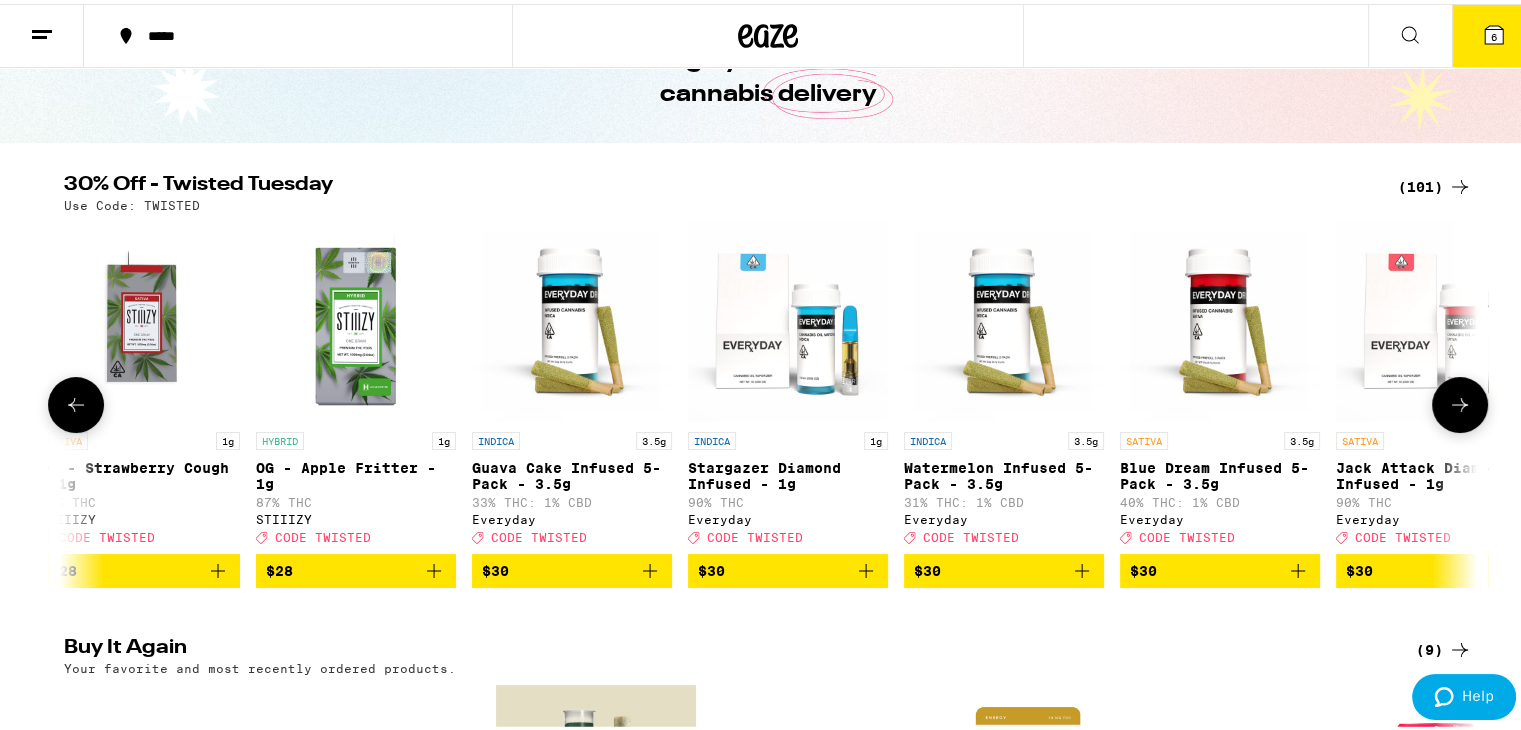click 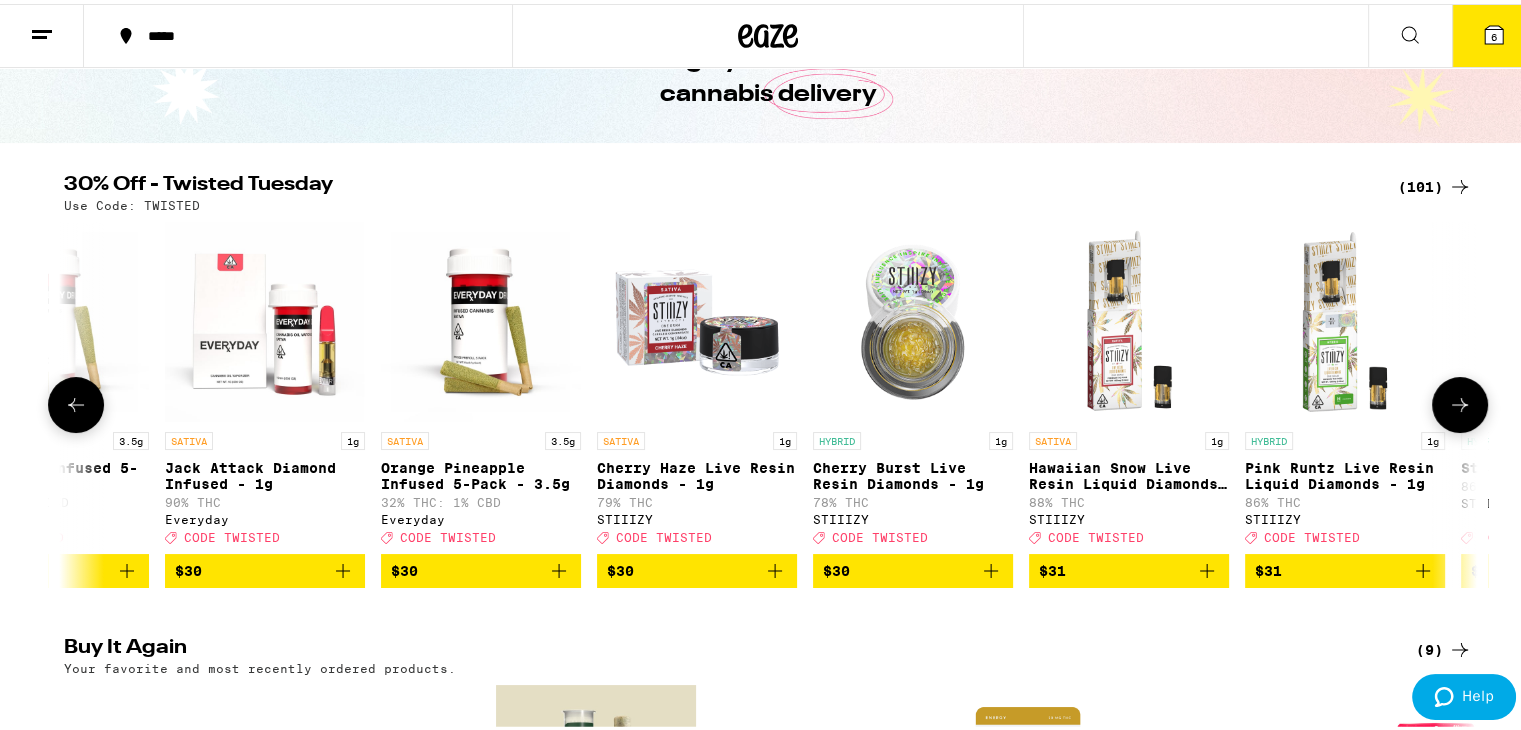 scroll, scrollTop: 0, scrollLeft: 13095, axis: horizontal 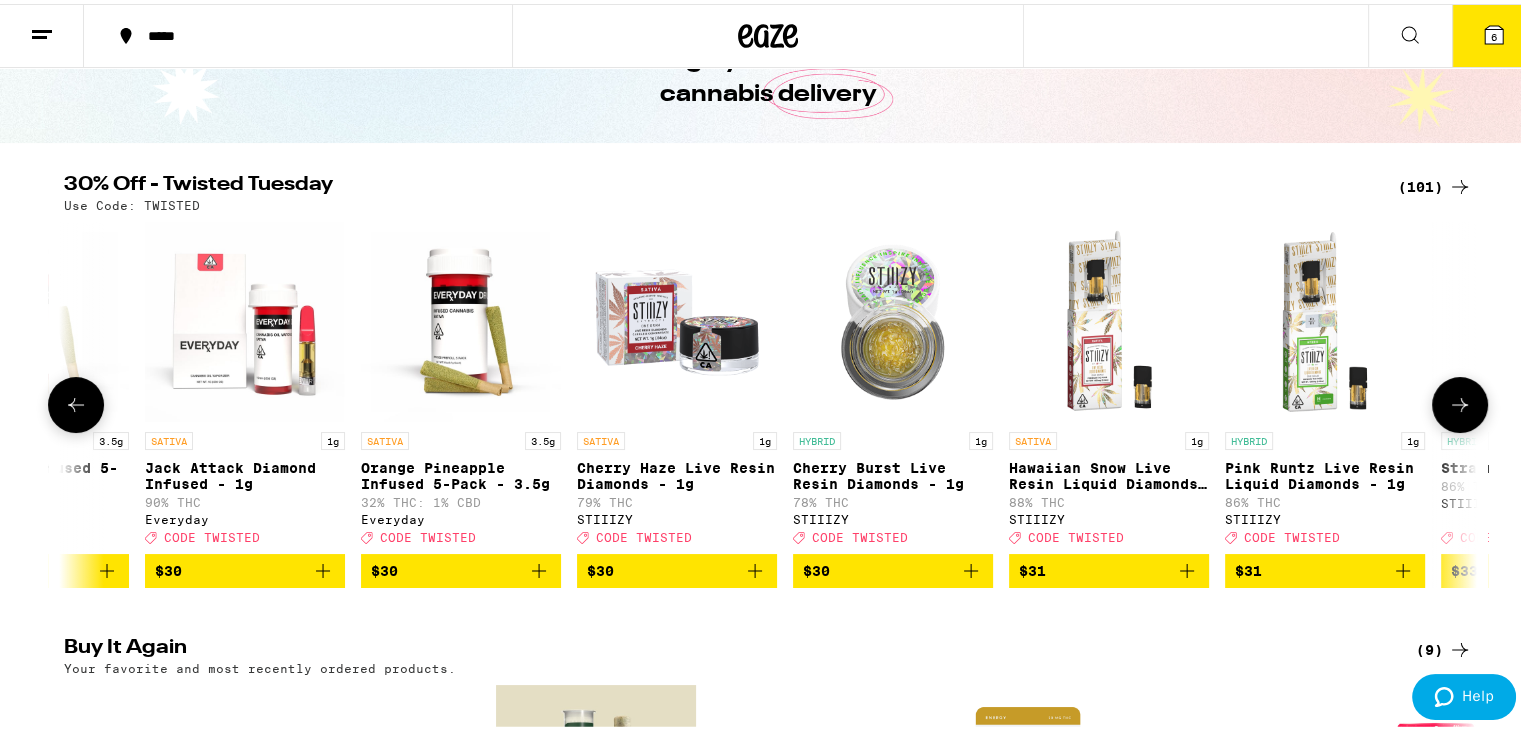 click 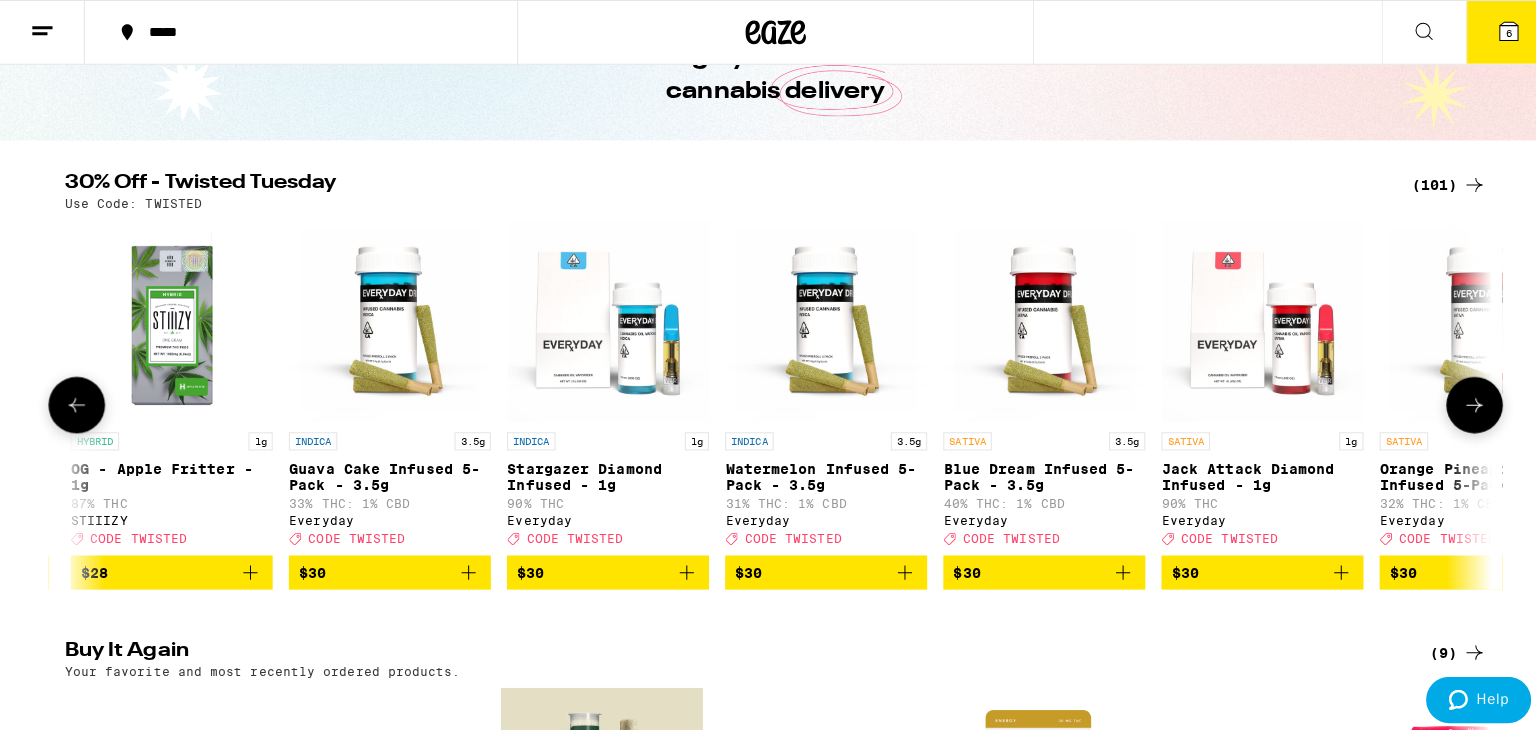 scroll, scrollTop: 0, scrollLeft: 11905, axis: horizontal 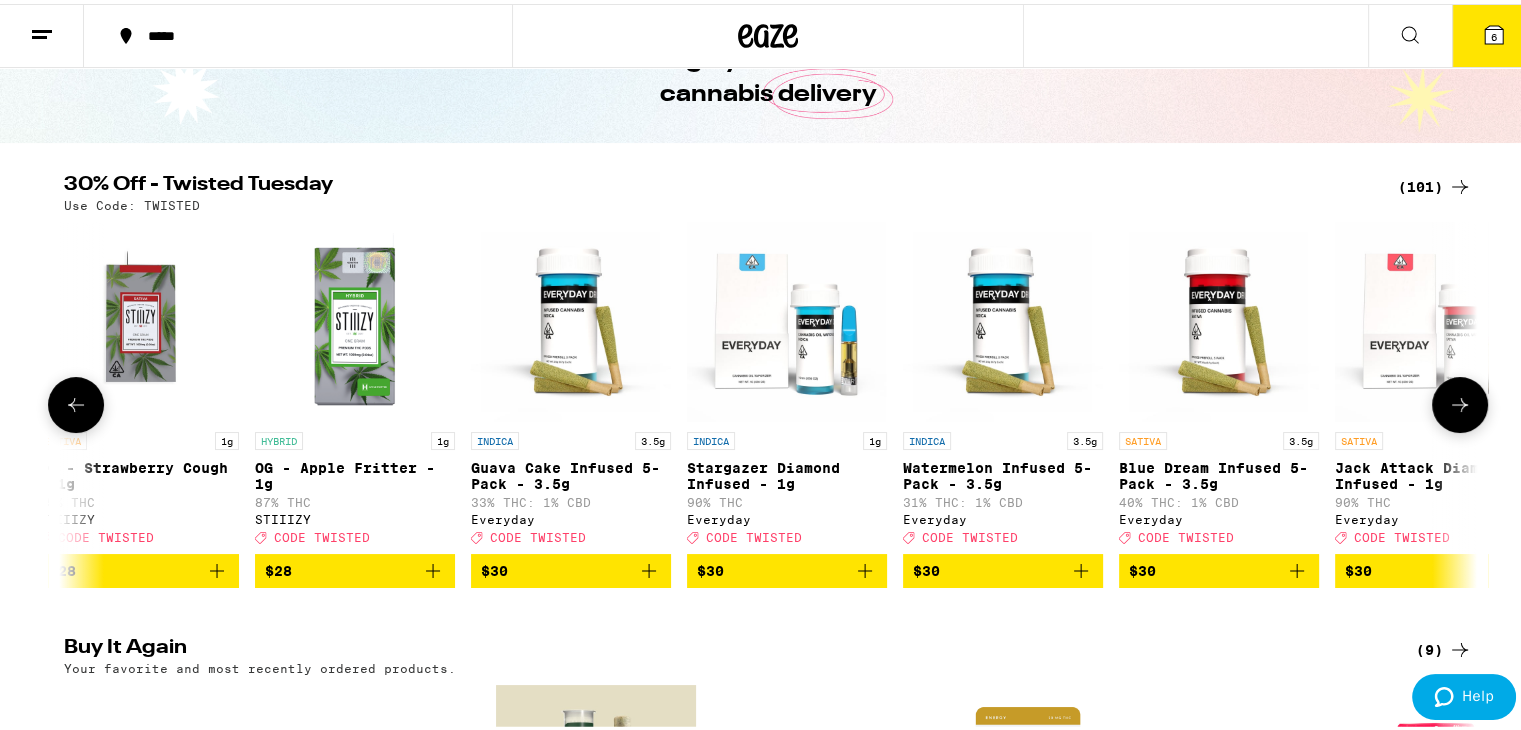 click 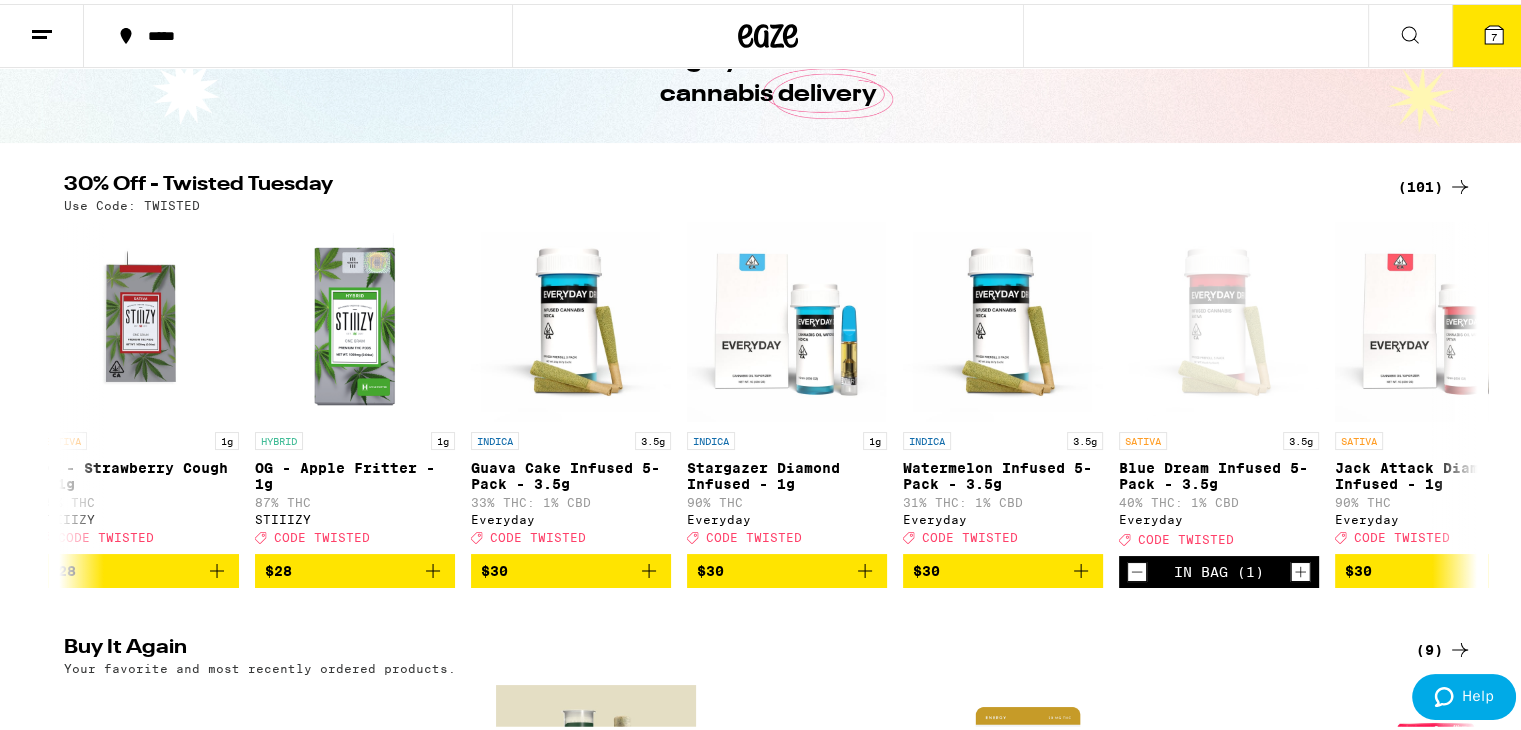click 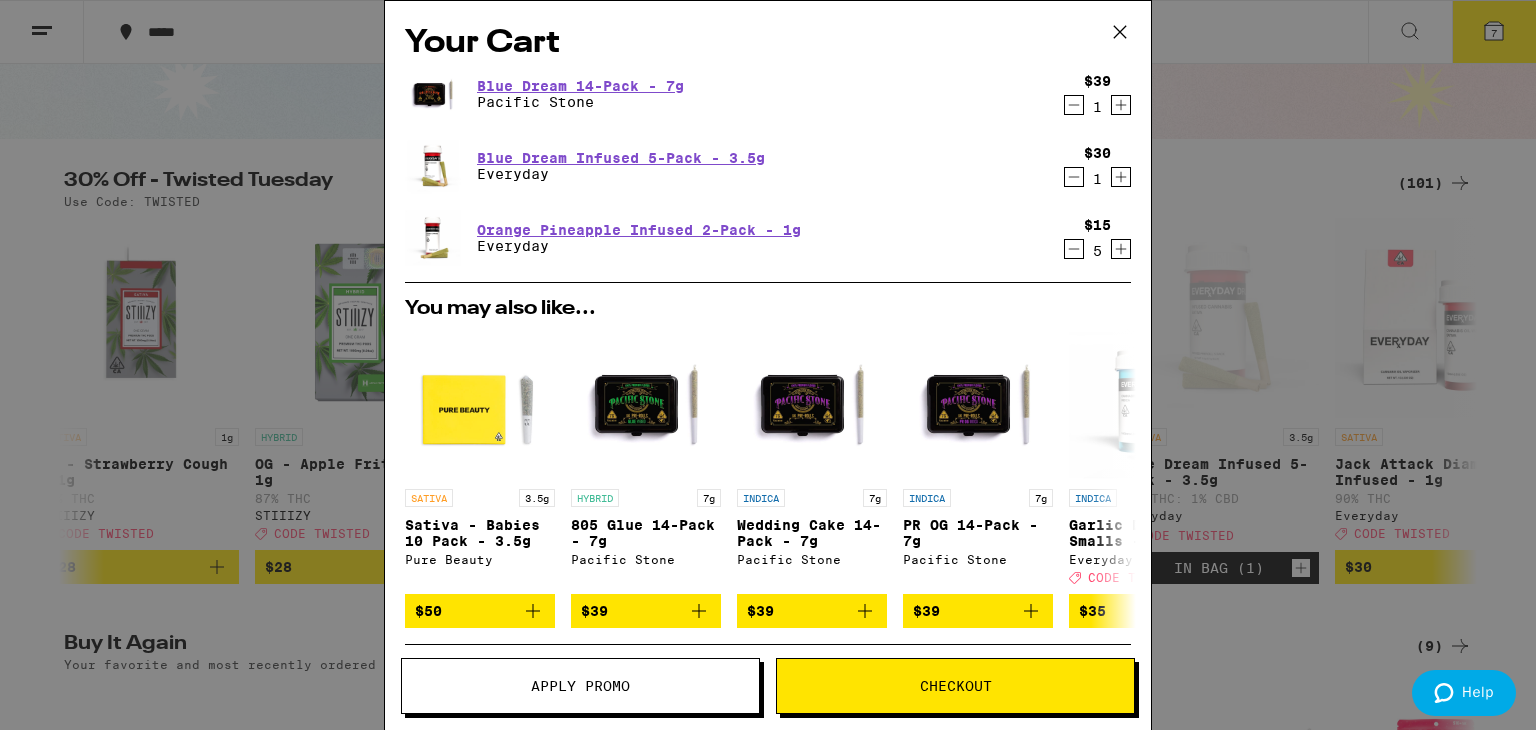 click 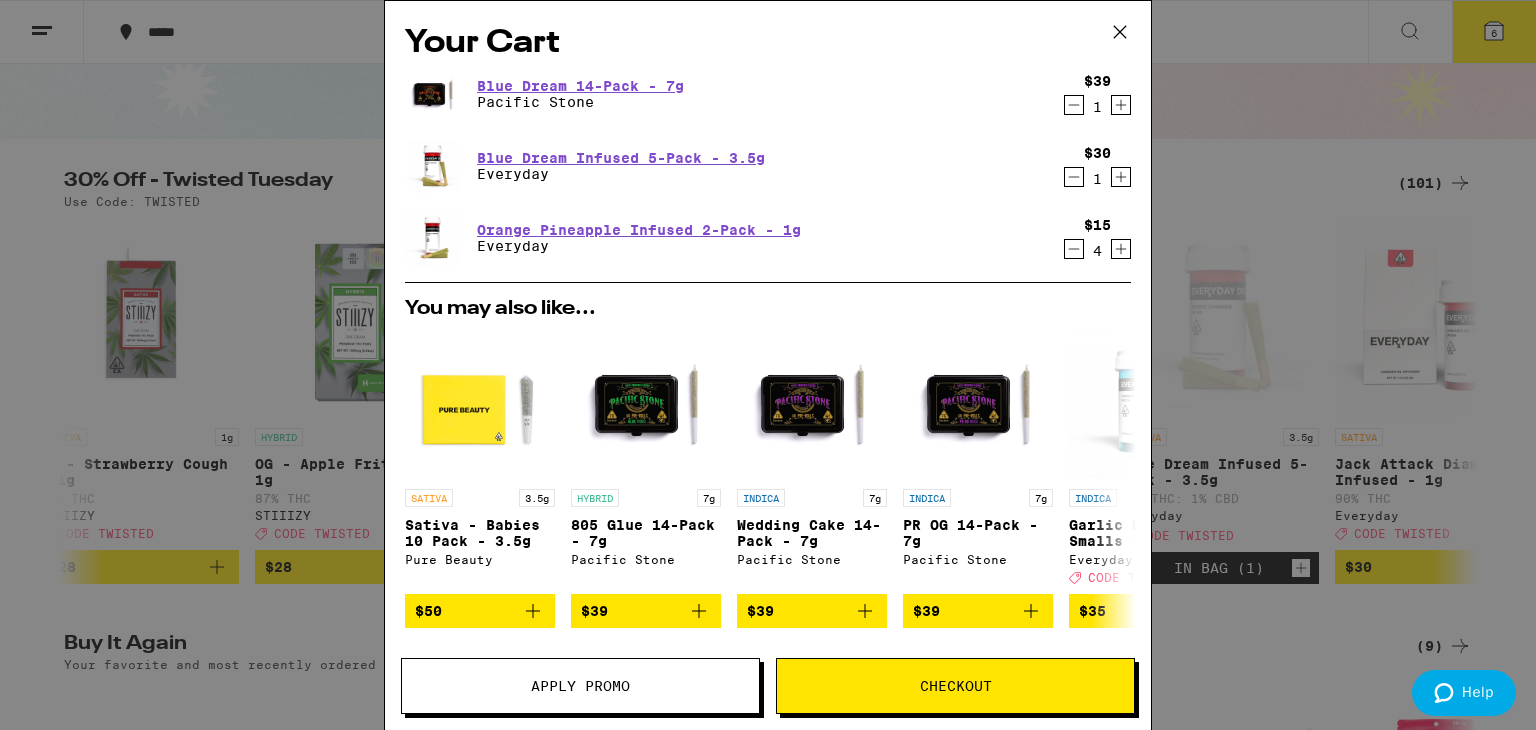 click 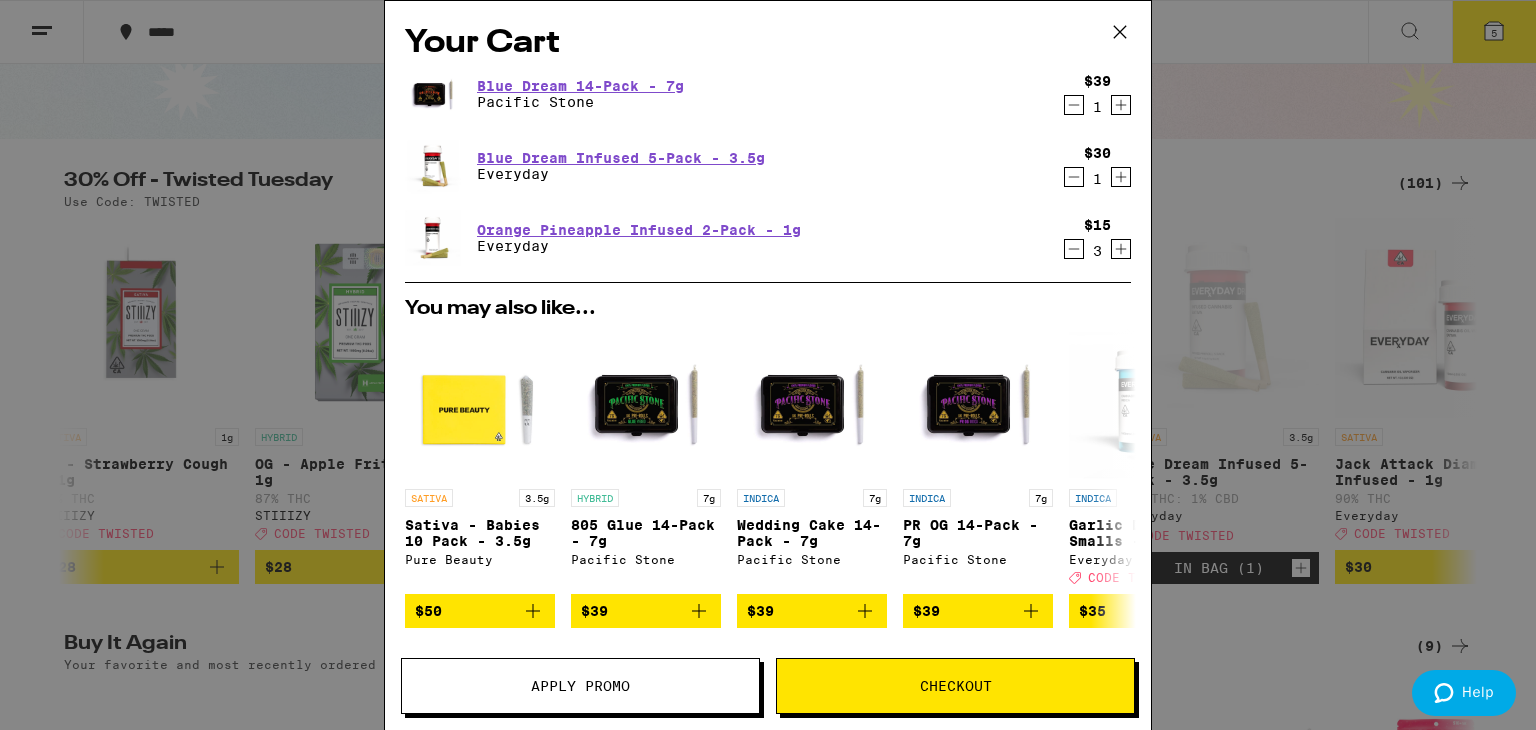 click 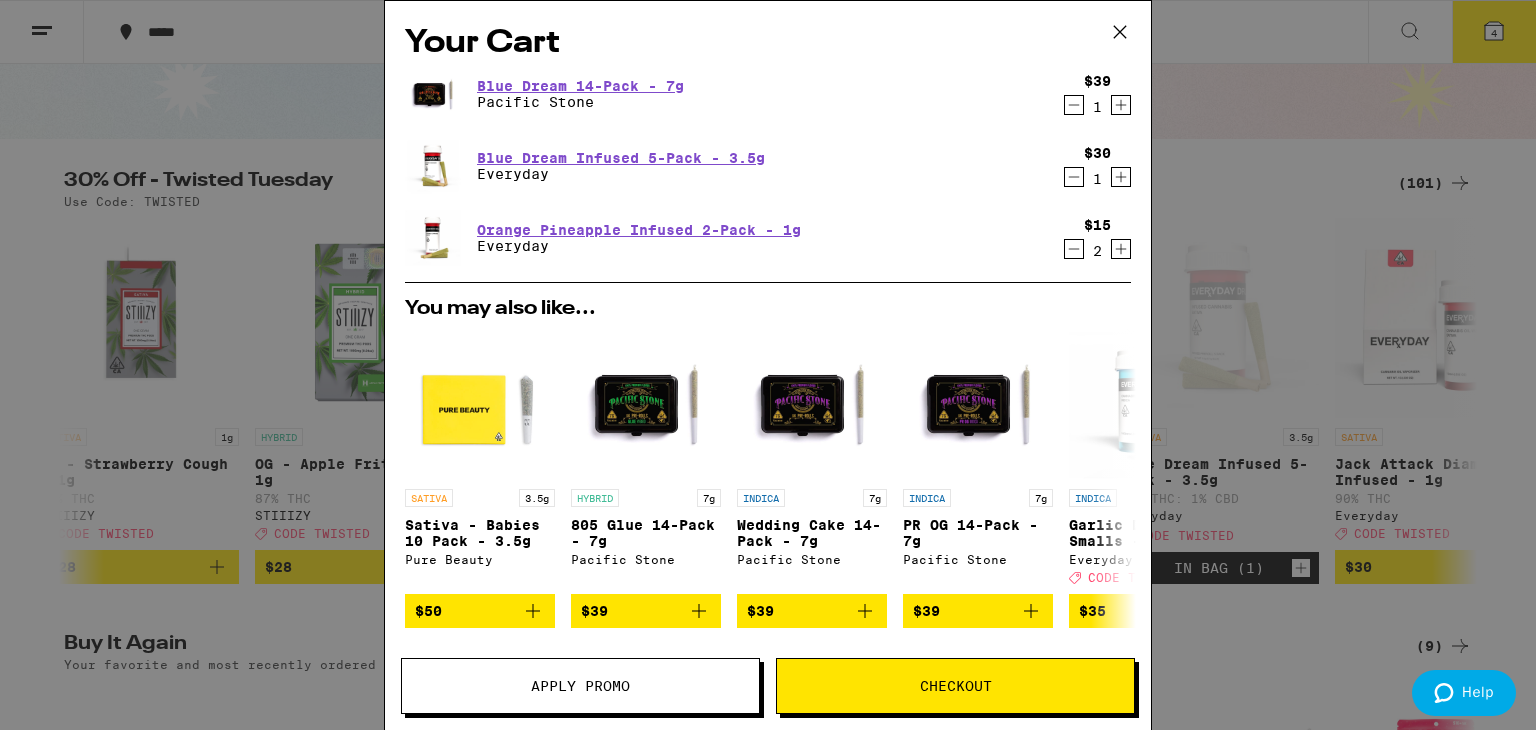 click 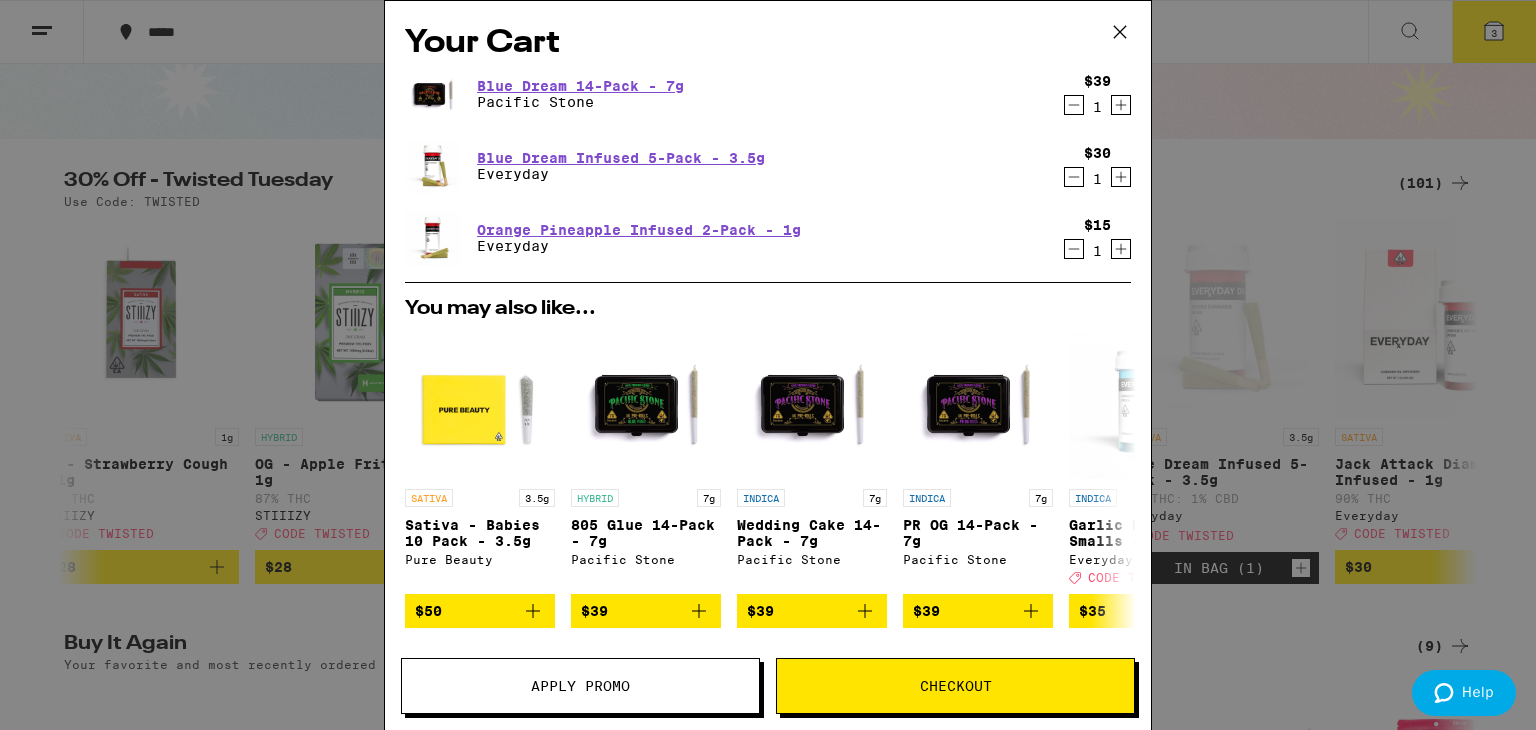 click 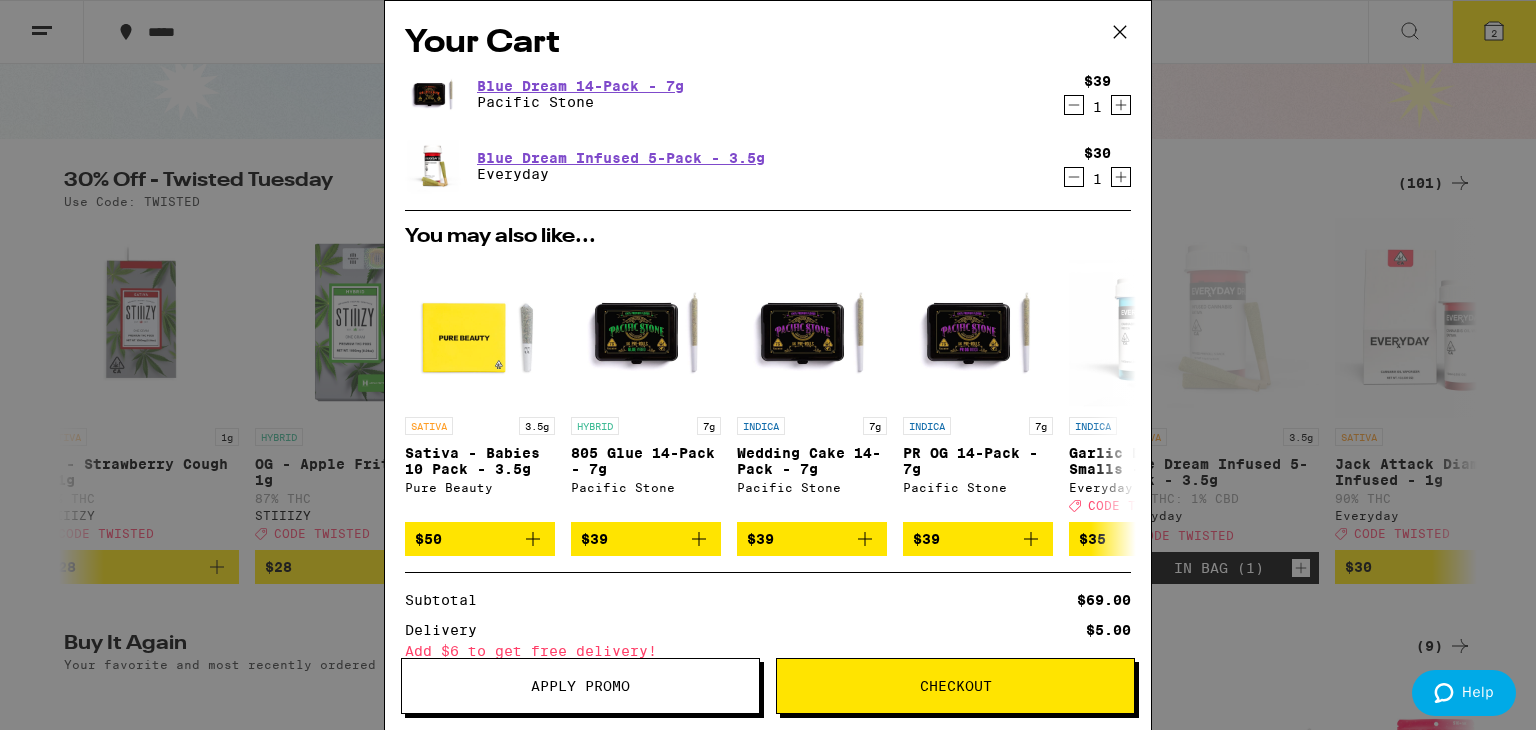 click 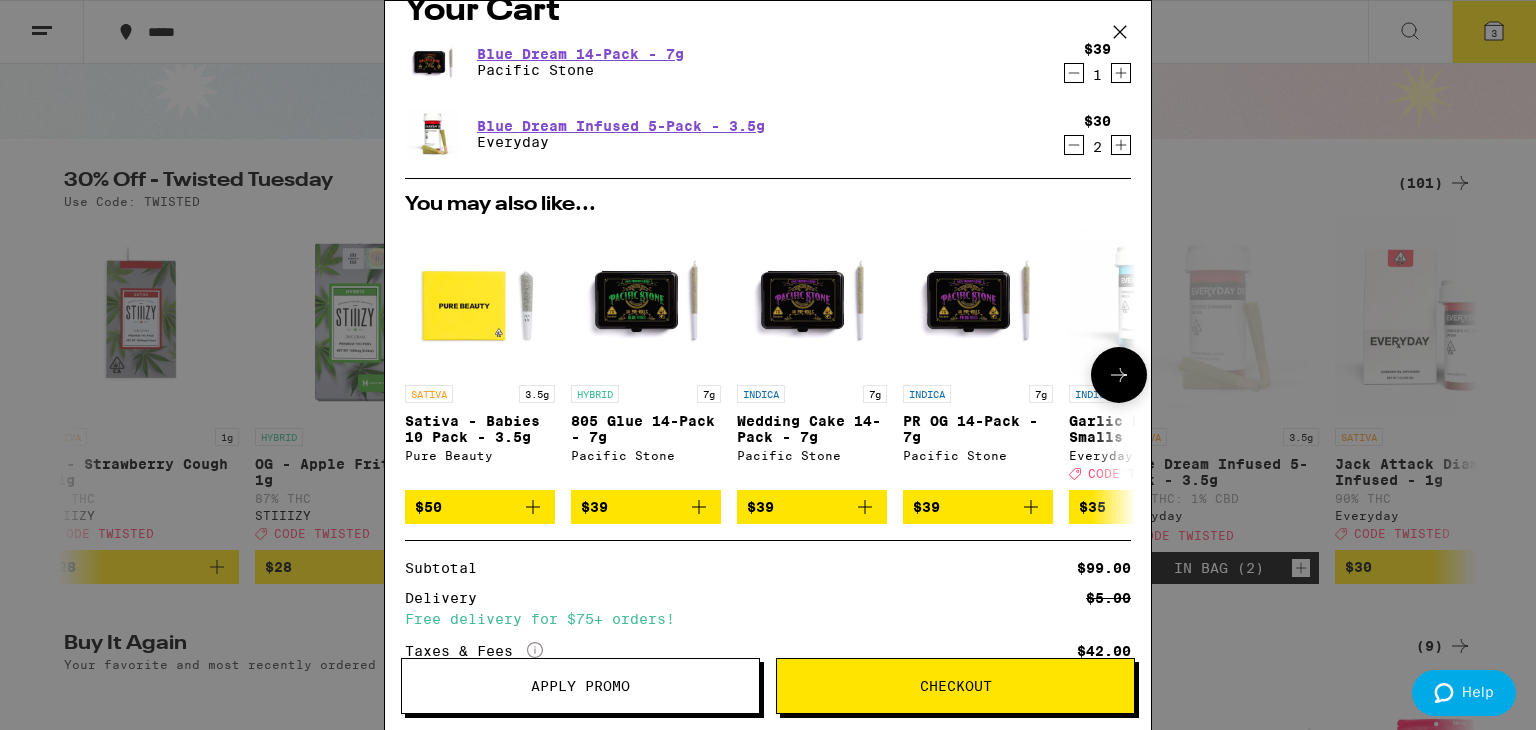 scroll, scrollTop: 0, scrollLeft: 0, axis: both 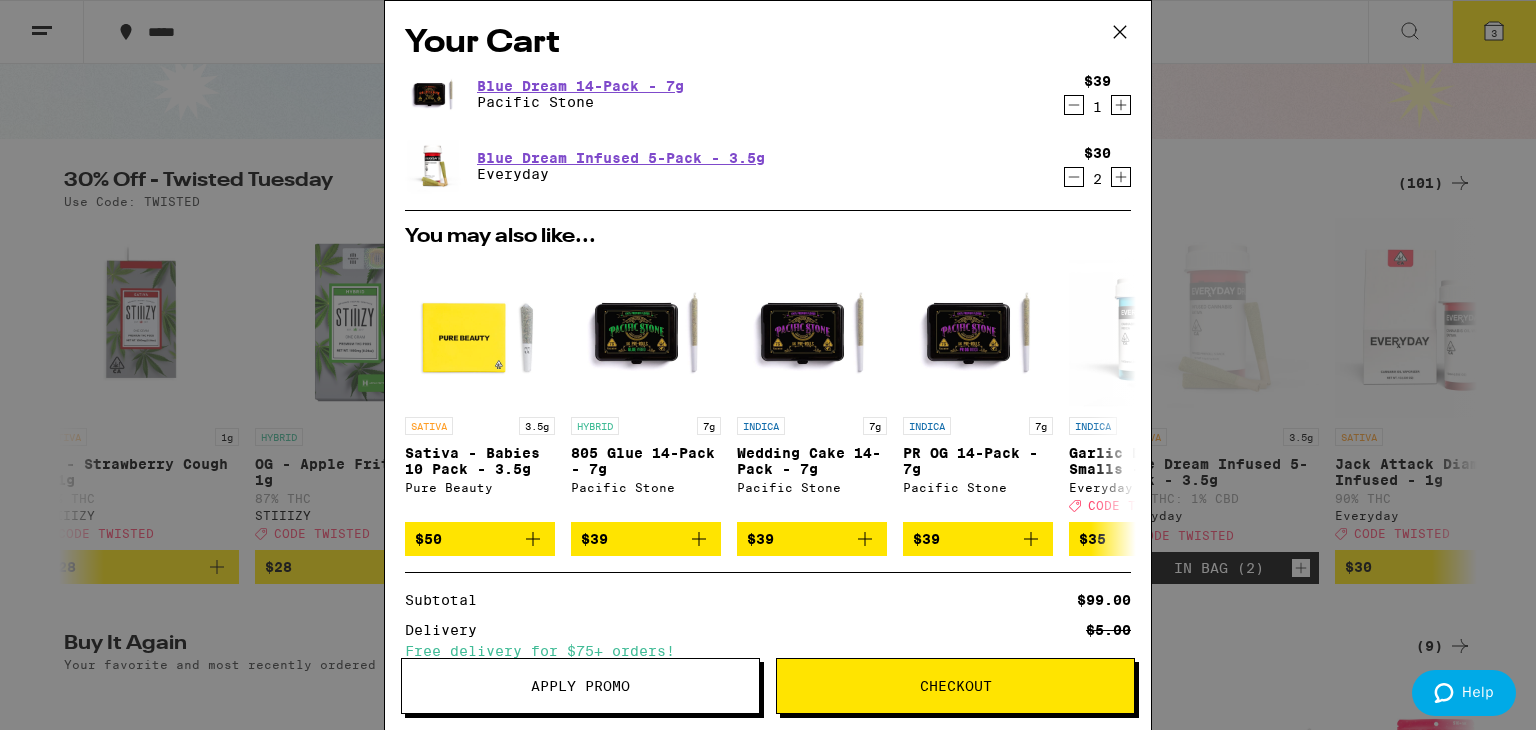 click 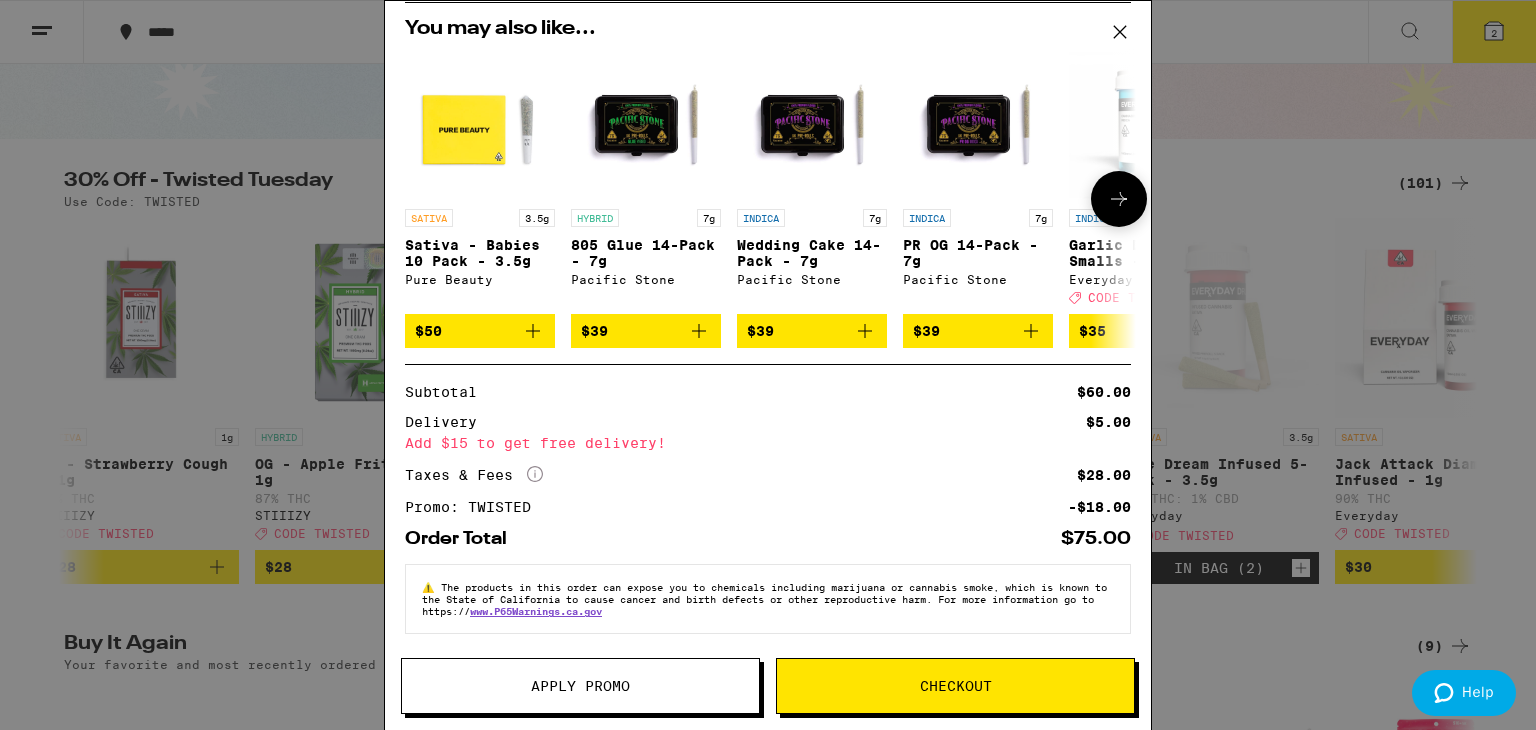 scroll, scrollTop: 0, scrollLeft: 0, axis: both 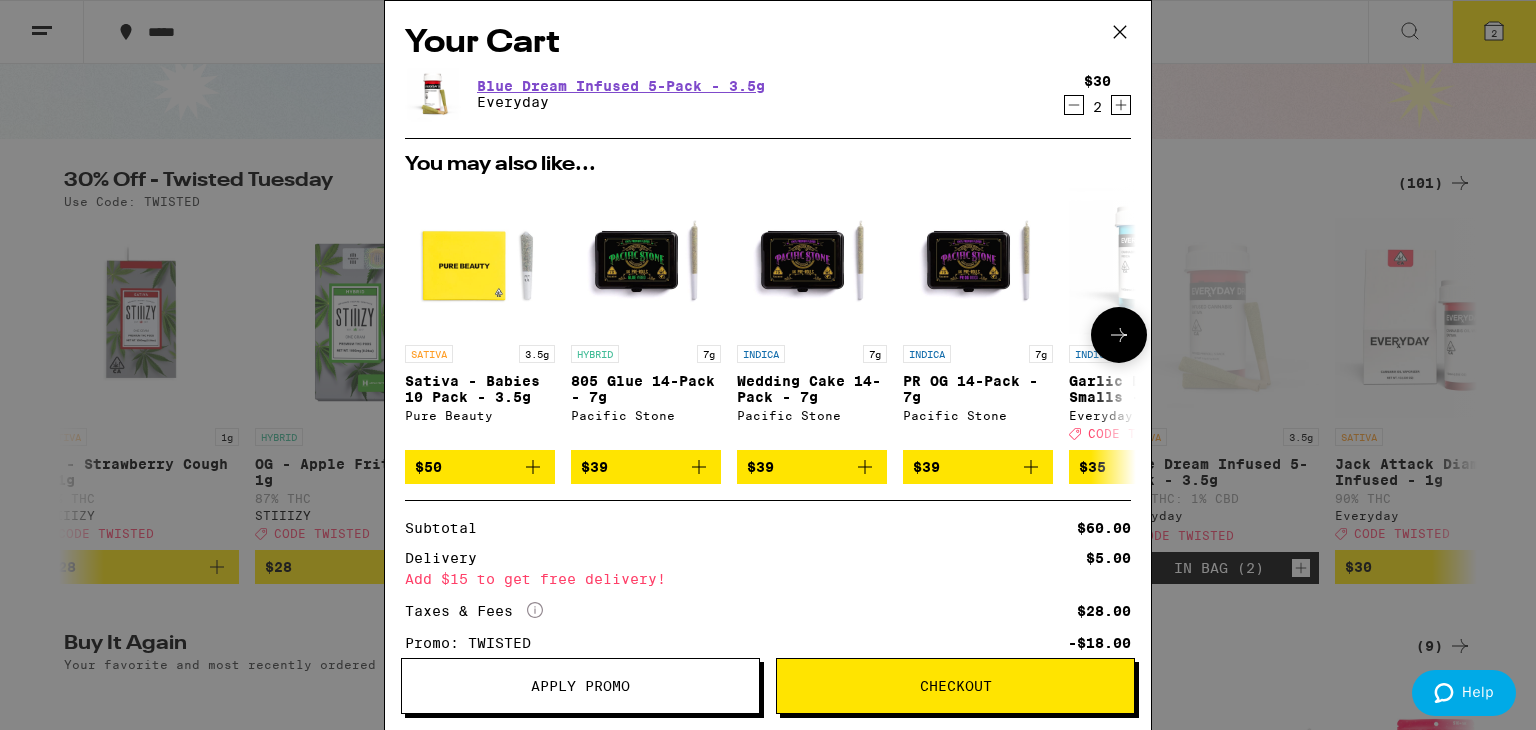 click 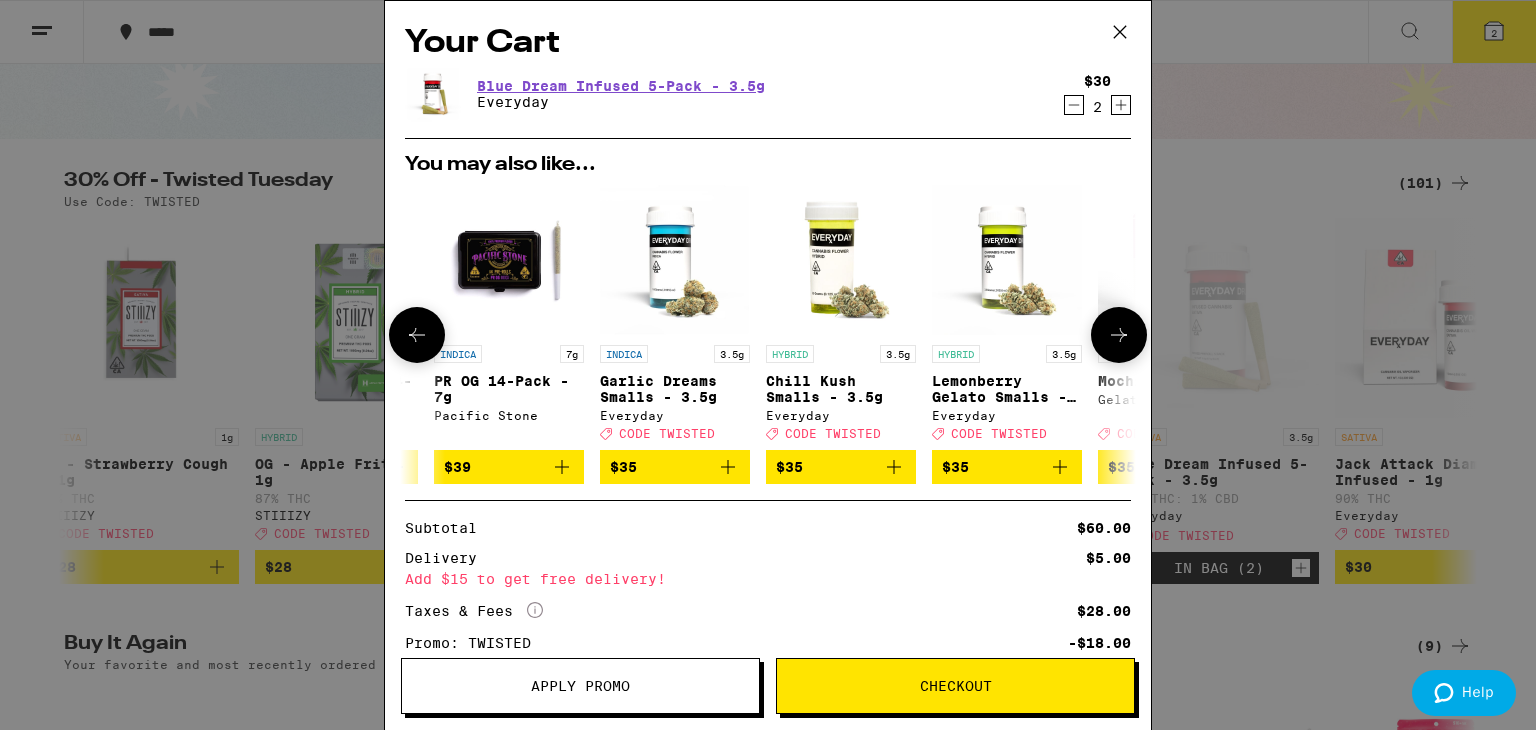 scroll, scrollTop: 0, scrollLeft: 492, axis: horizontal 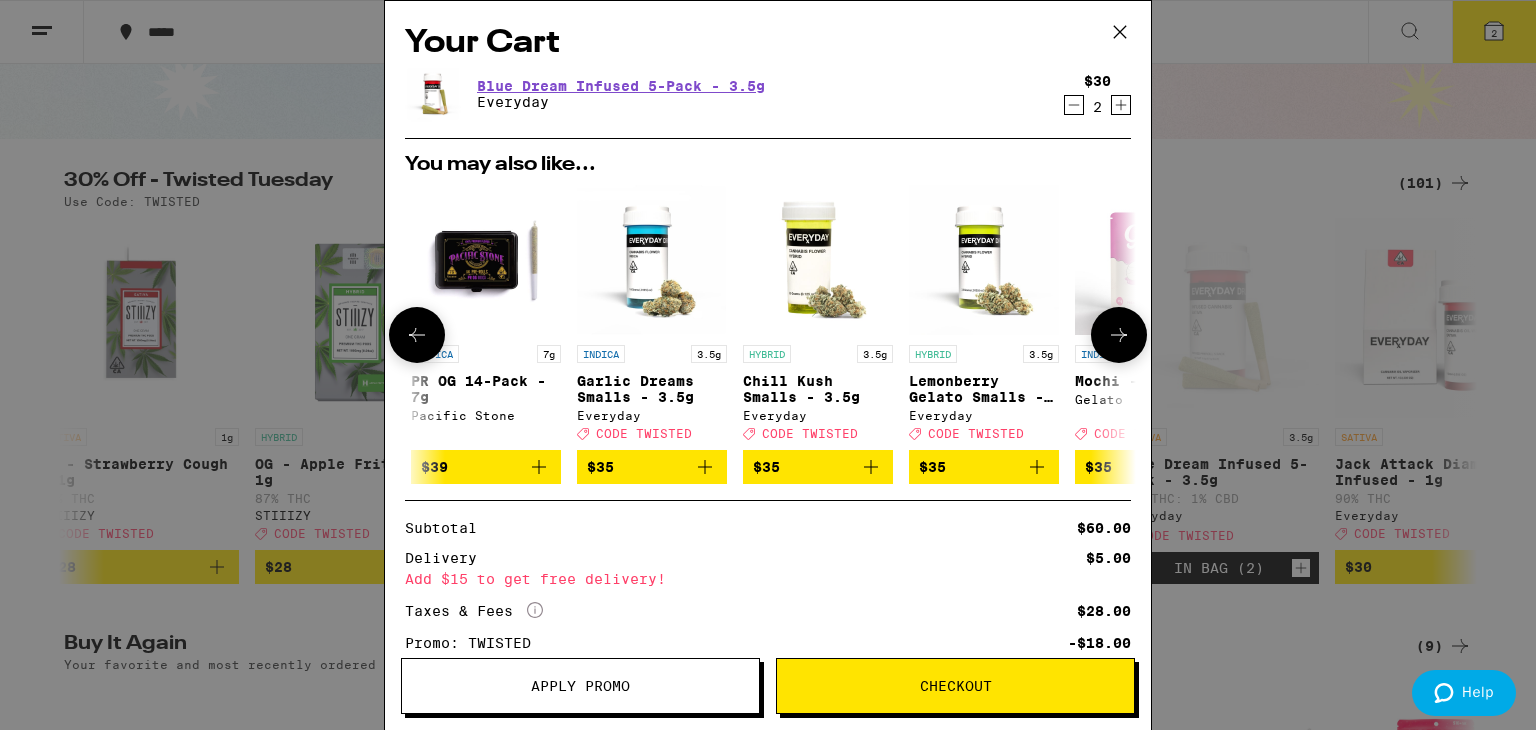 click 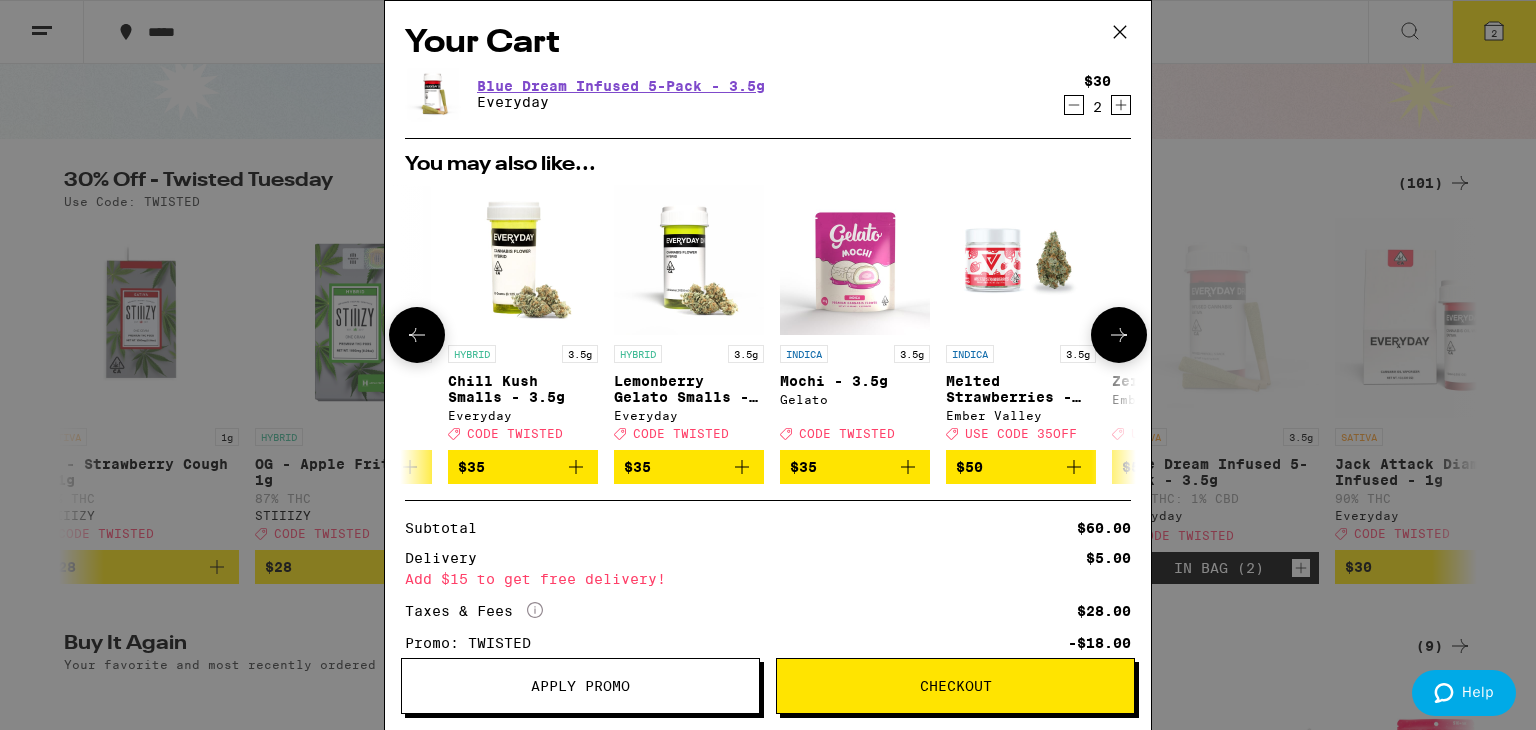scroll, scrollTop: 0, scrollLeft: 948, axis: horizontal 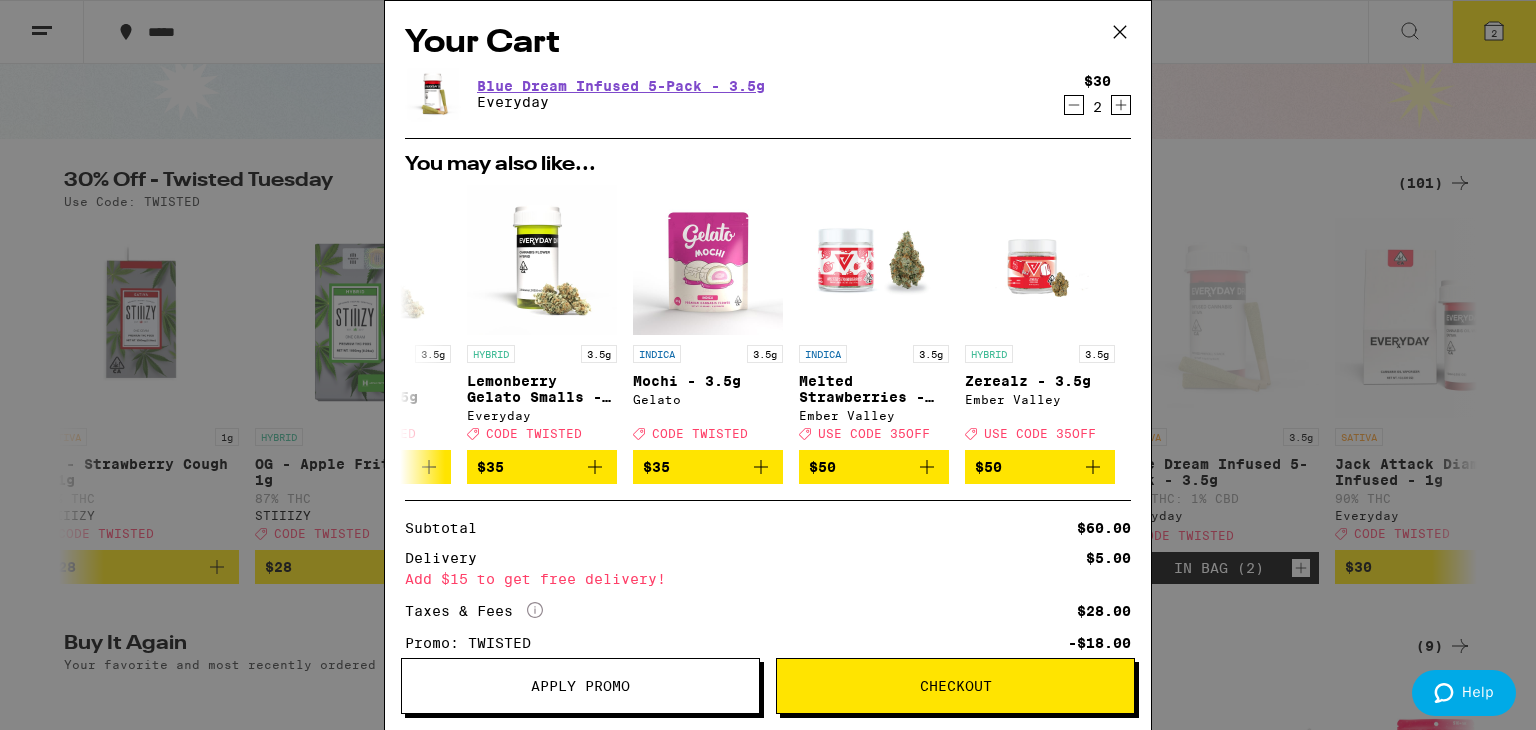 click 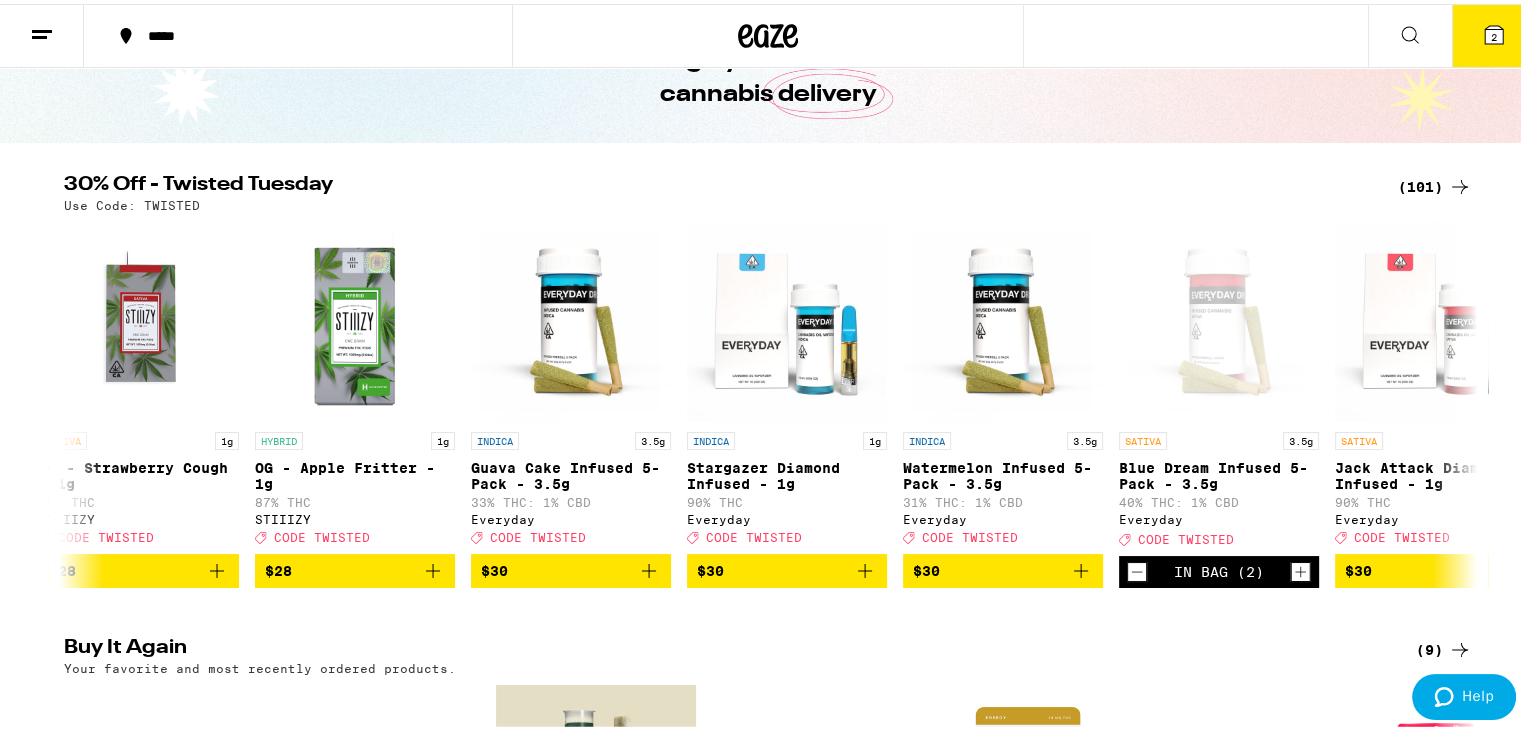 scroll, scrollTop: 0, scrollLeft: 0, axis: both 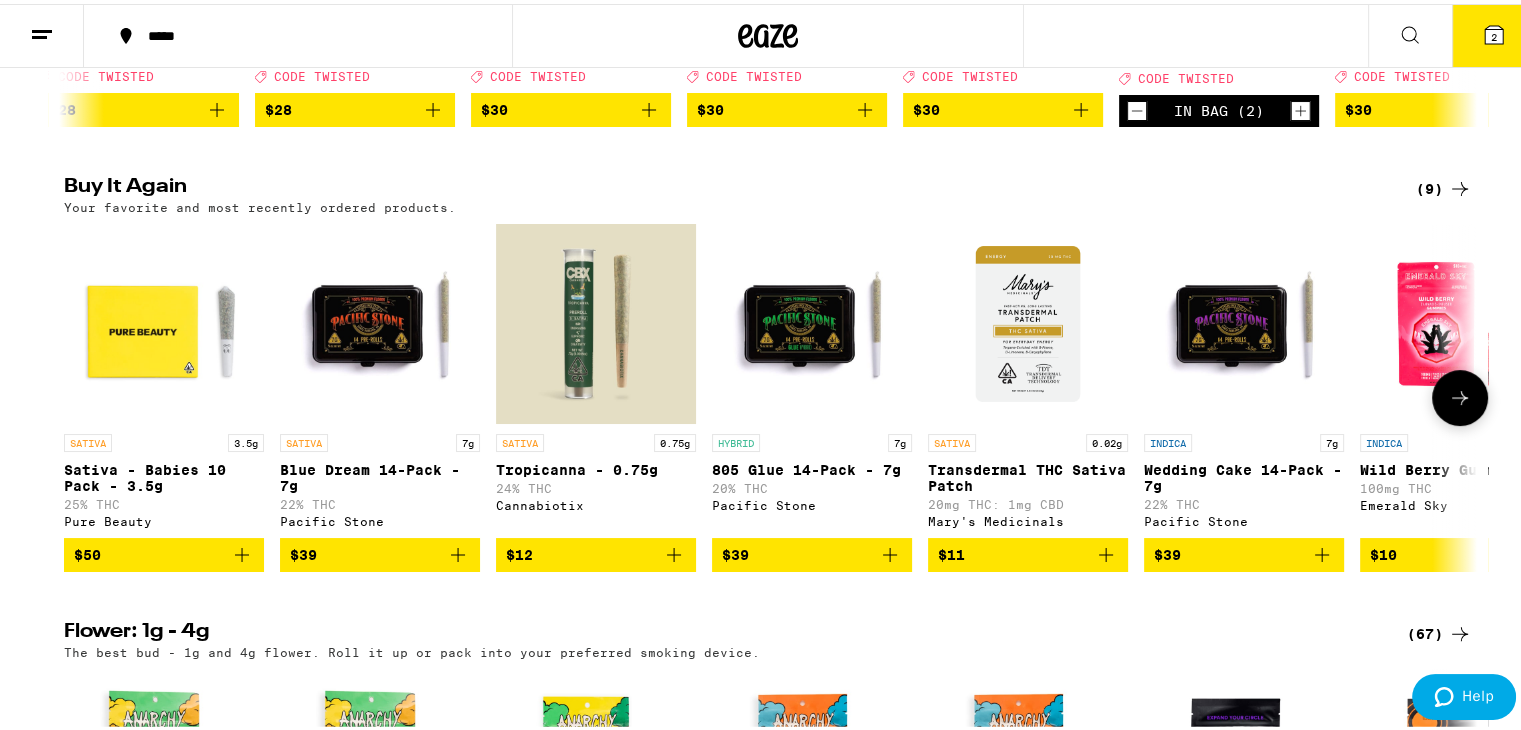 click 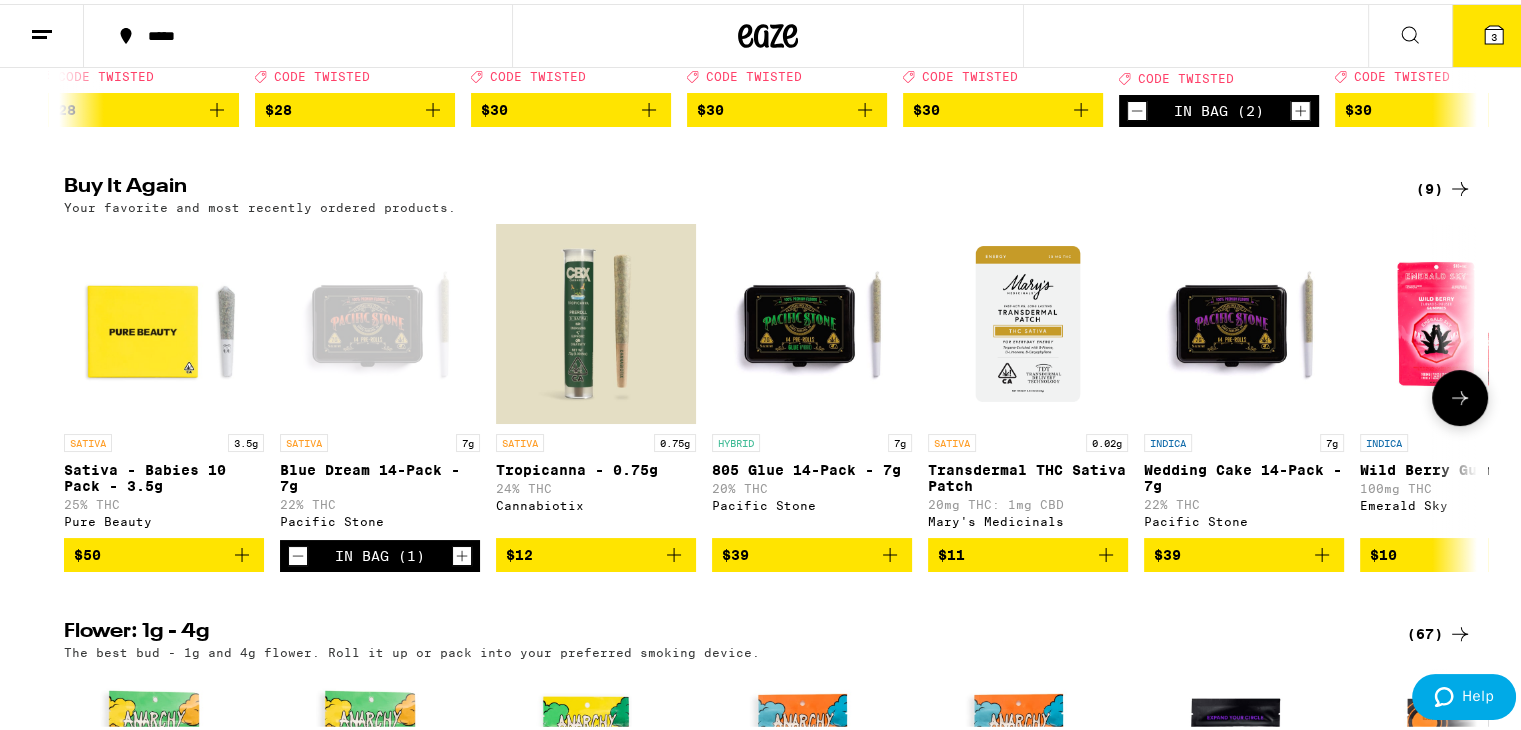 click 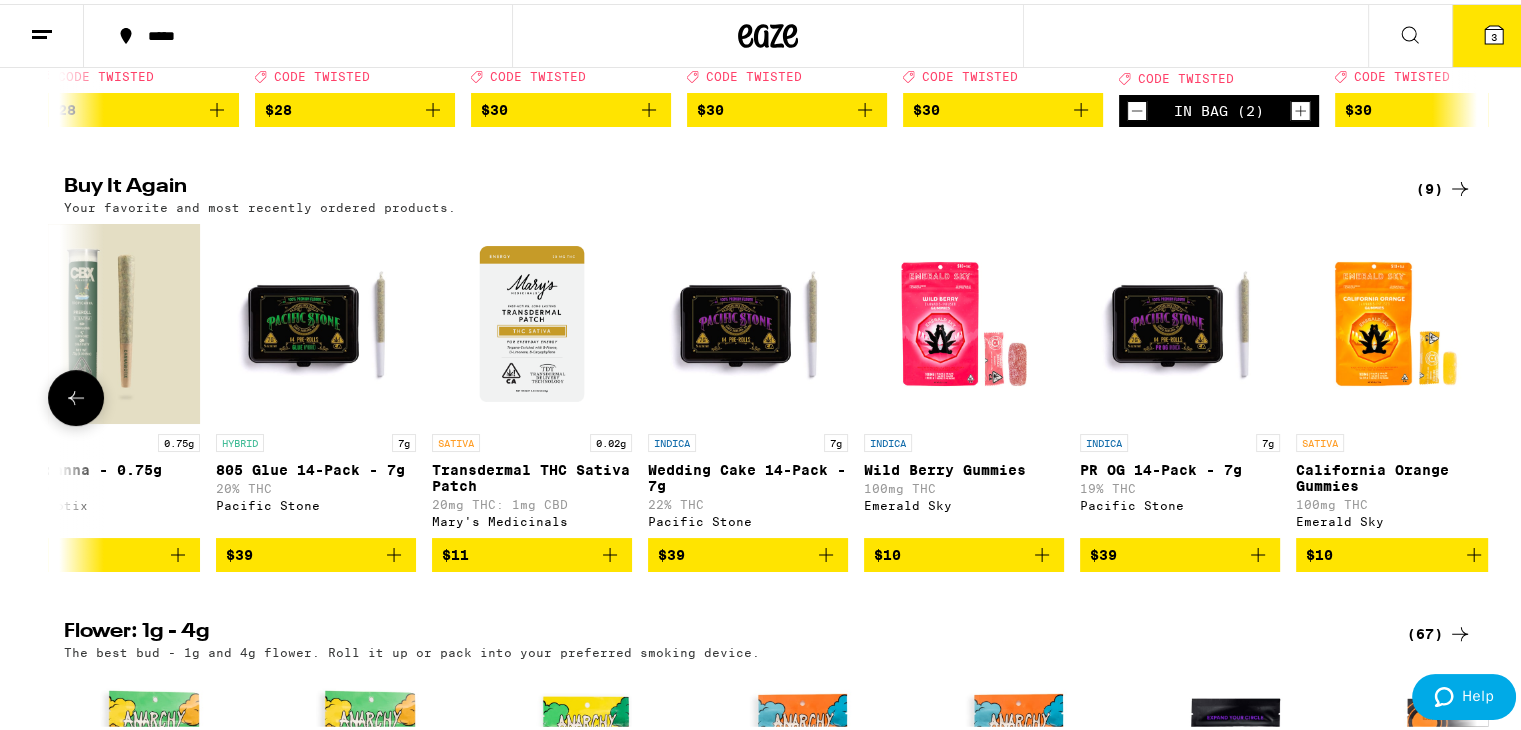 scroll, scrollTop: 0, scrollLeft: 536, axis: horizontal 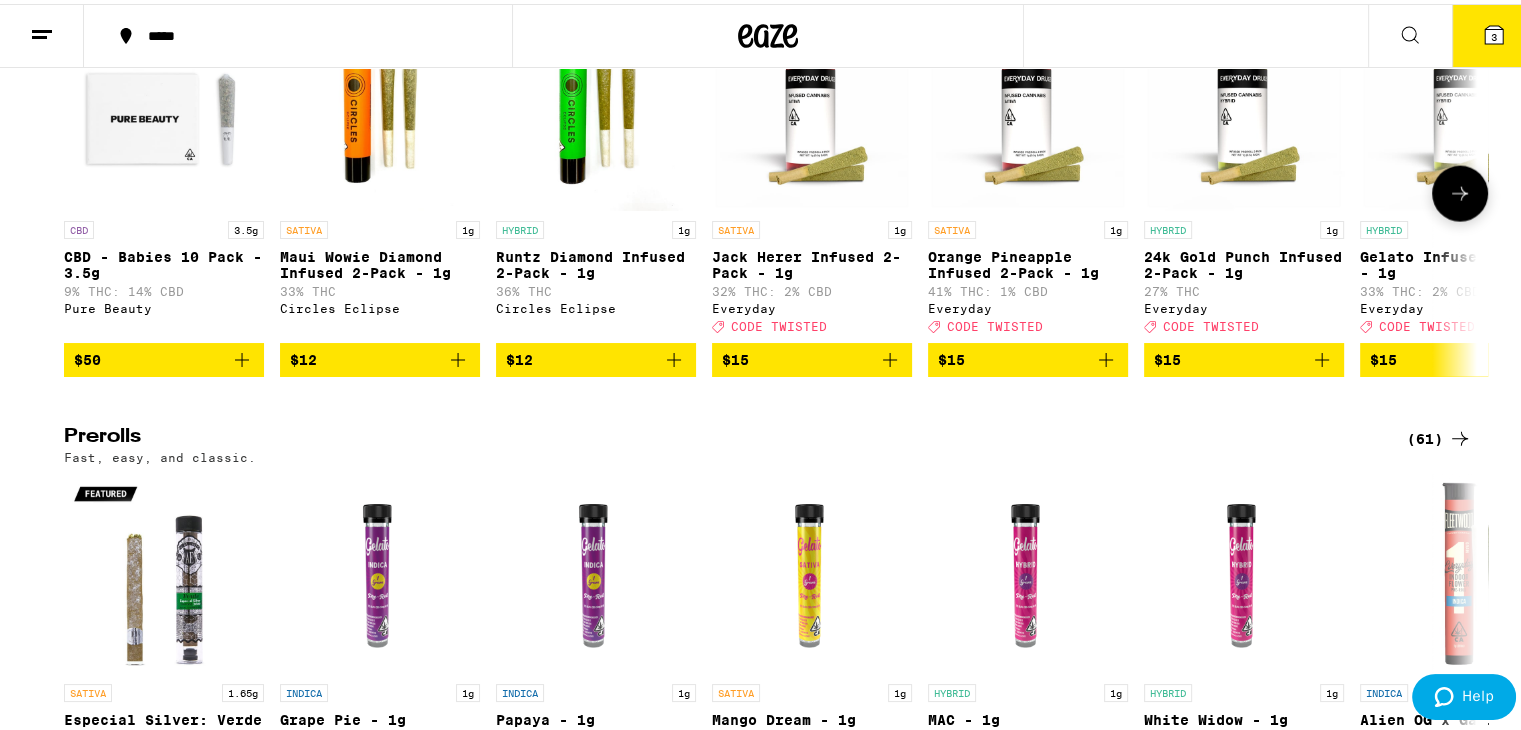 click 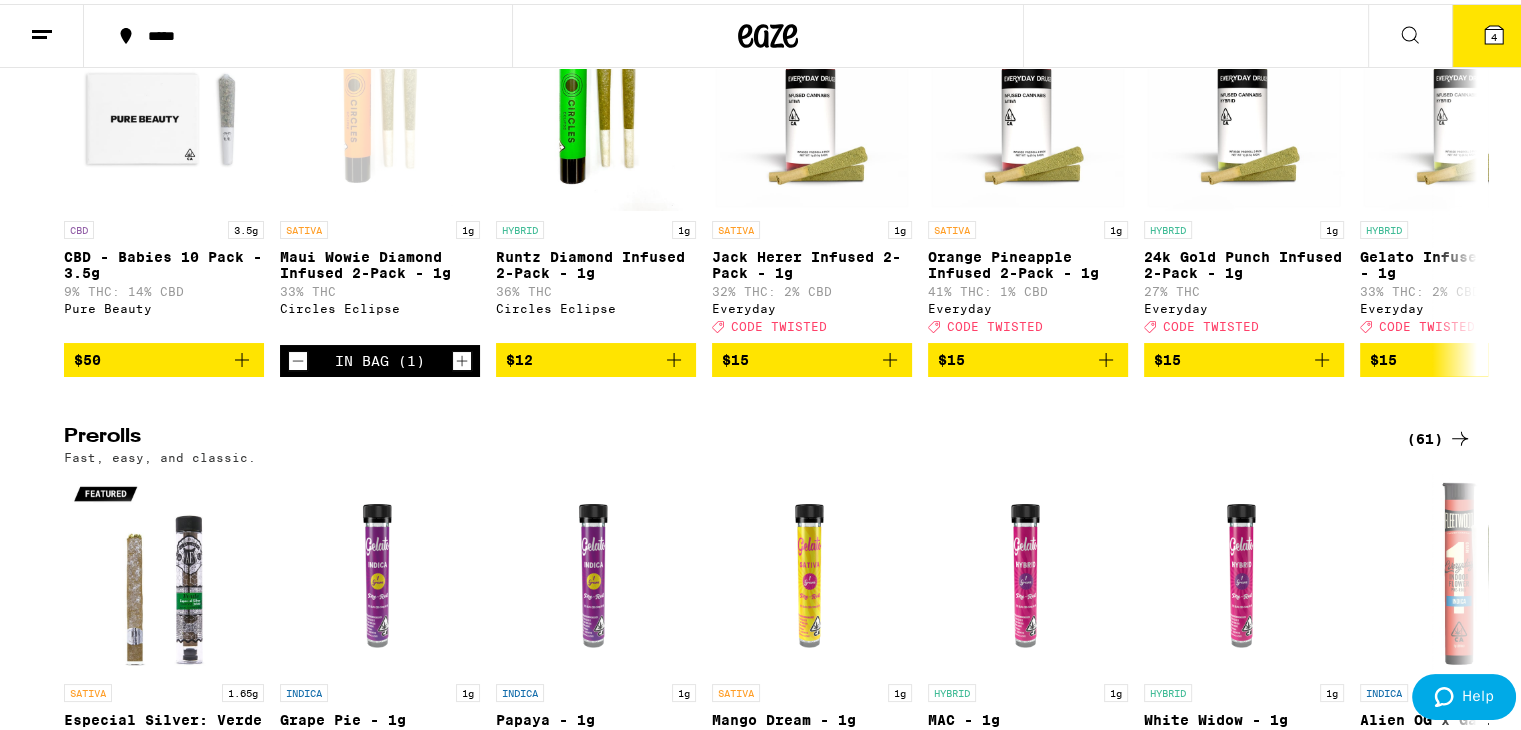 click on "4" at bounding box center (1494, 32) 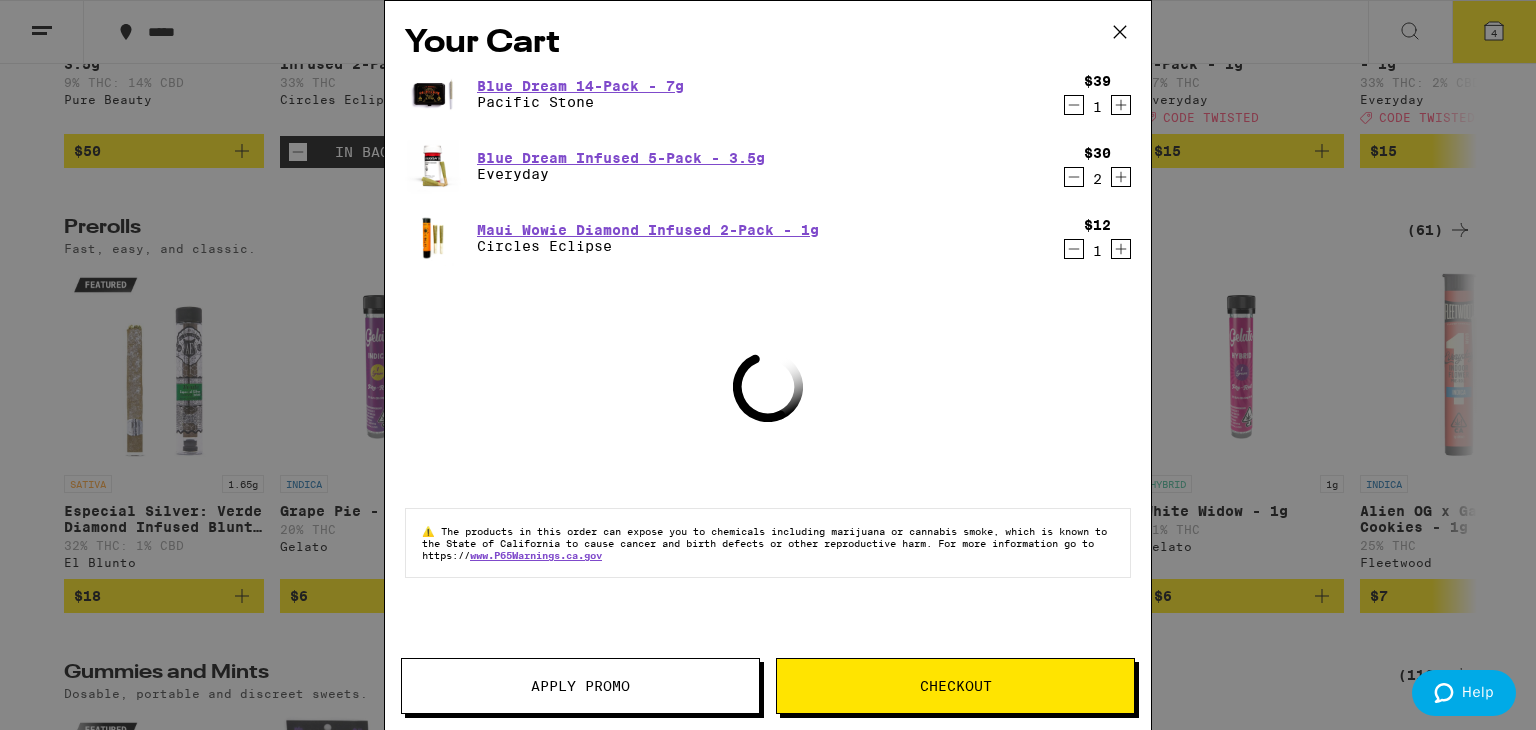scroll, scrollTop: 4392, scrollLeft: 0, axis: vertical 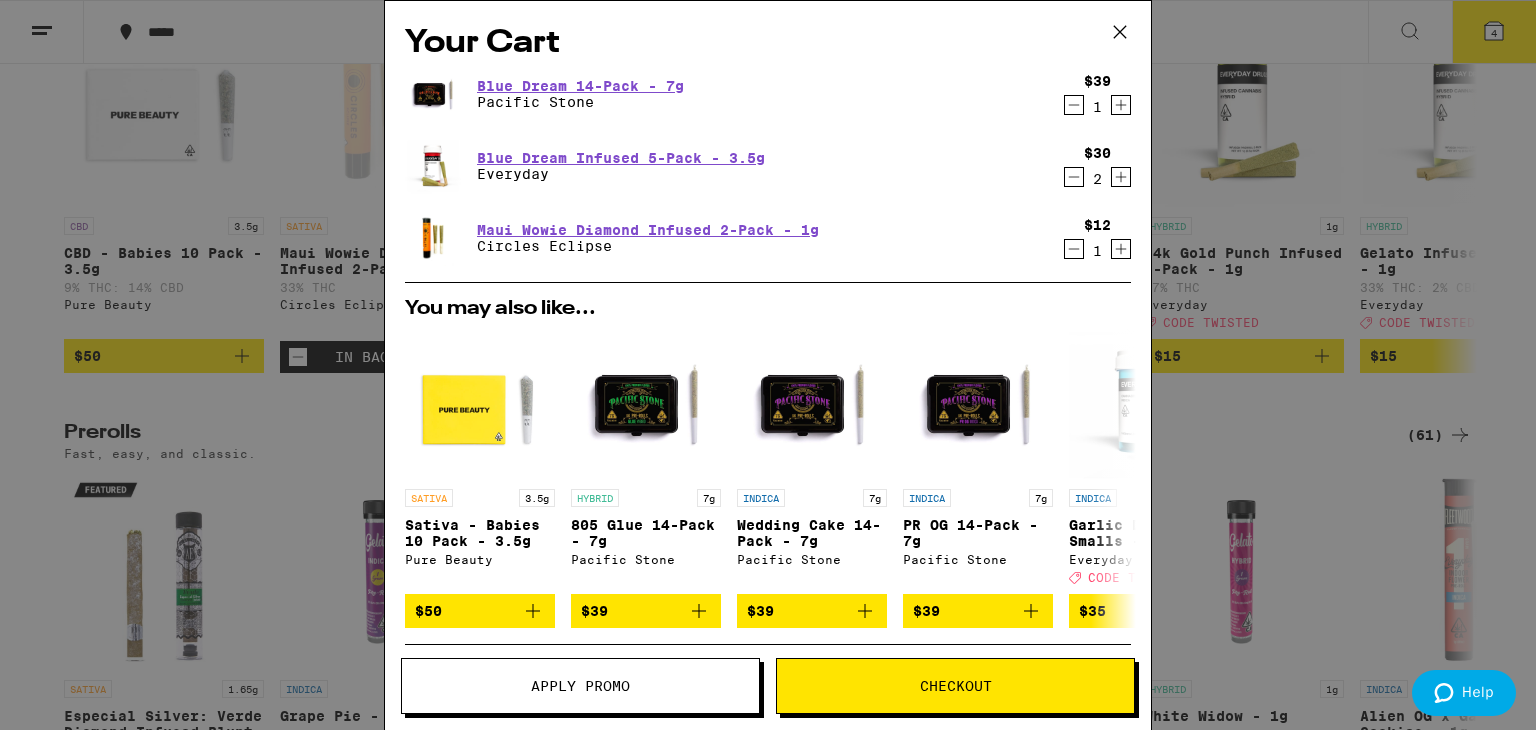 click 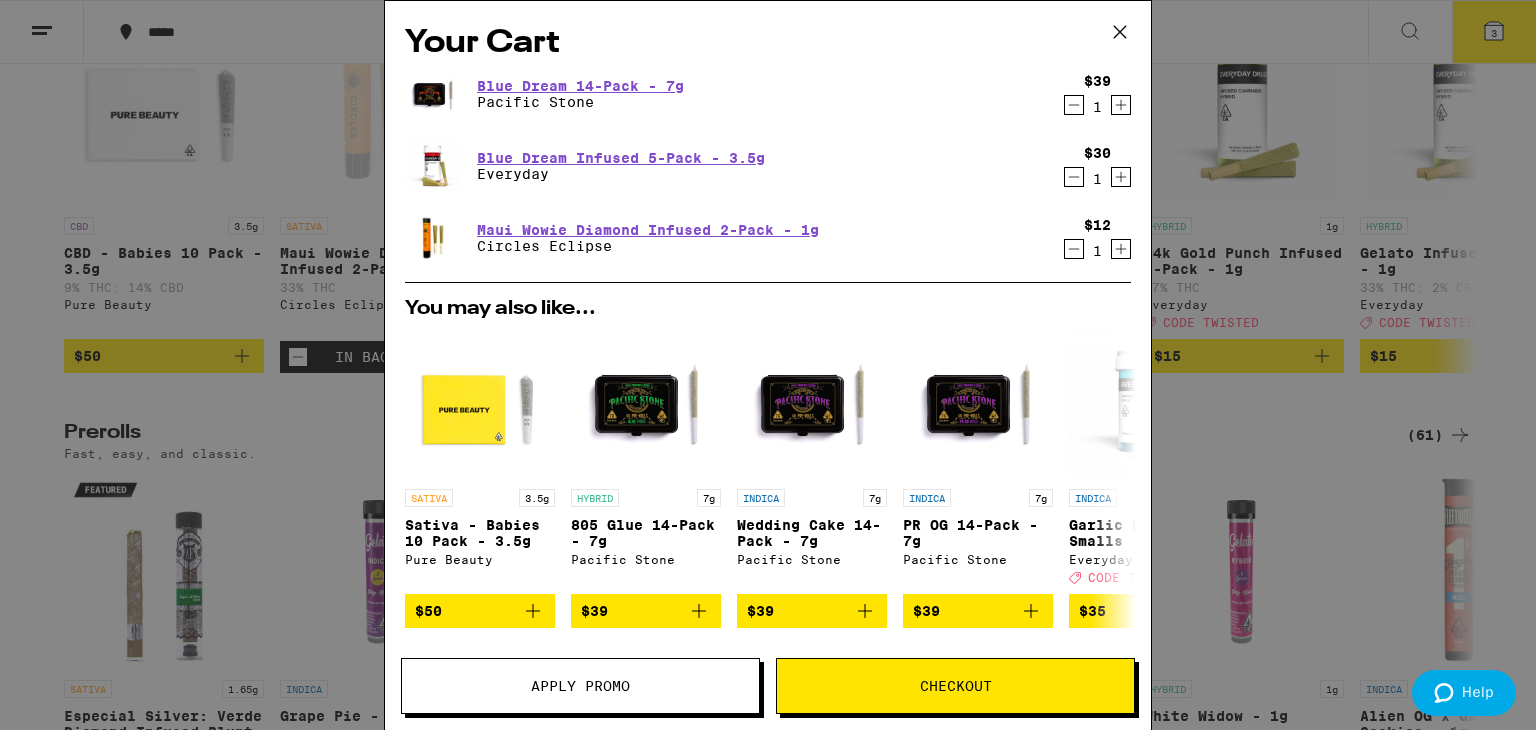 click 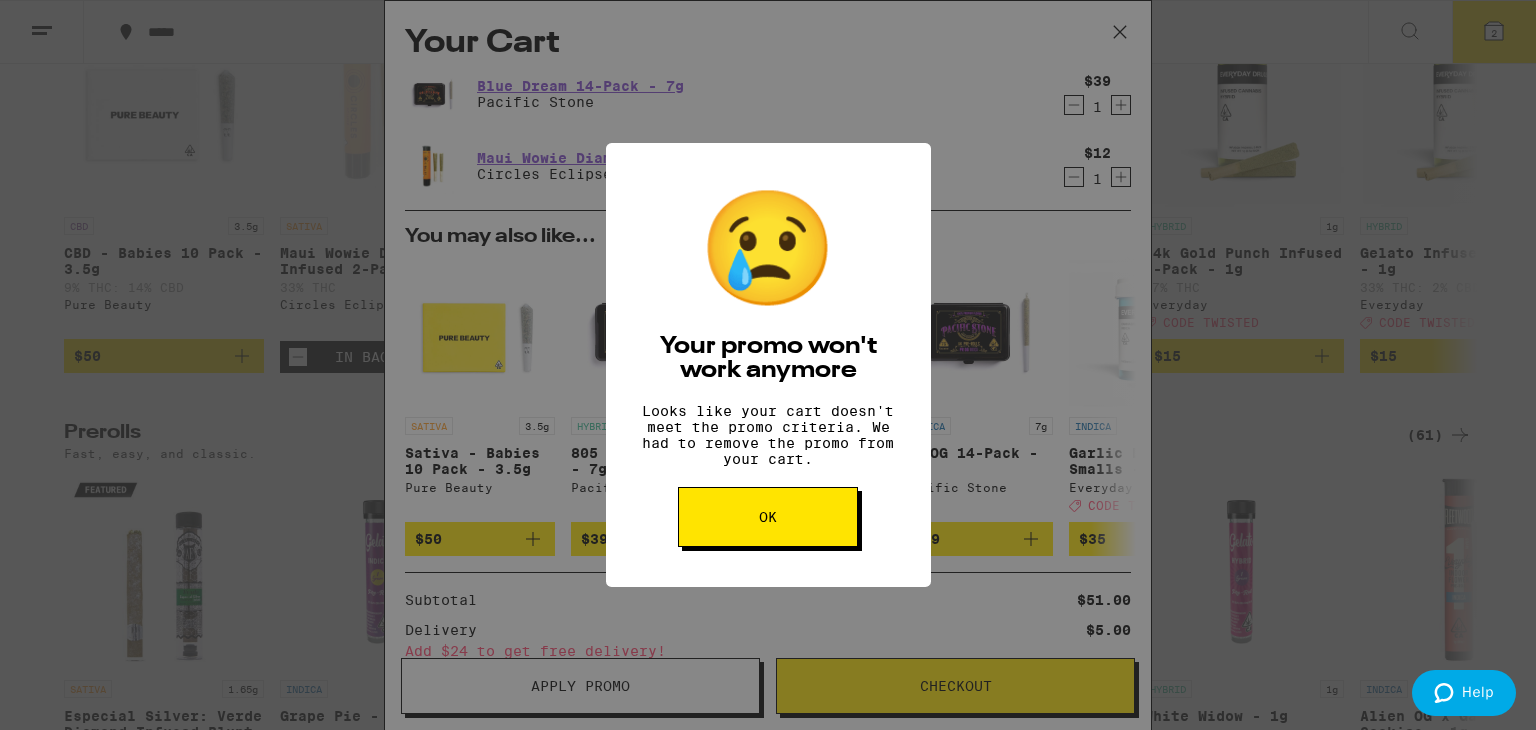 click on "OK" at bounding box center [768, 517] 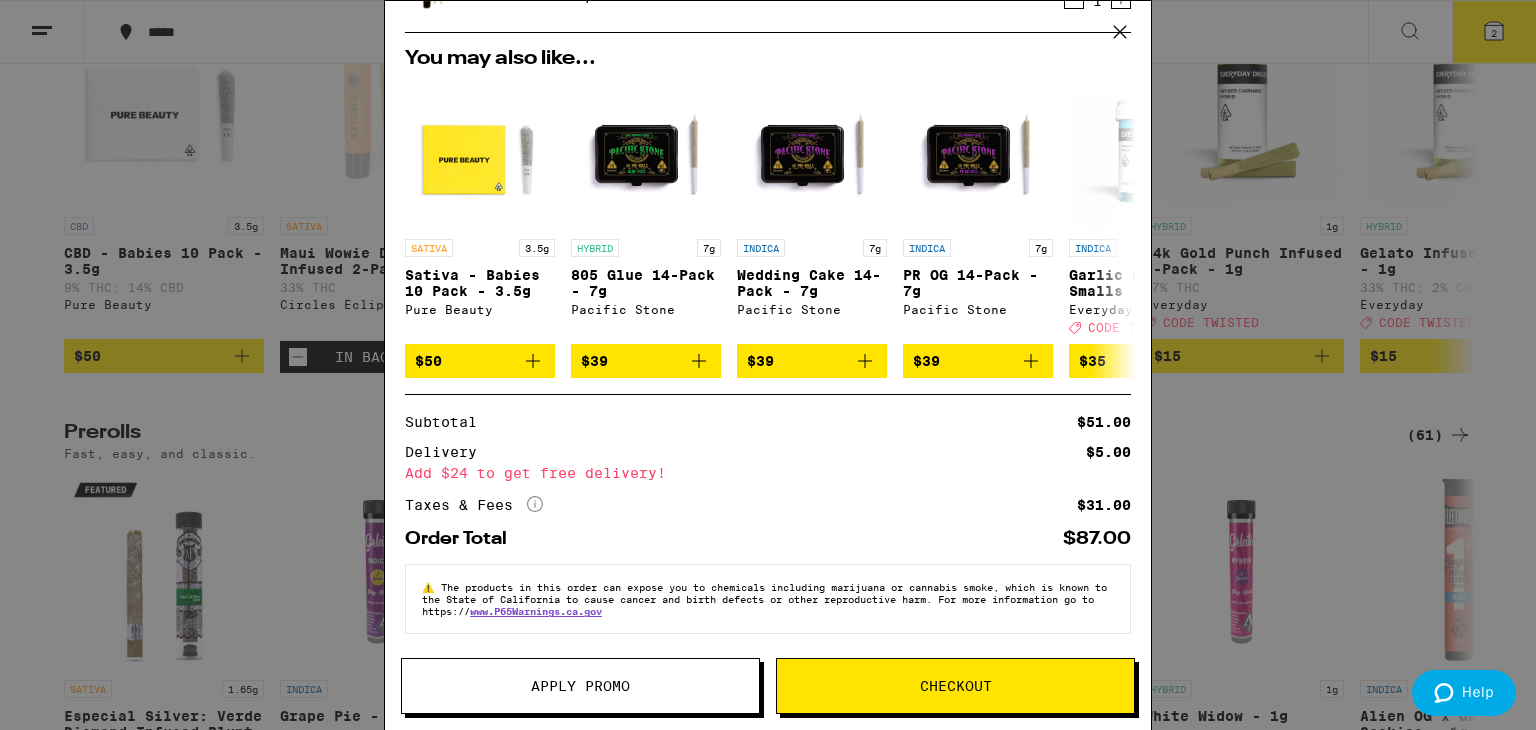 scroll, scrollTop: 0, scrollLeft: 0, axis: both 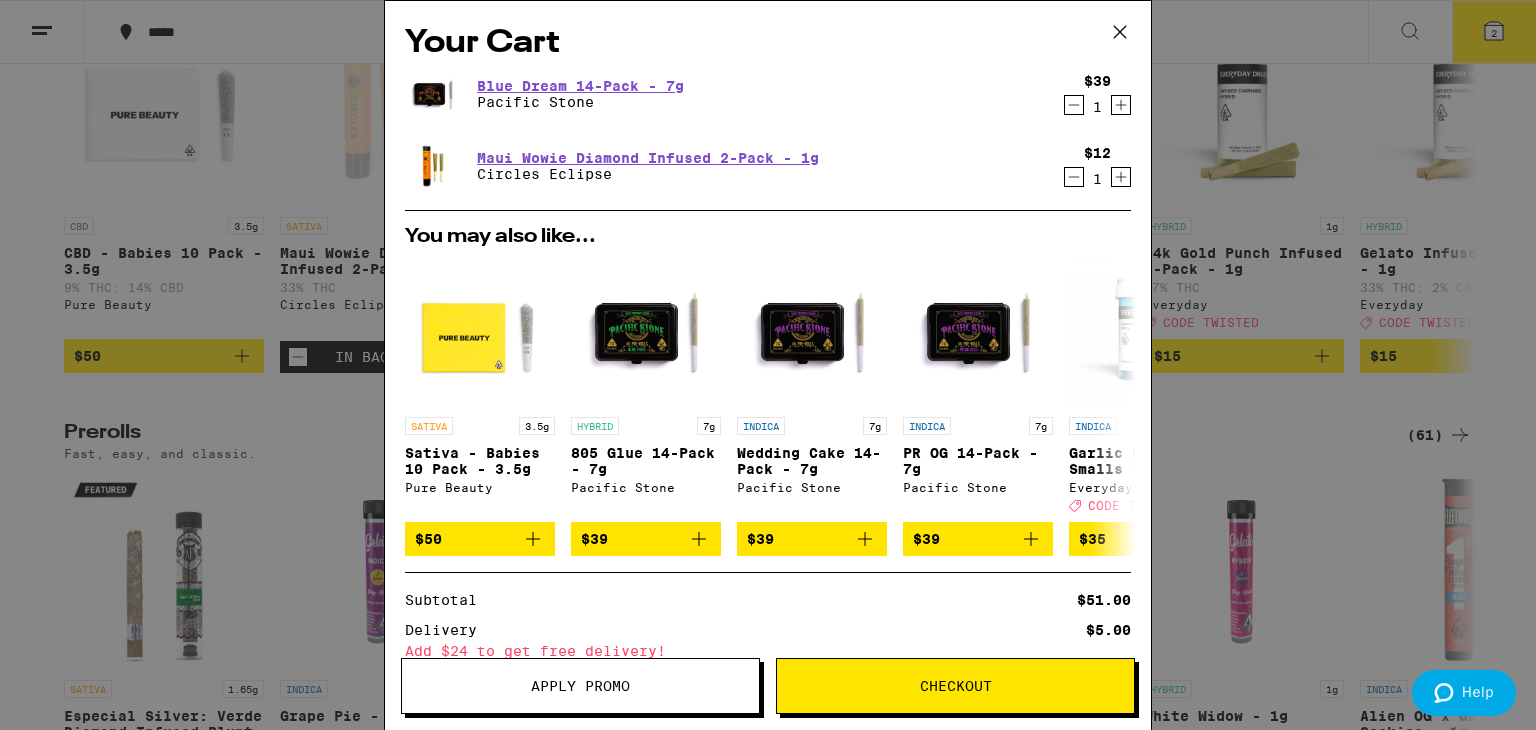 click 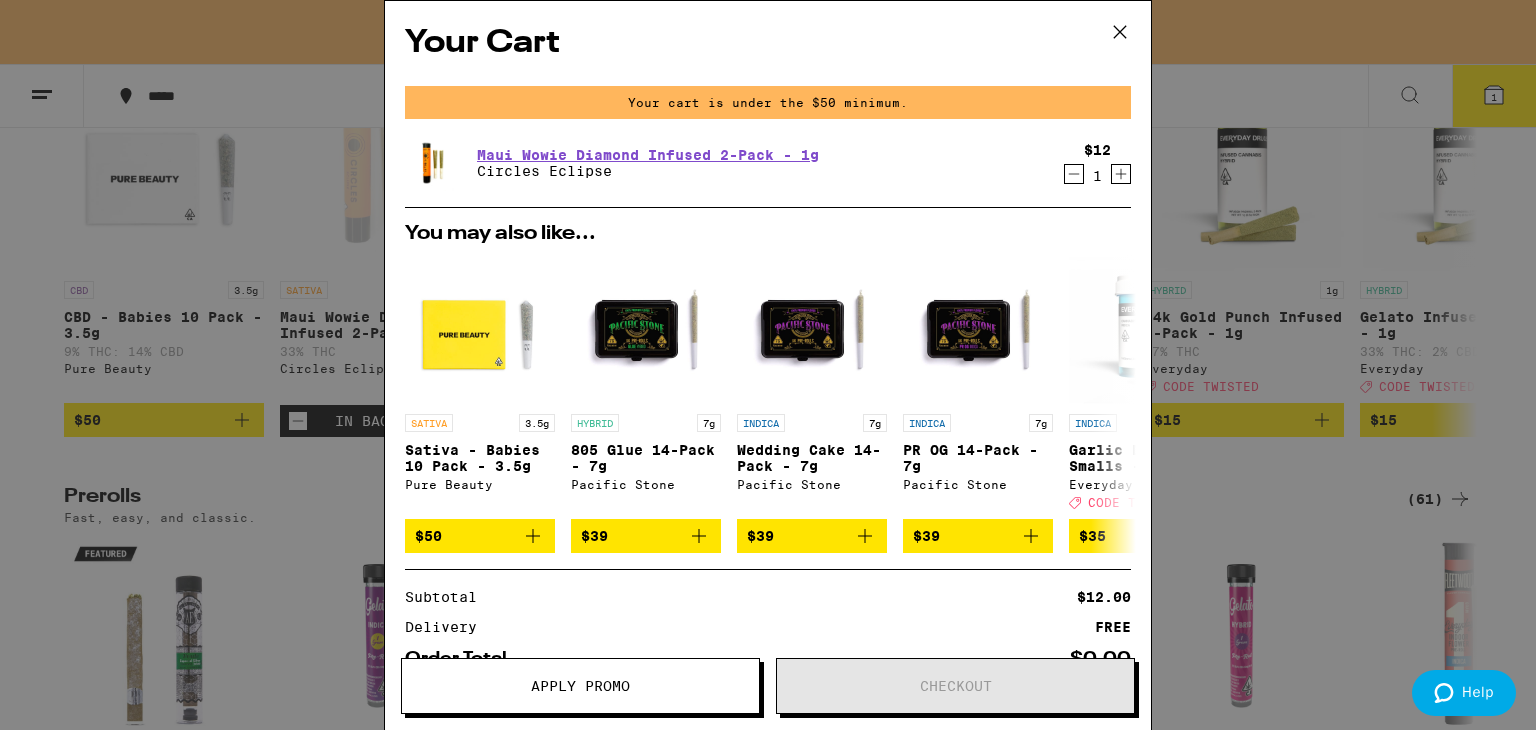 scroll, scrollTop: 4456, scrollLeft: 0, axis: vertical 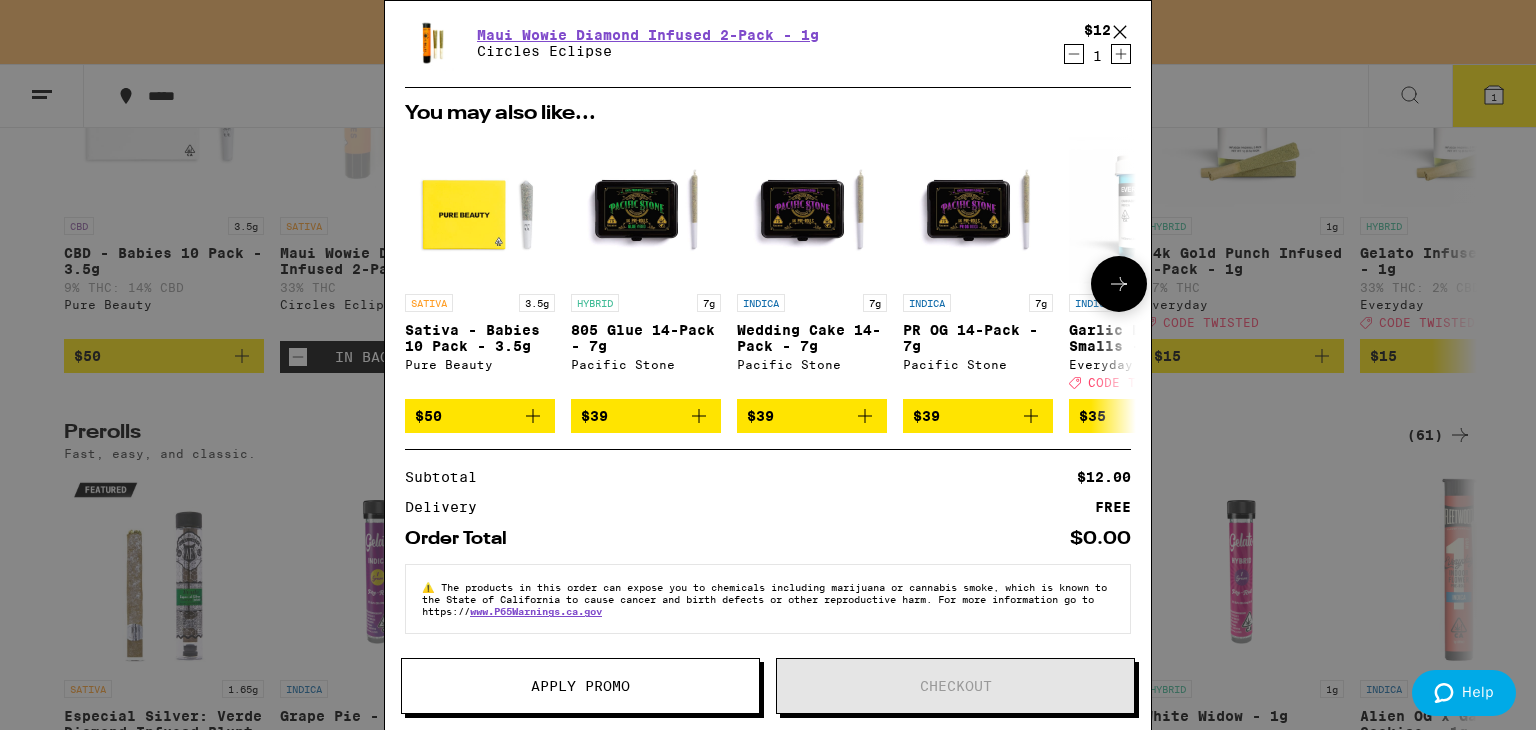 click 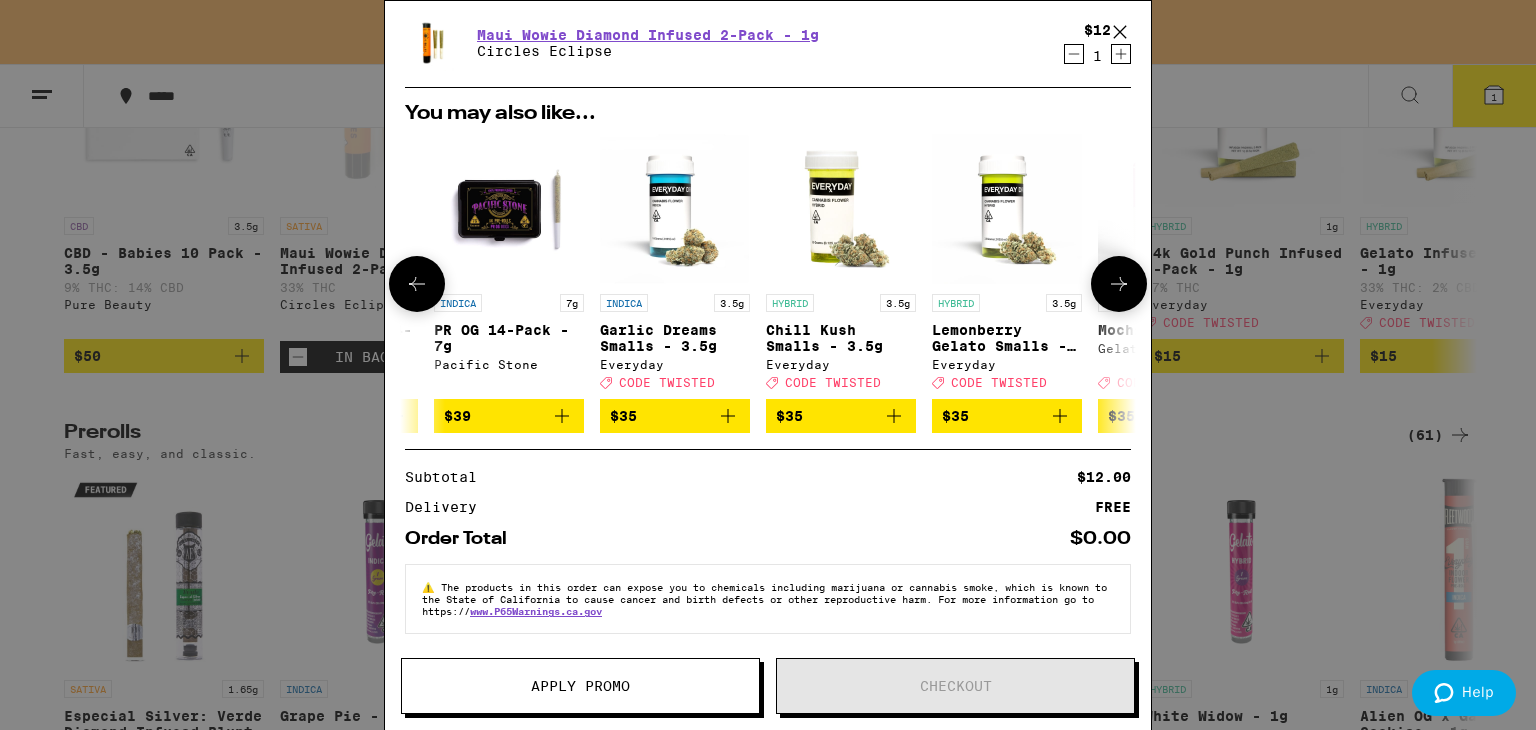 scroll, scrollTop: 0, scrollLeft: 492, axis: horizontal 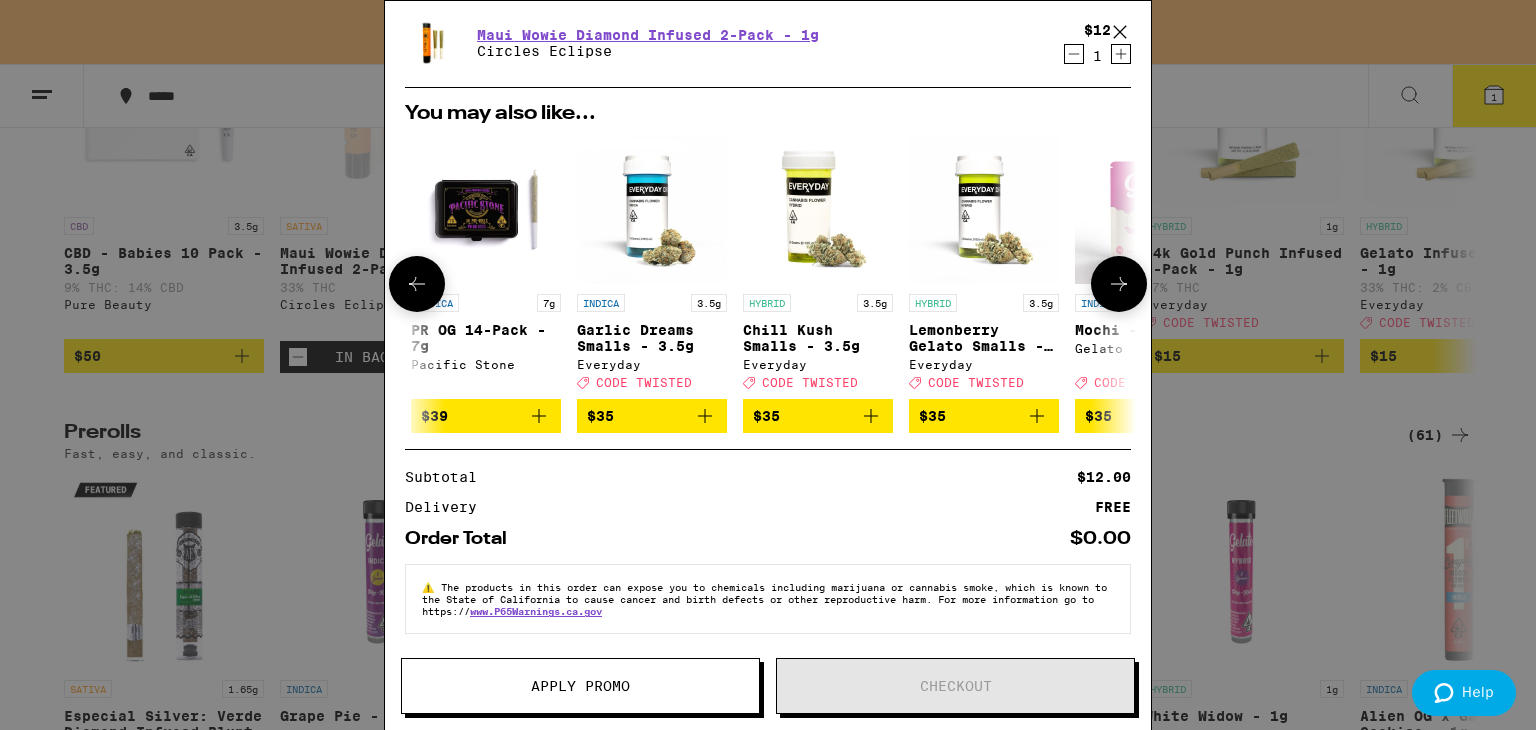 click 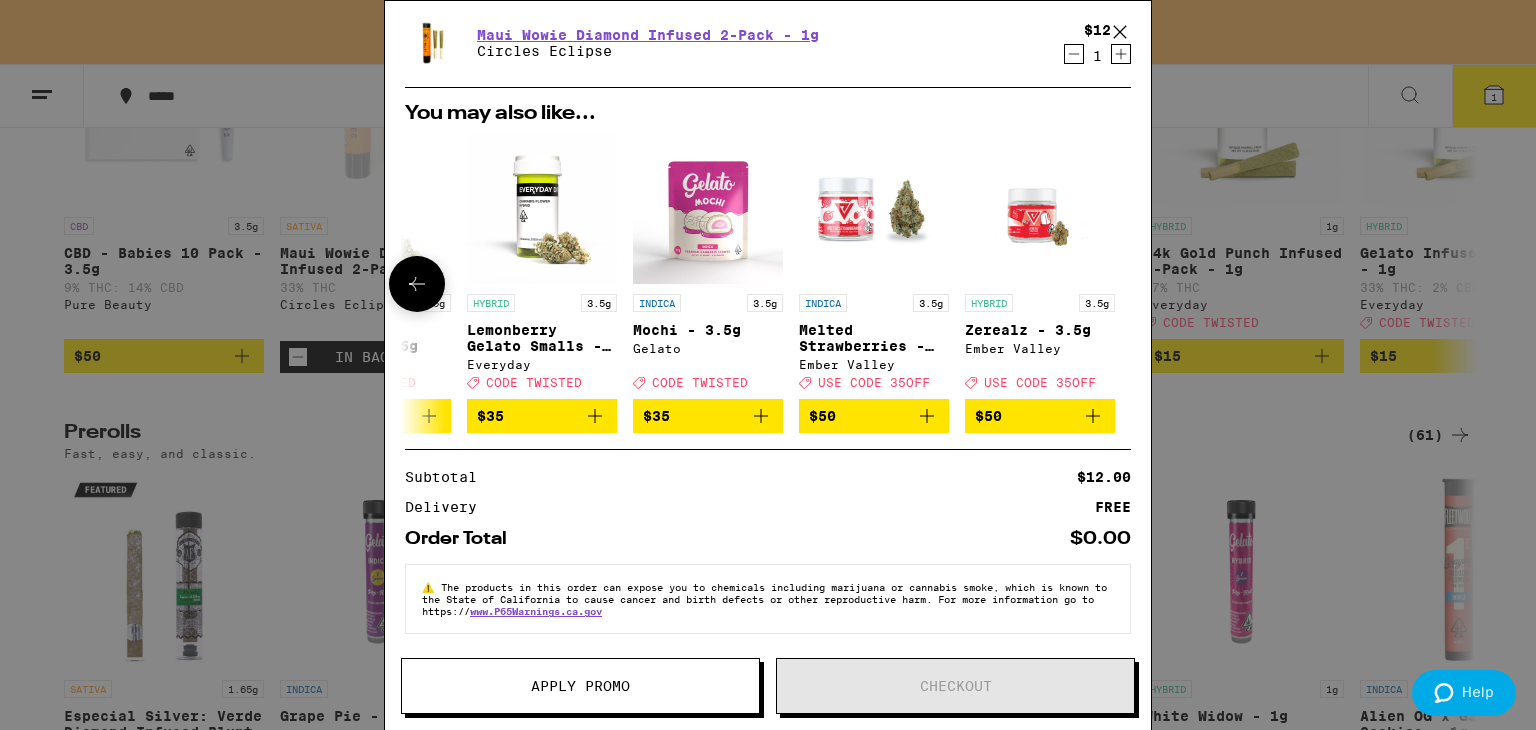 scroll, scrollTop: 0, scrollLeft: 948, axis: horizontal 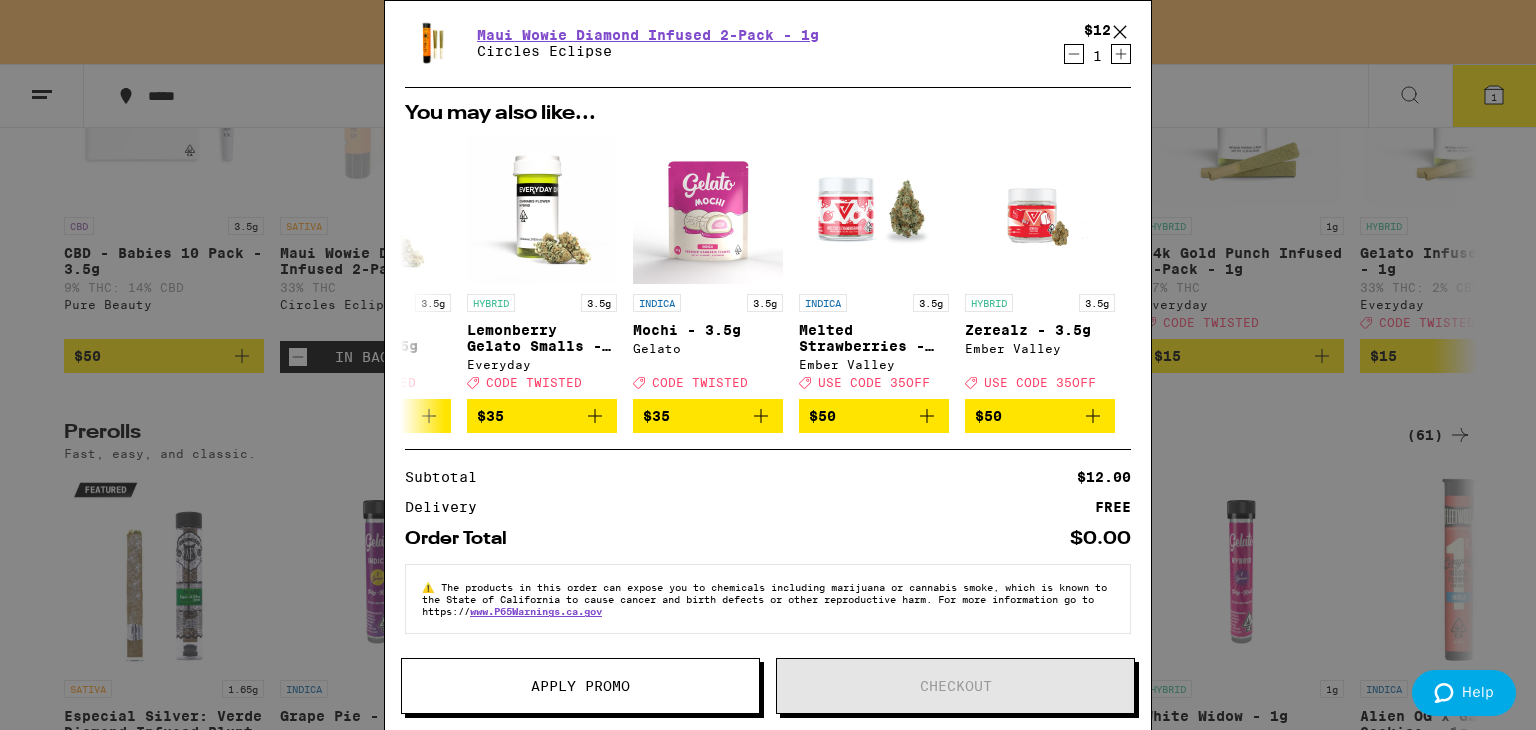 click 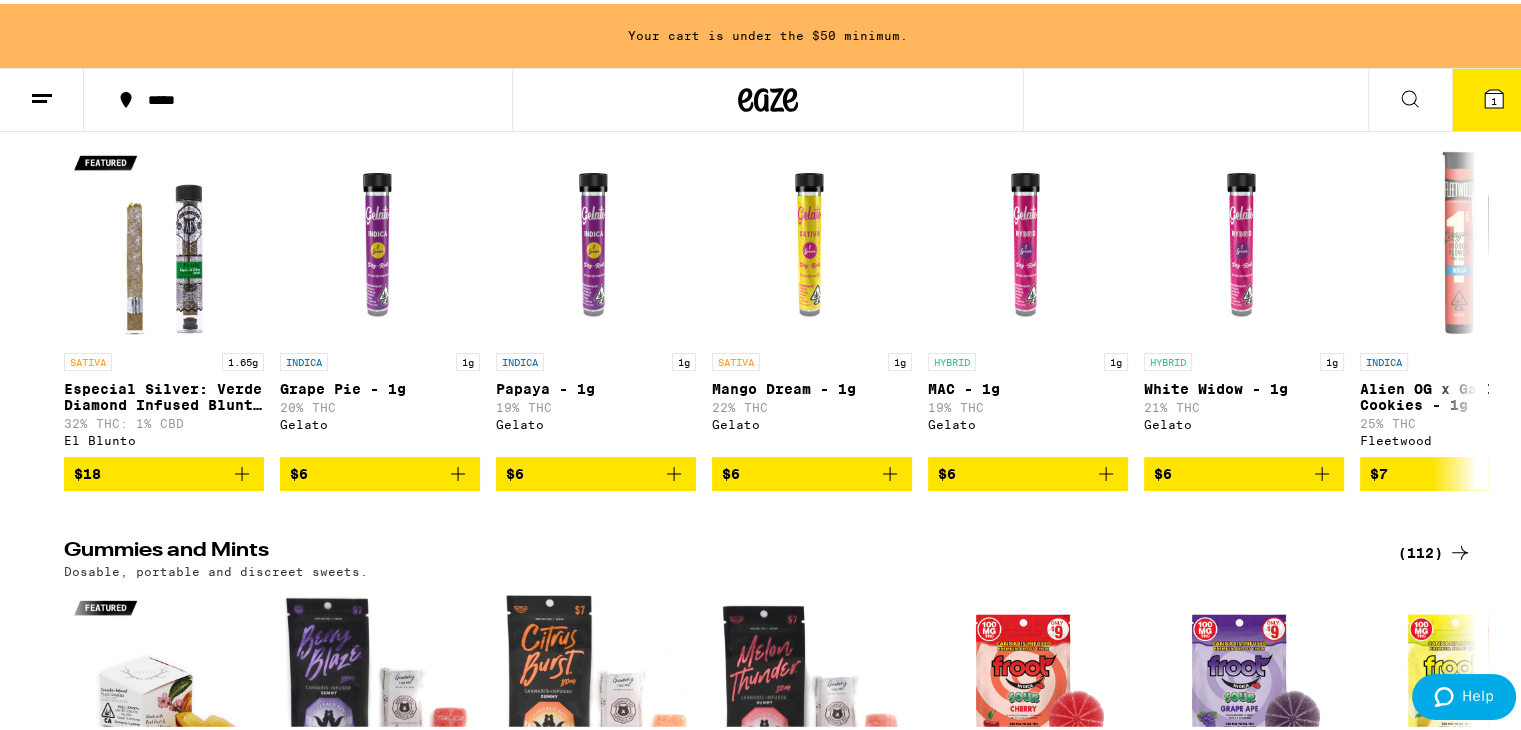 scroll, scrollTop: 0, scrollLeft: 0, axis: both 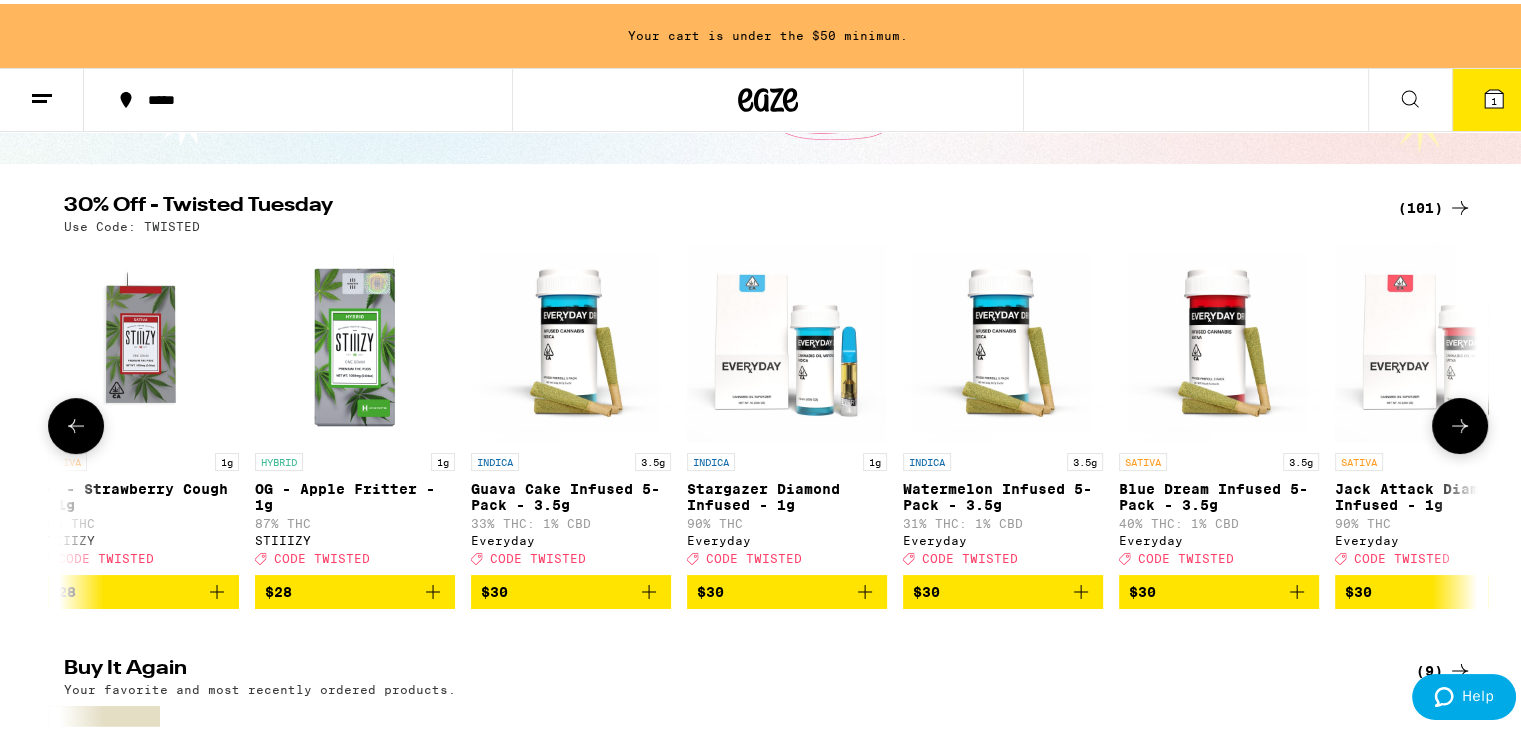 click 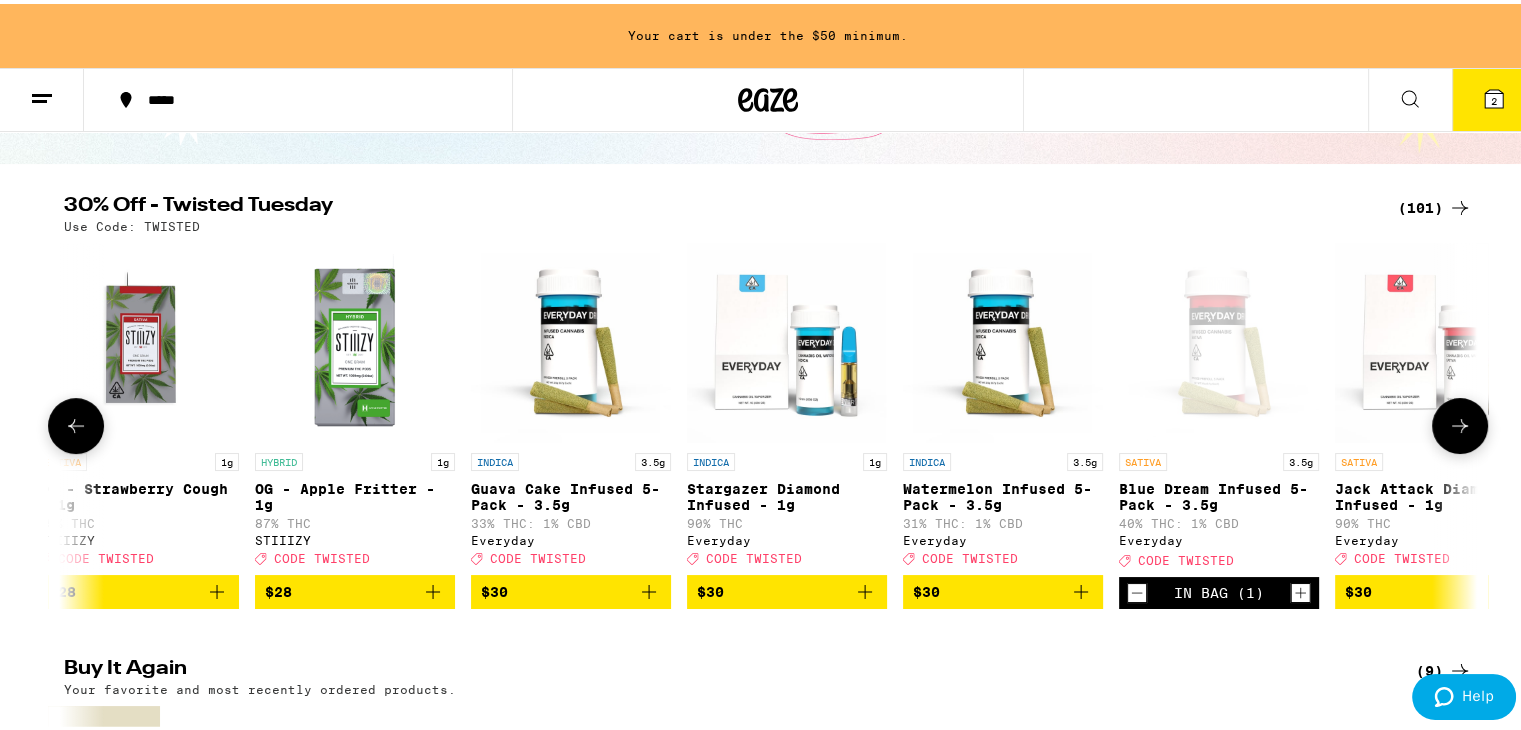 click 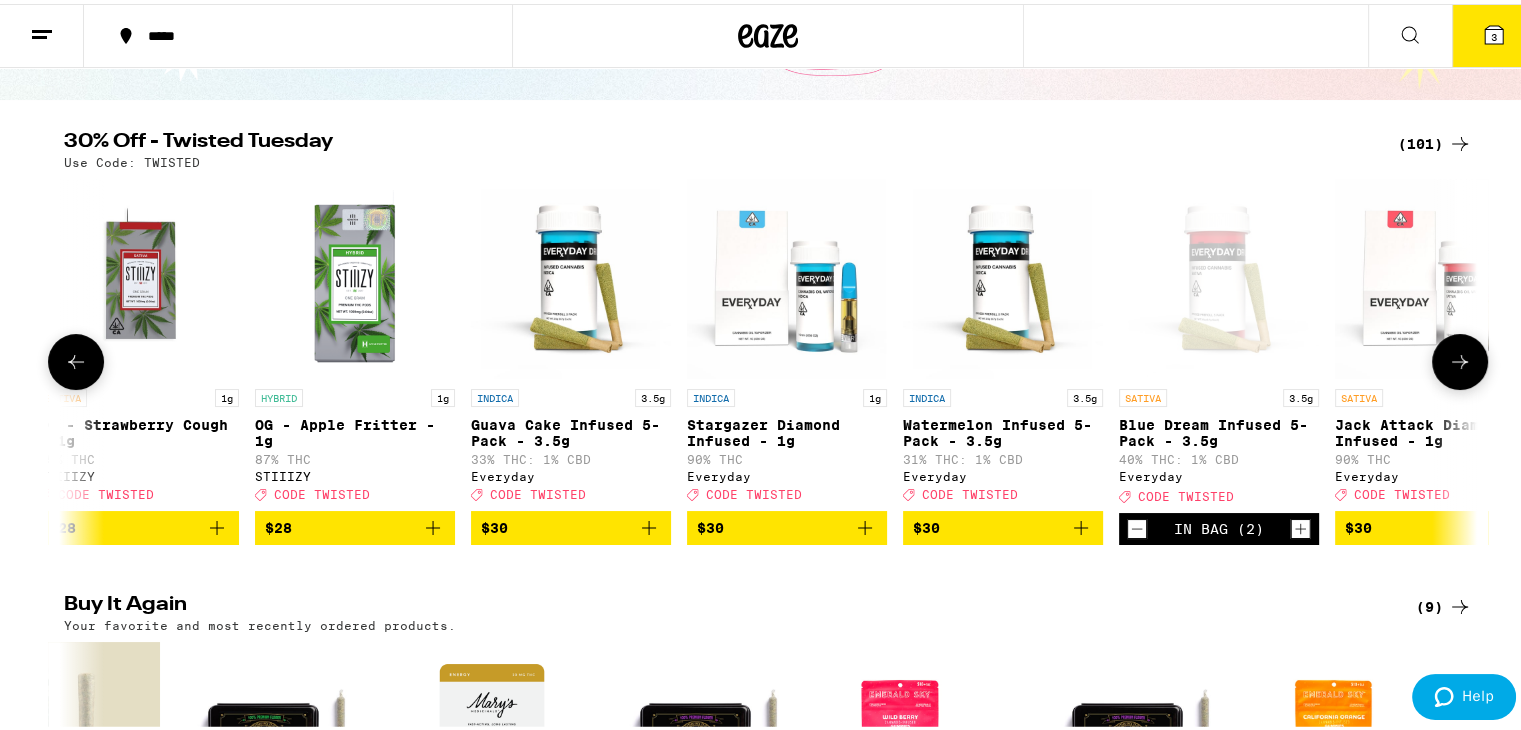 scroll, scrollTop: 98, scrollLeft: 0, axis: vertical 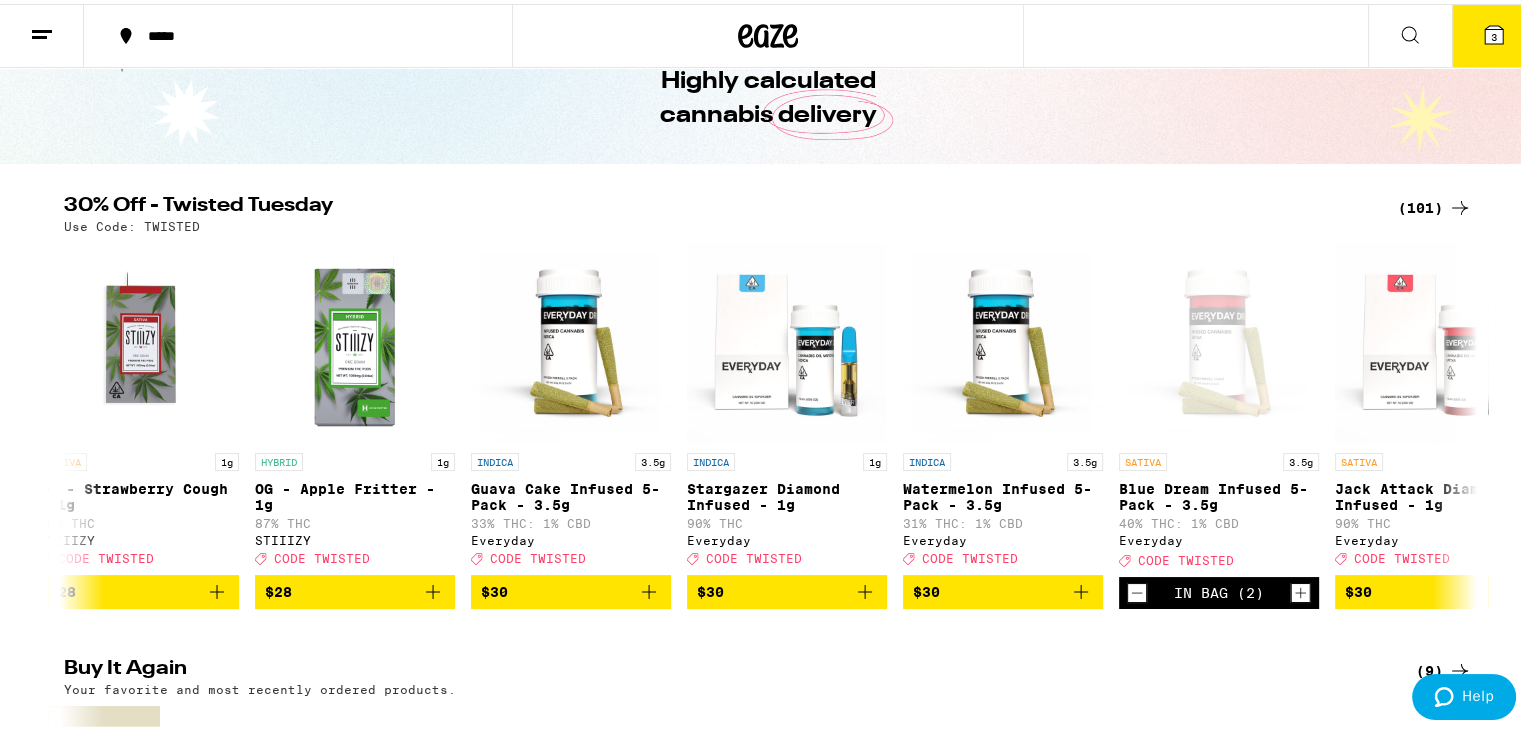 click 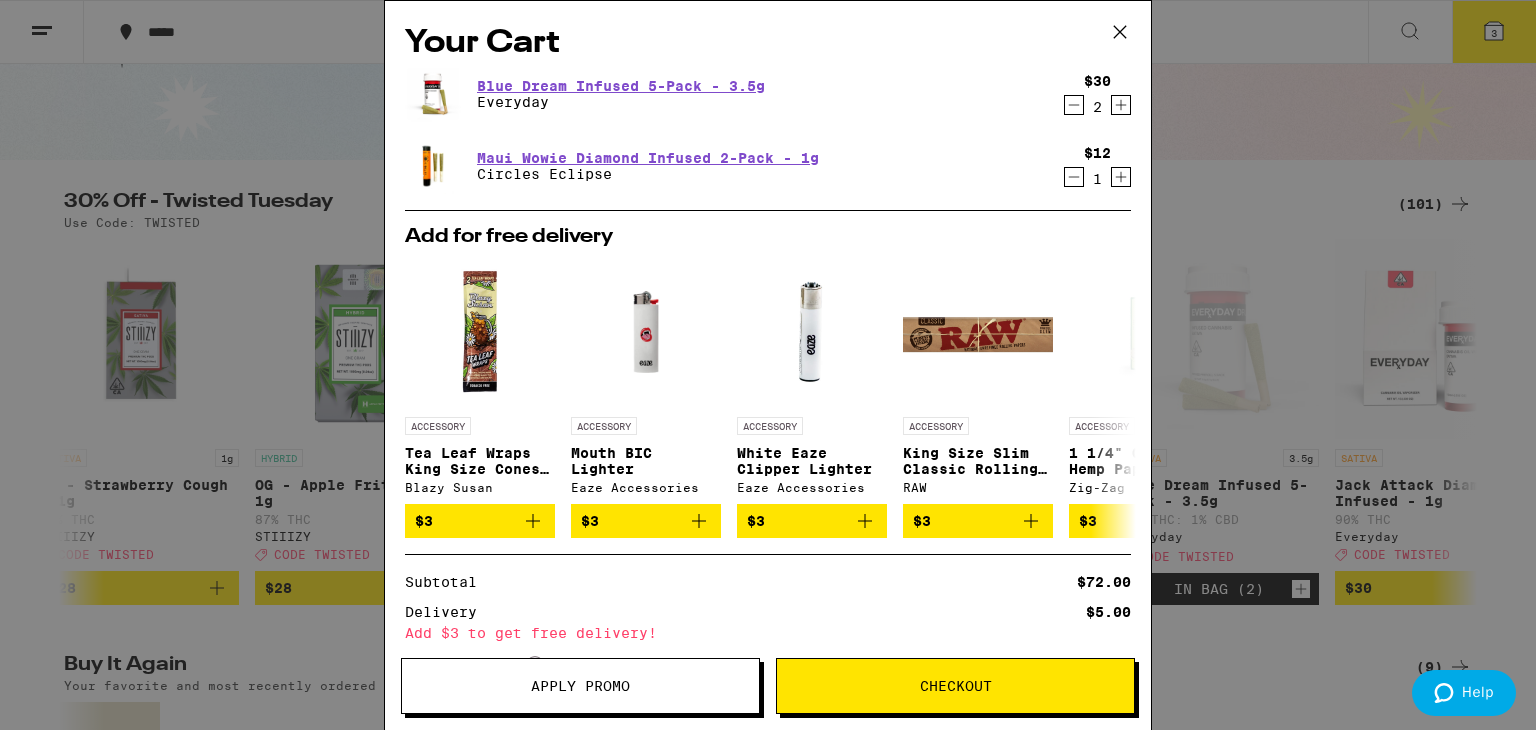 click on "Apply Promo" at bounding box center [580, 686] 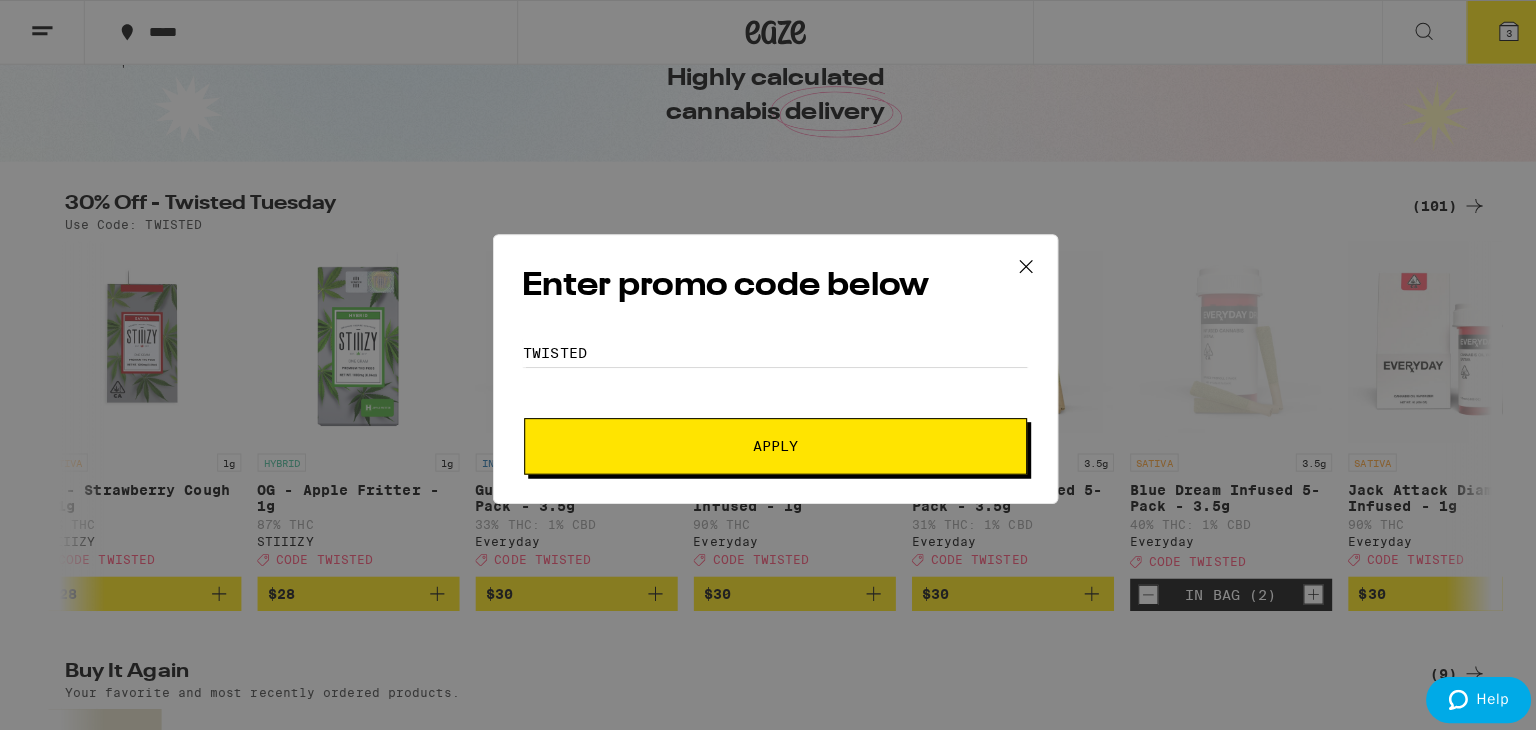 scroll, scrollTop: 0, scrollLeft: 0, axis: both 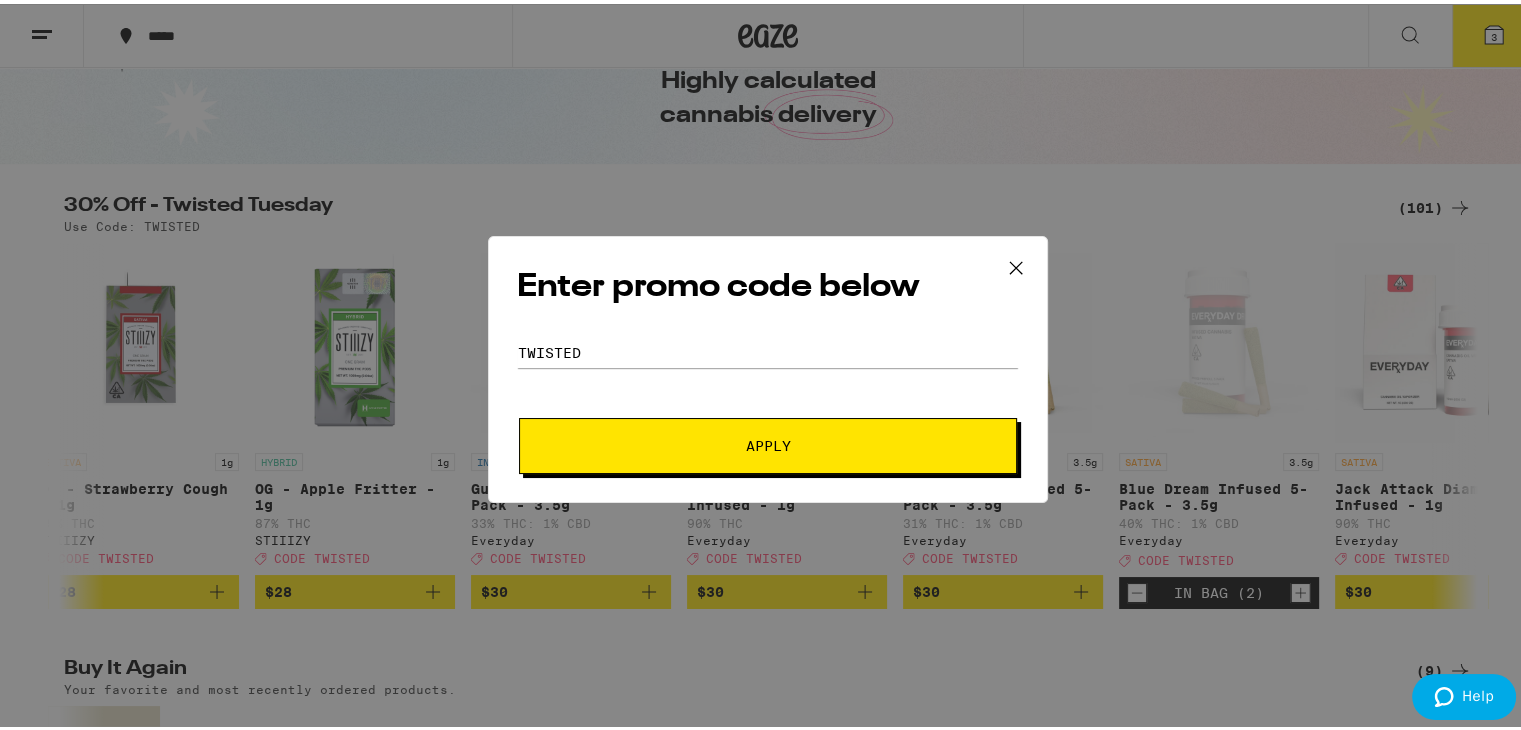 click on "Apply" at bounding box center [768, 442] 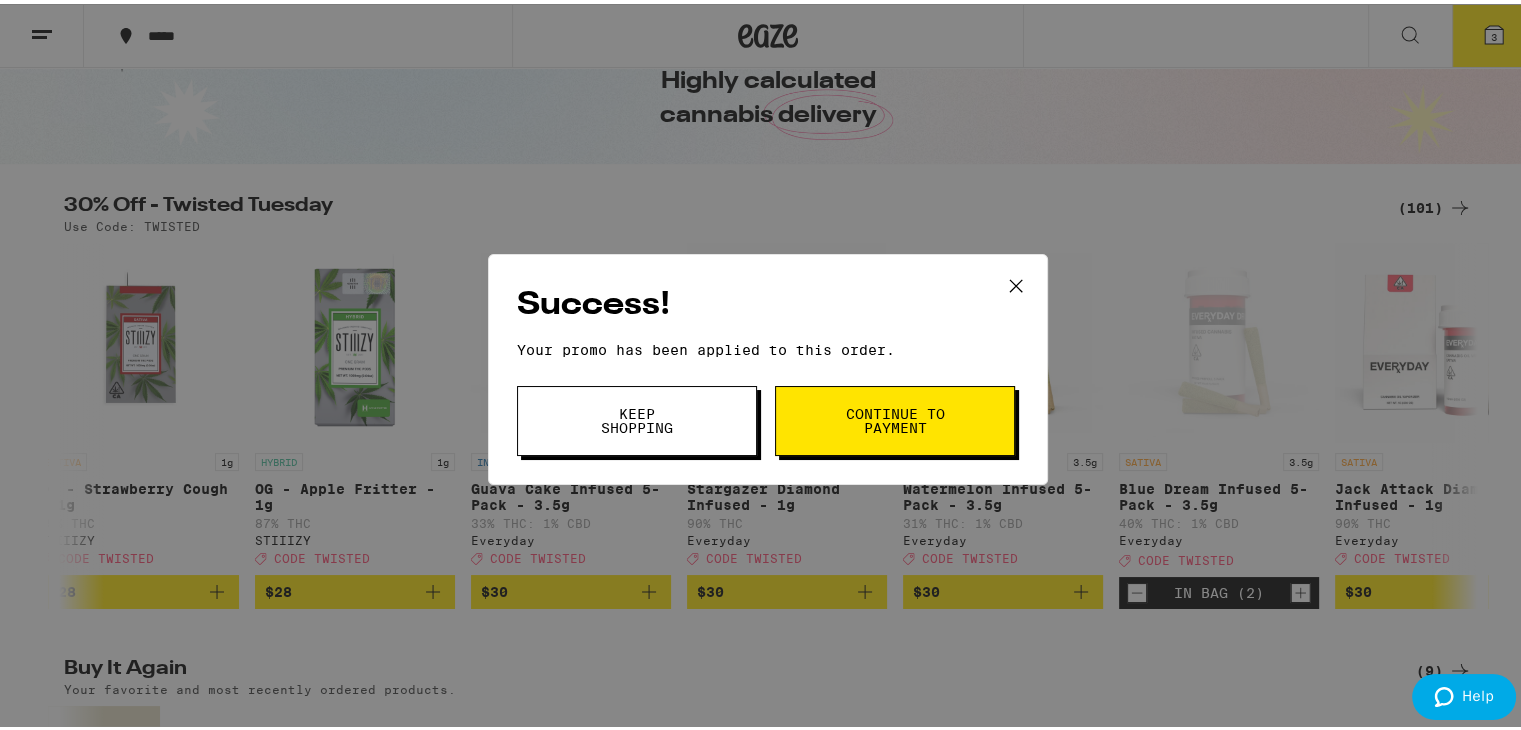 click on "Keep Shopping" at bounding box center (637, 417) 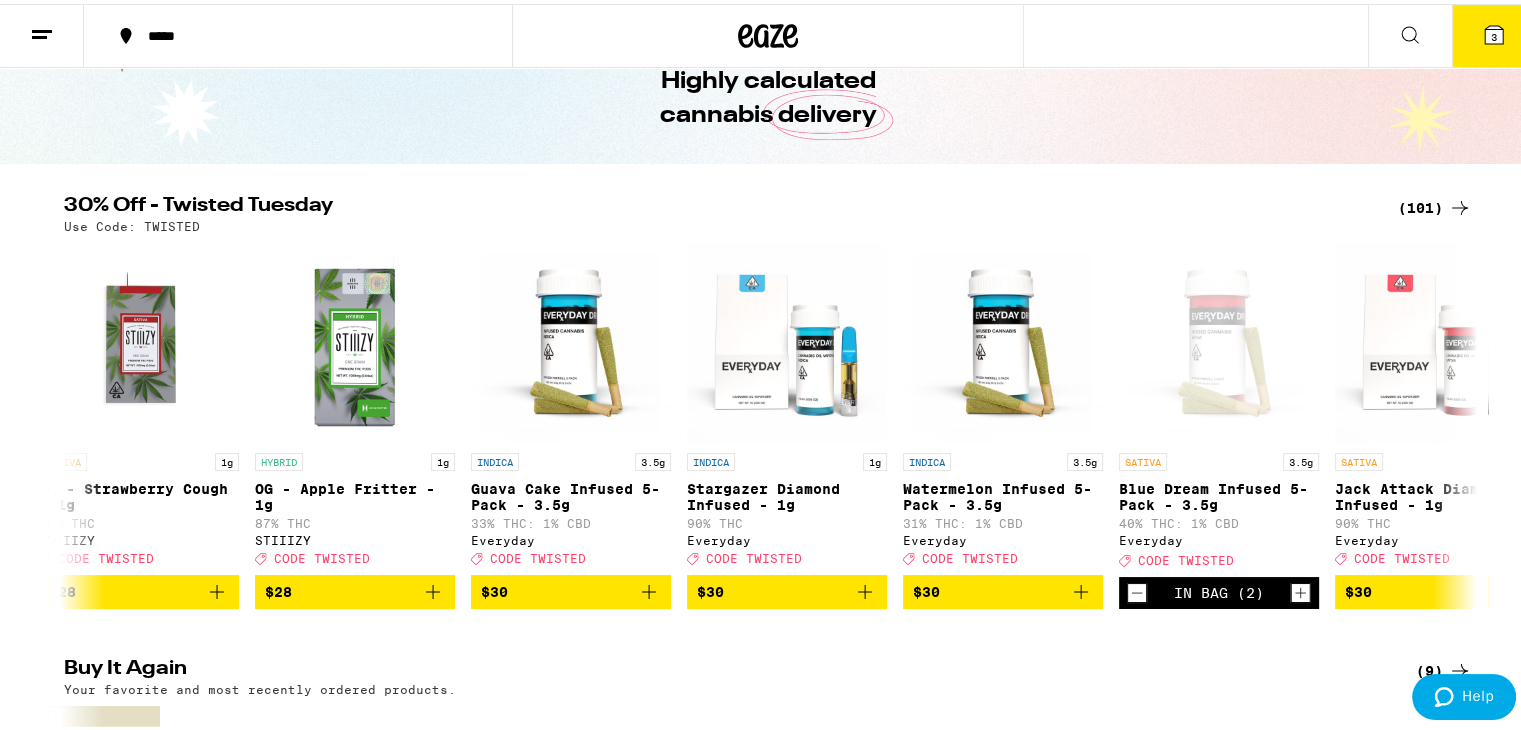 click 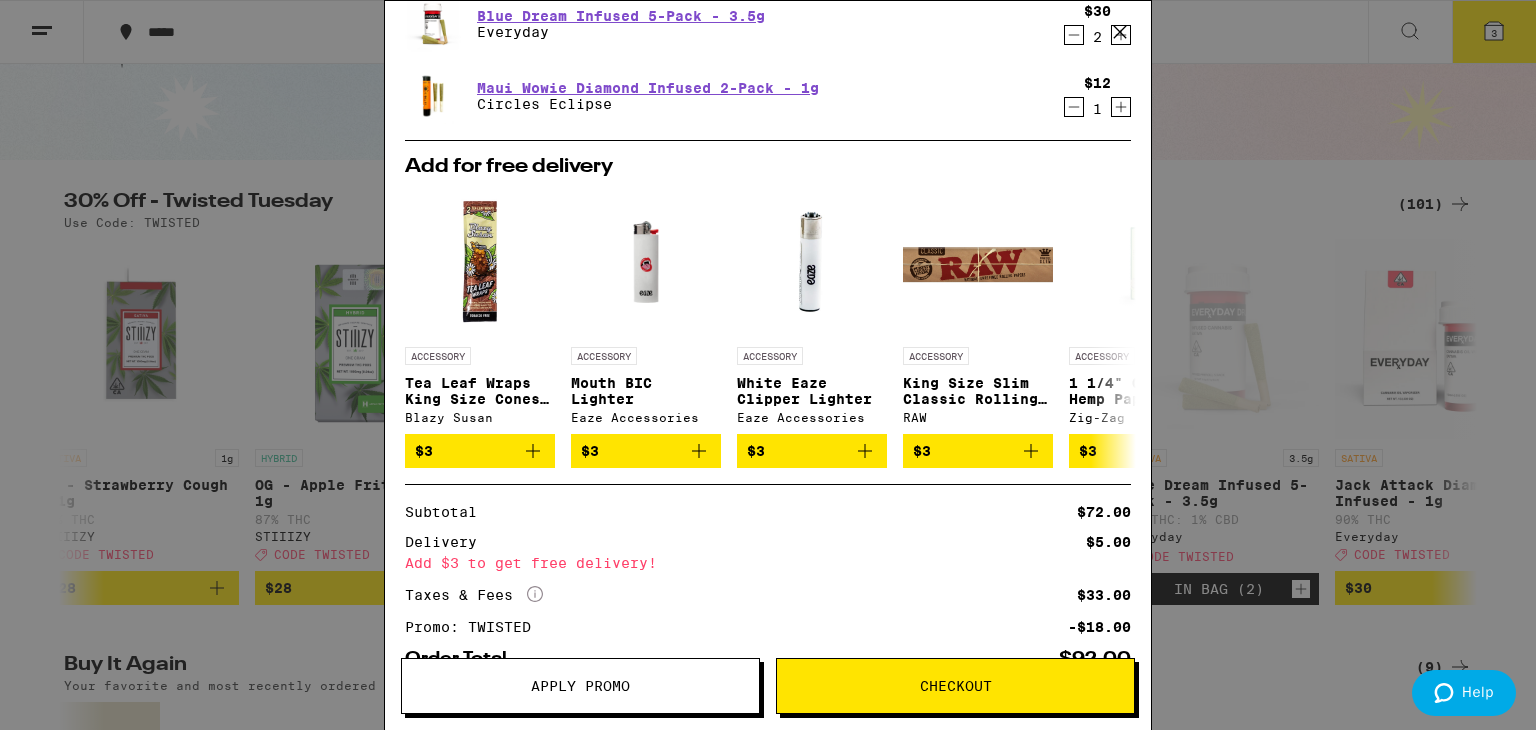 scroll, scrollTop: 0, scrollLeft: 0, axis: both 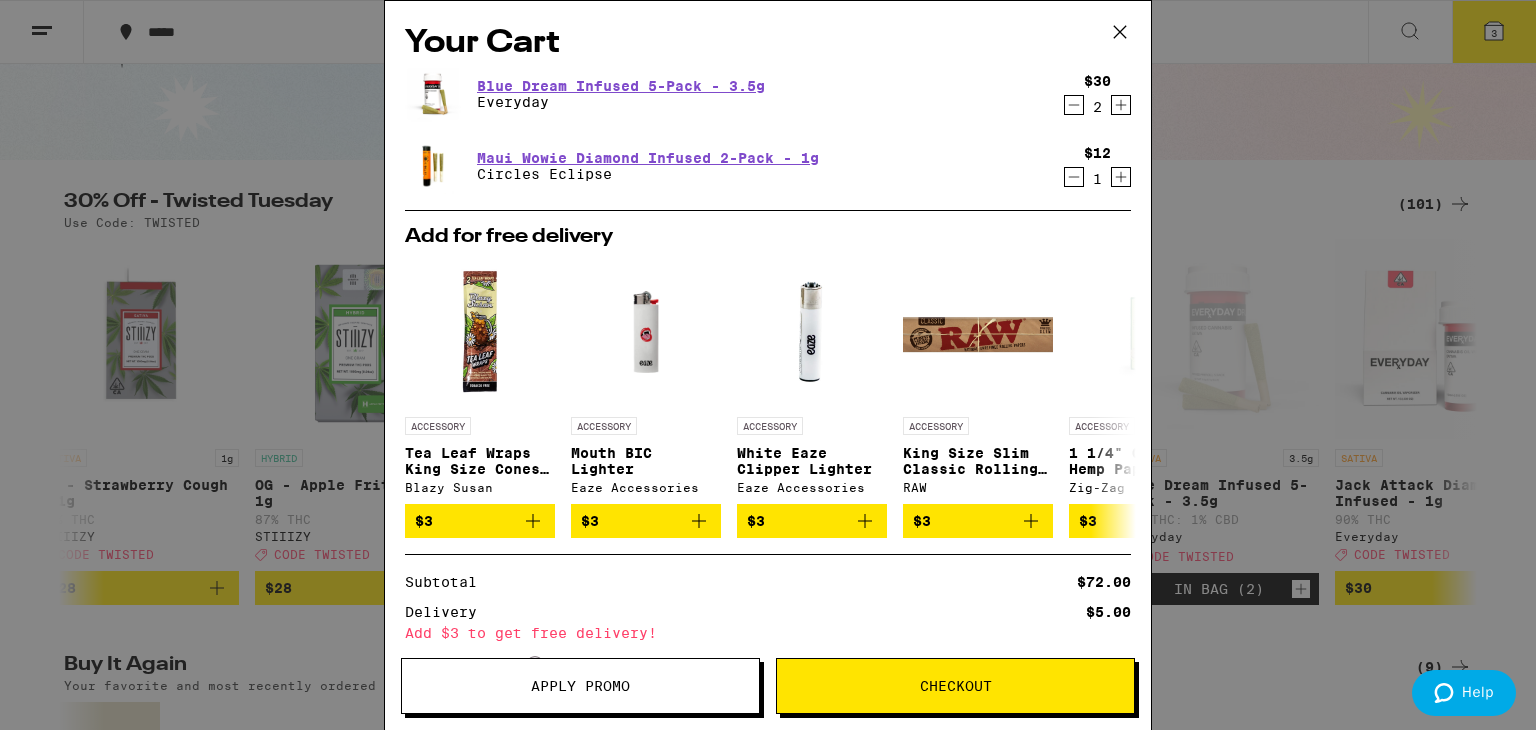 click 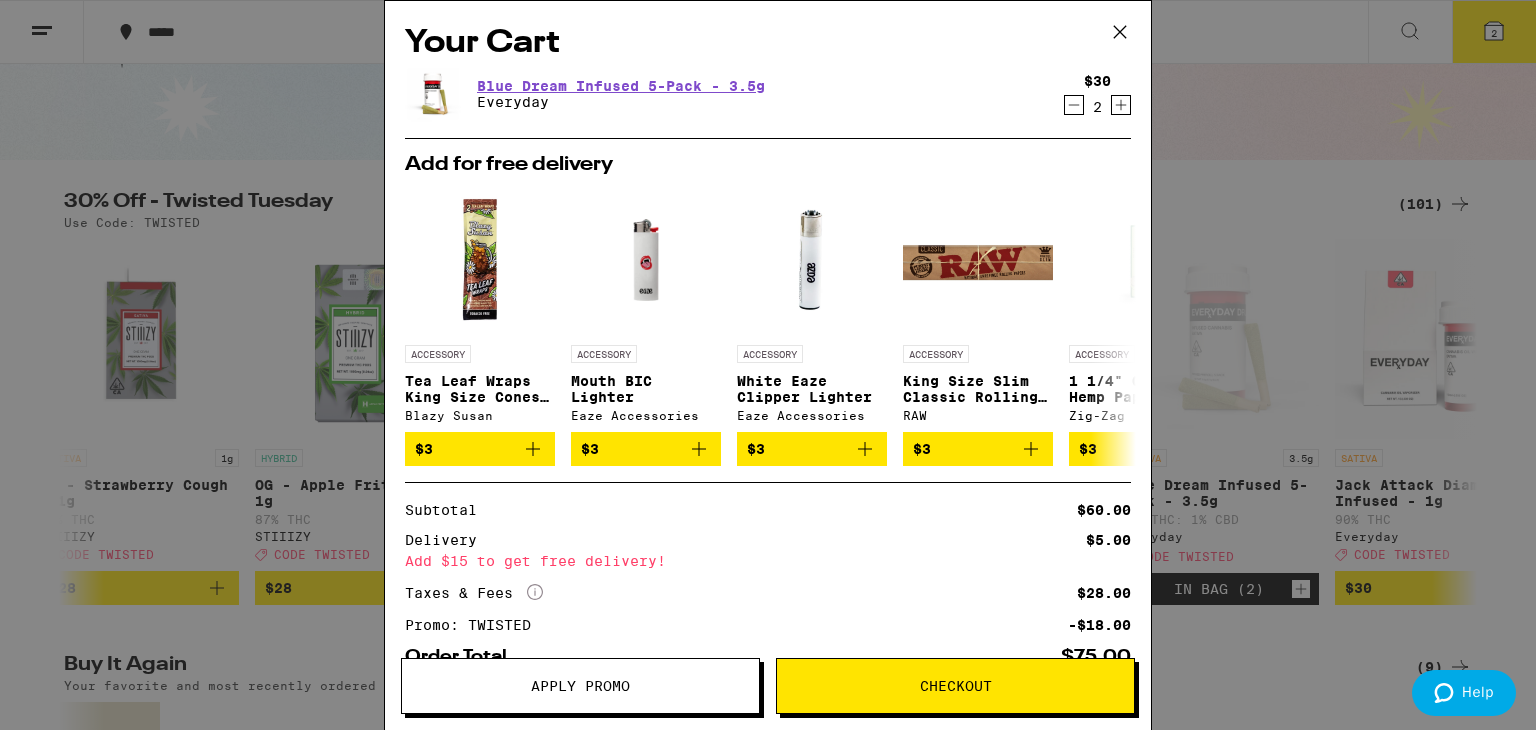 scroll, scrollTop: 128, scrollLeft: 0, axis: vertical 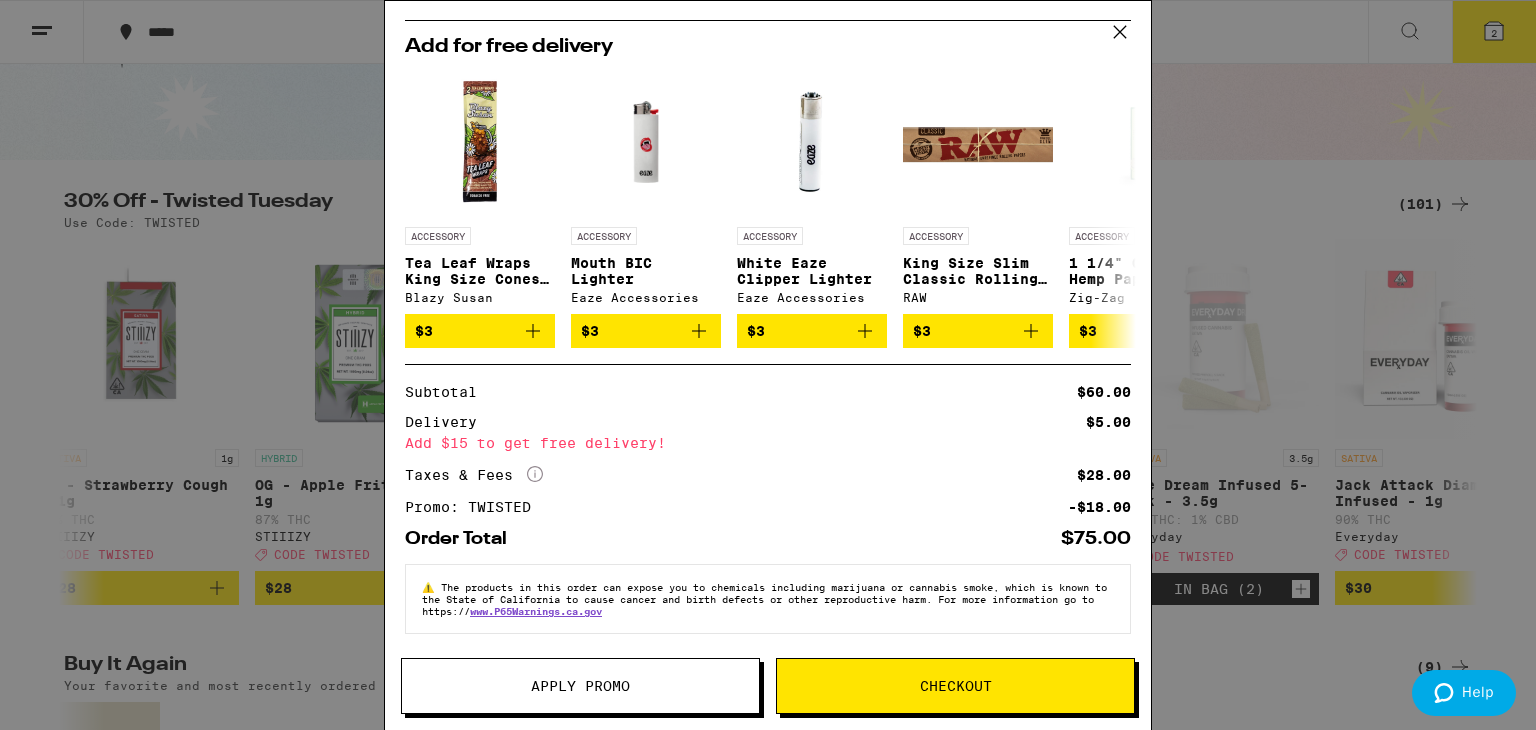 click on "Checkout" at bounding box center [955, 686] 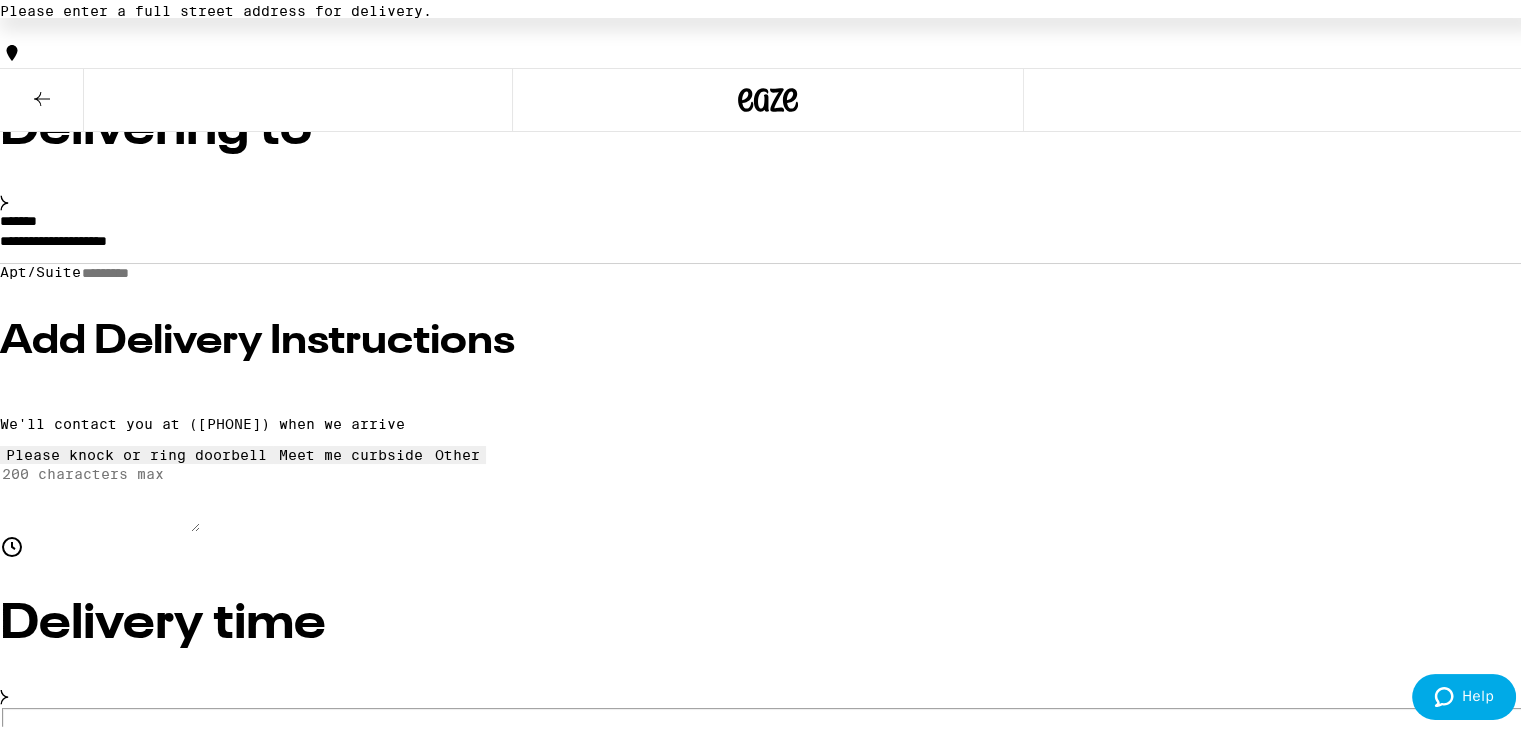 scroll, scrollTop: 180, scrollLeft: 0, axis: vertical 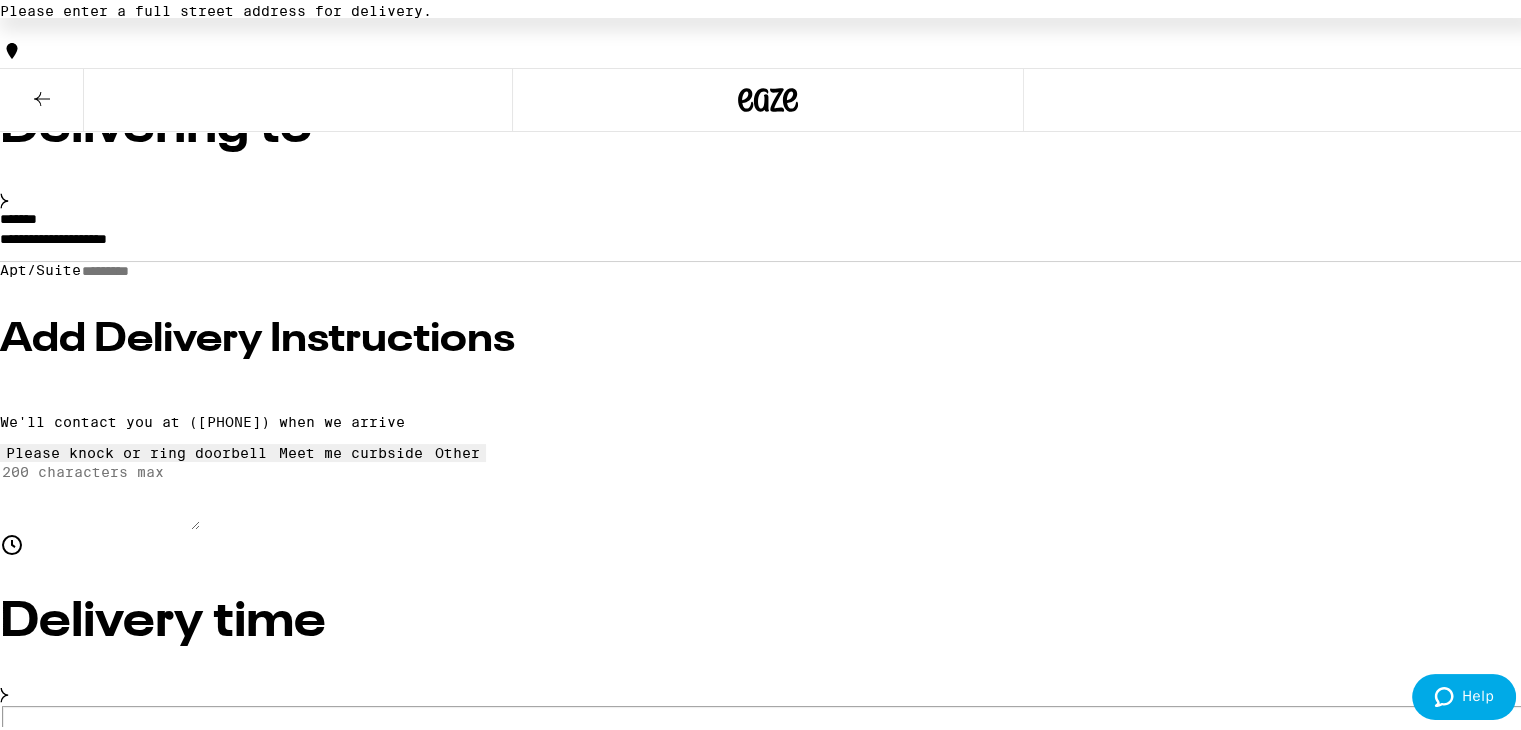 click on "**********" at bounding box center (768, 240) 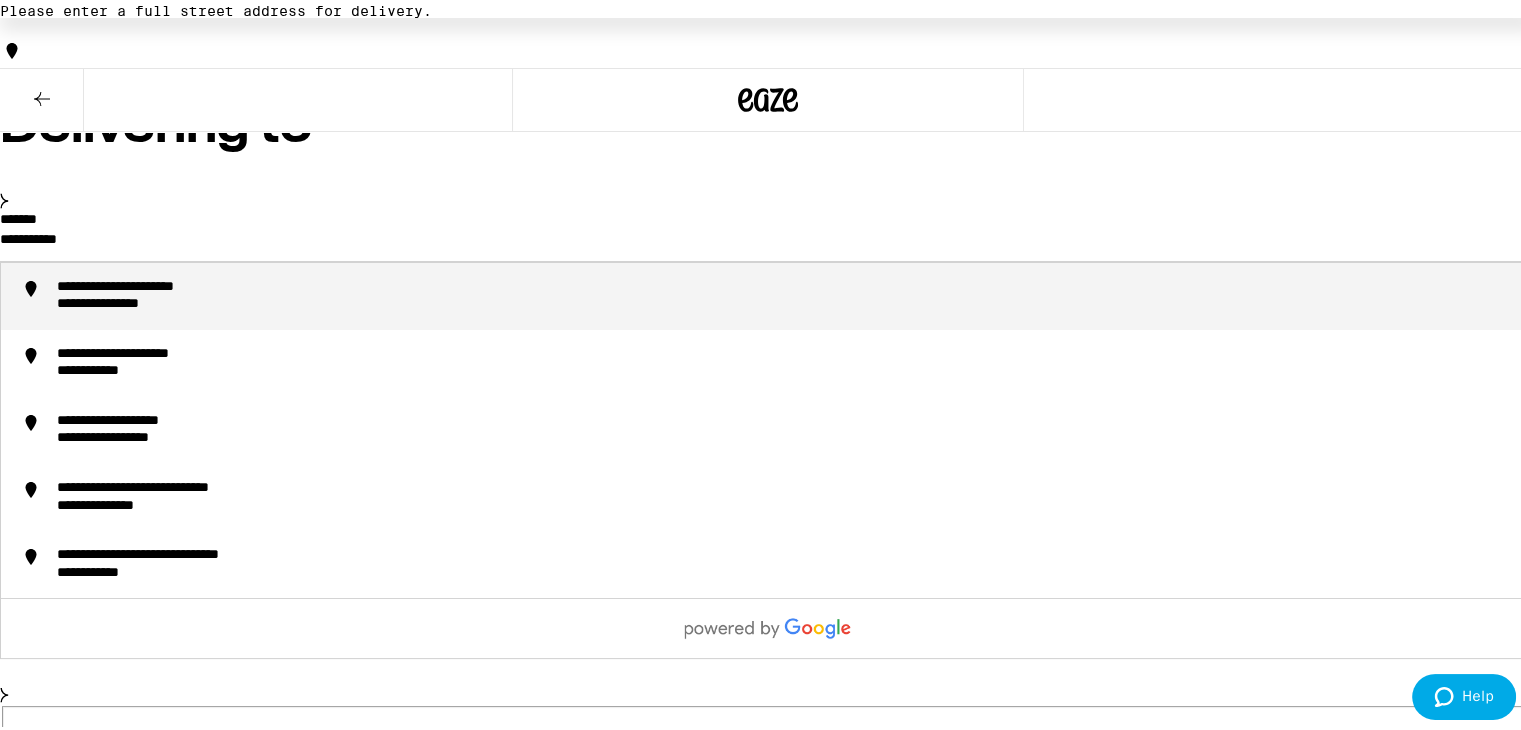 click on "**********" at bounding box center (788, 292) 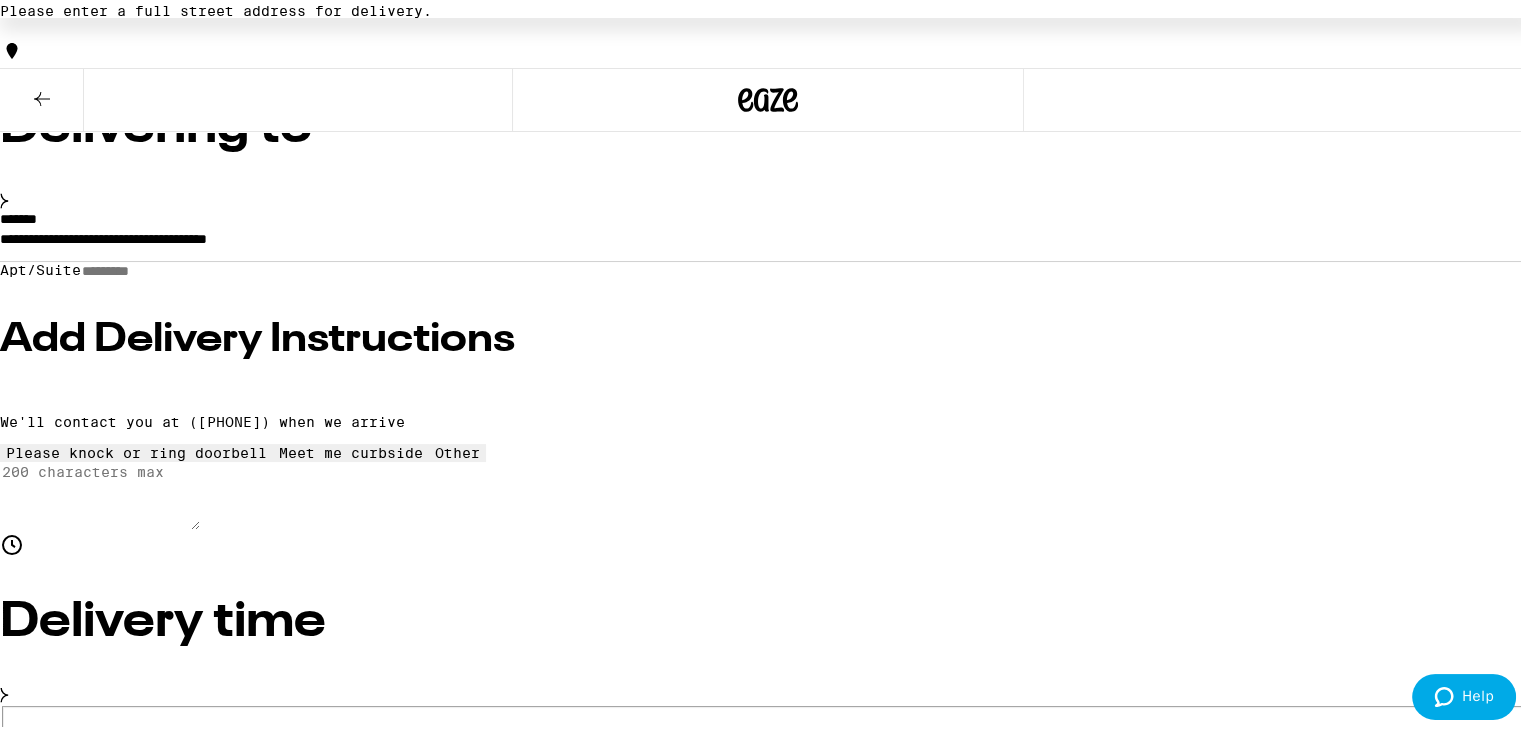 type on "**********" 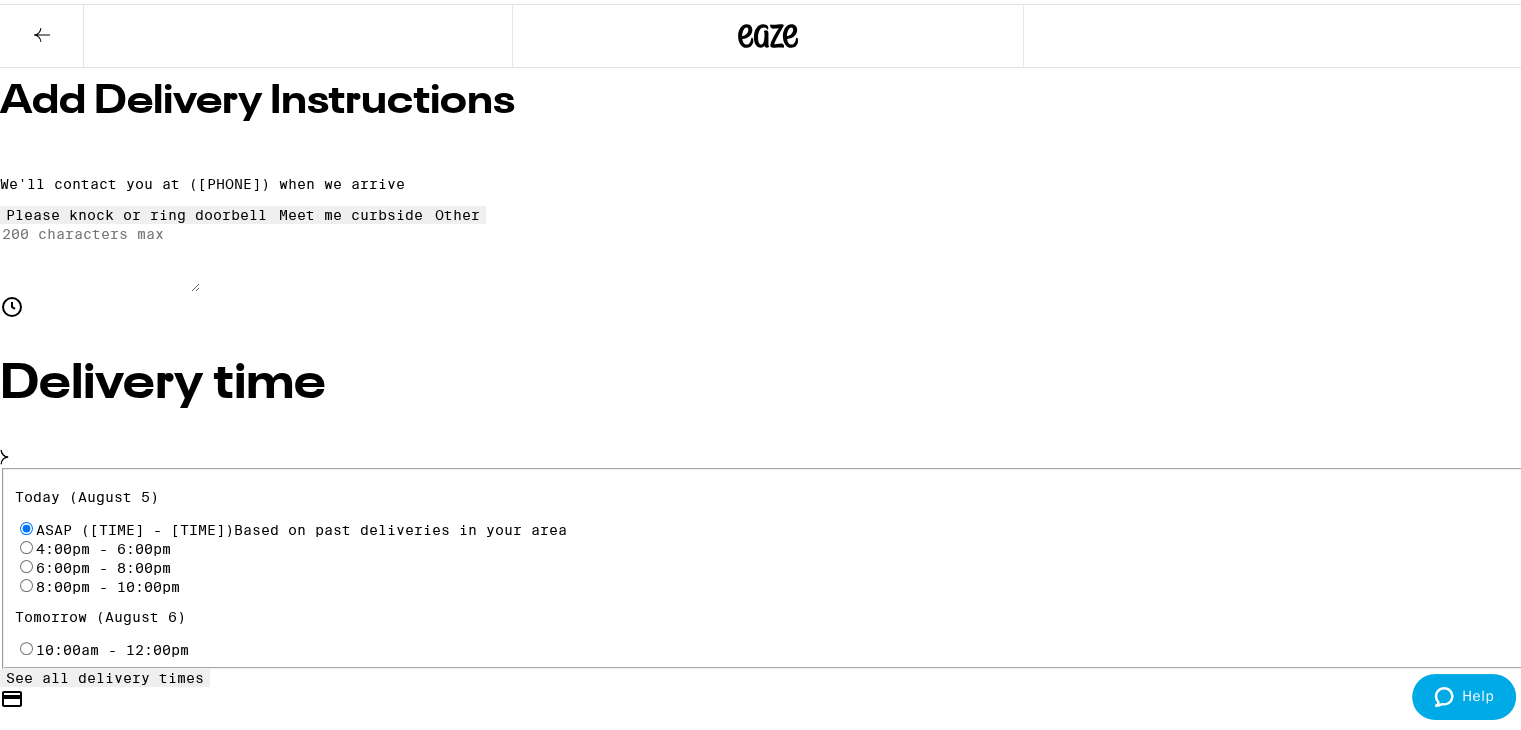 scroll, scrollTop: 564, scrollLeft: 0, axis: vertical 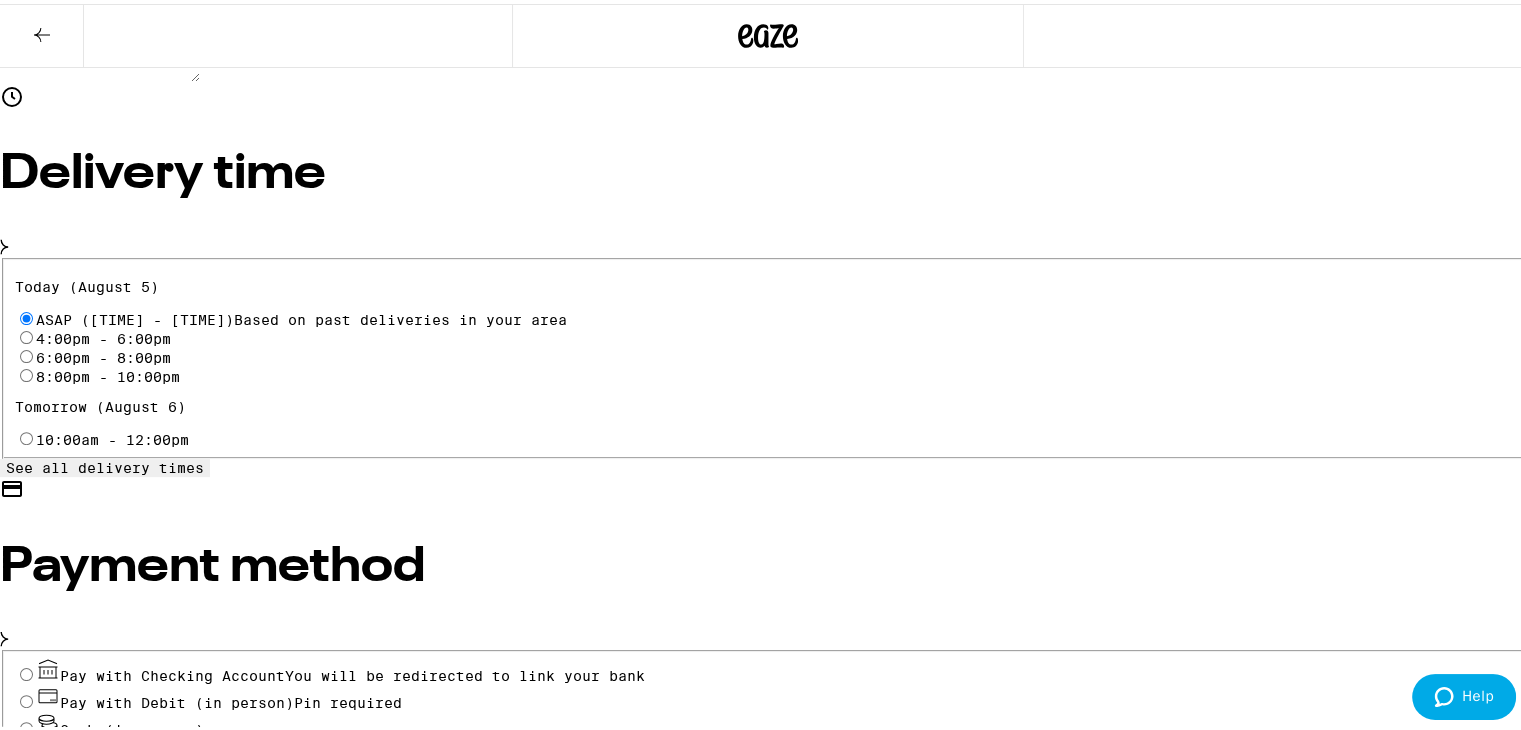 click on "Pay with Debit (in person) Pin required" at bounding box center (26, 697) 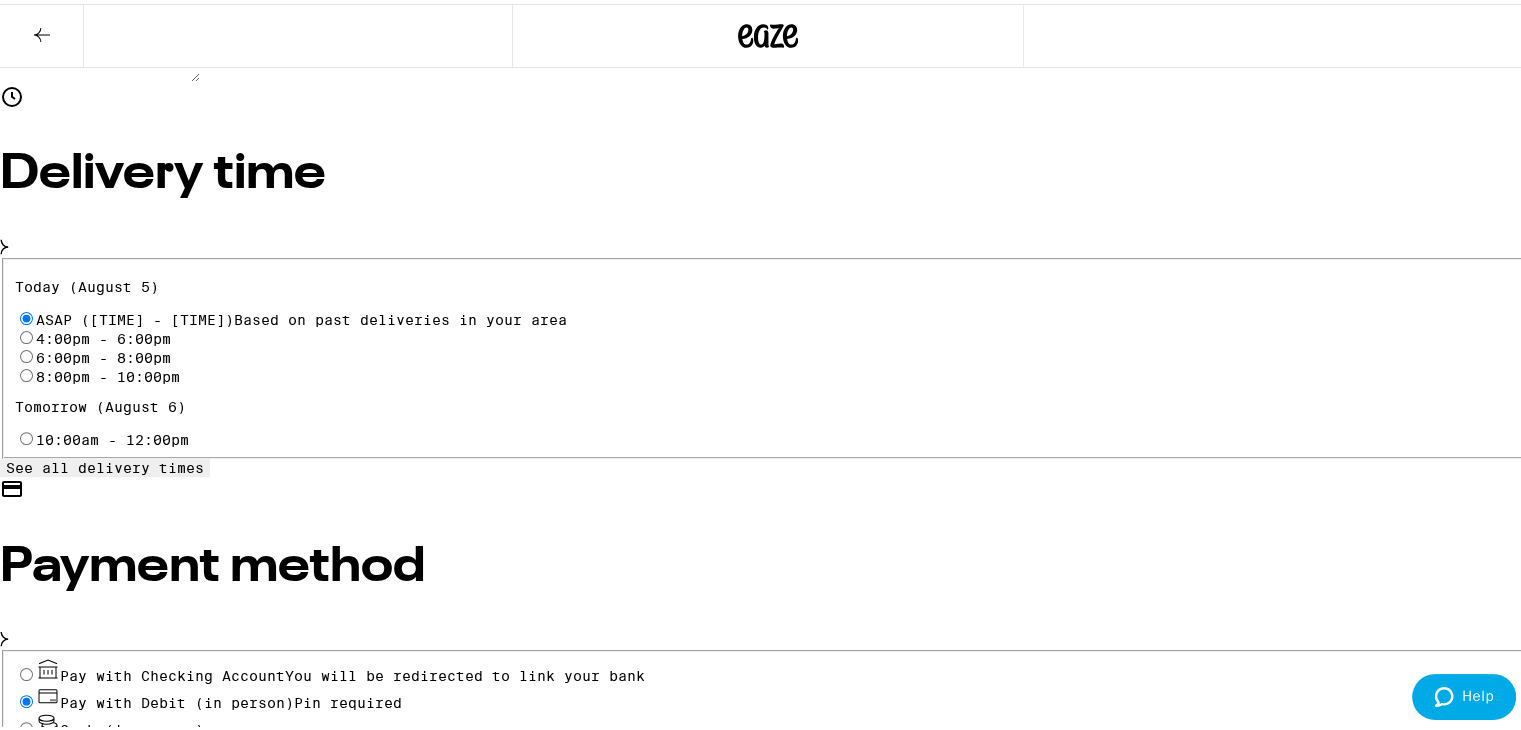 radio on "true" 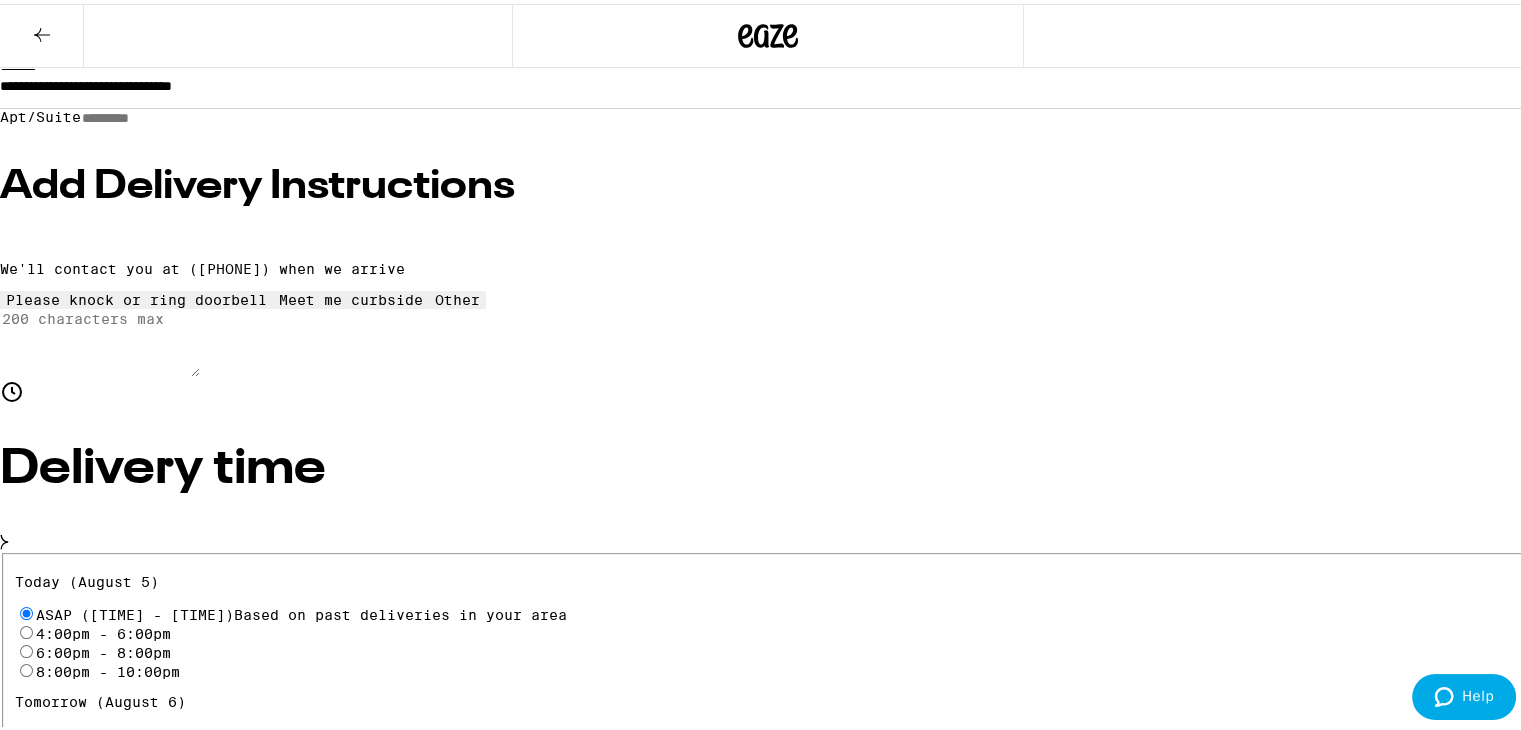 scroll, scrollTop: 264, scrollLeft: 0, axis: vertical 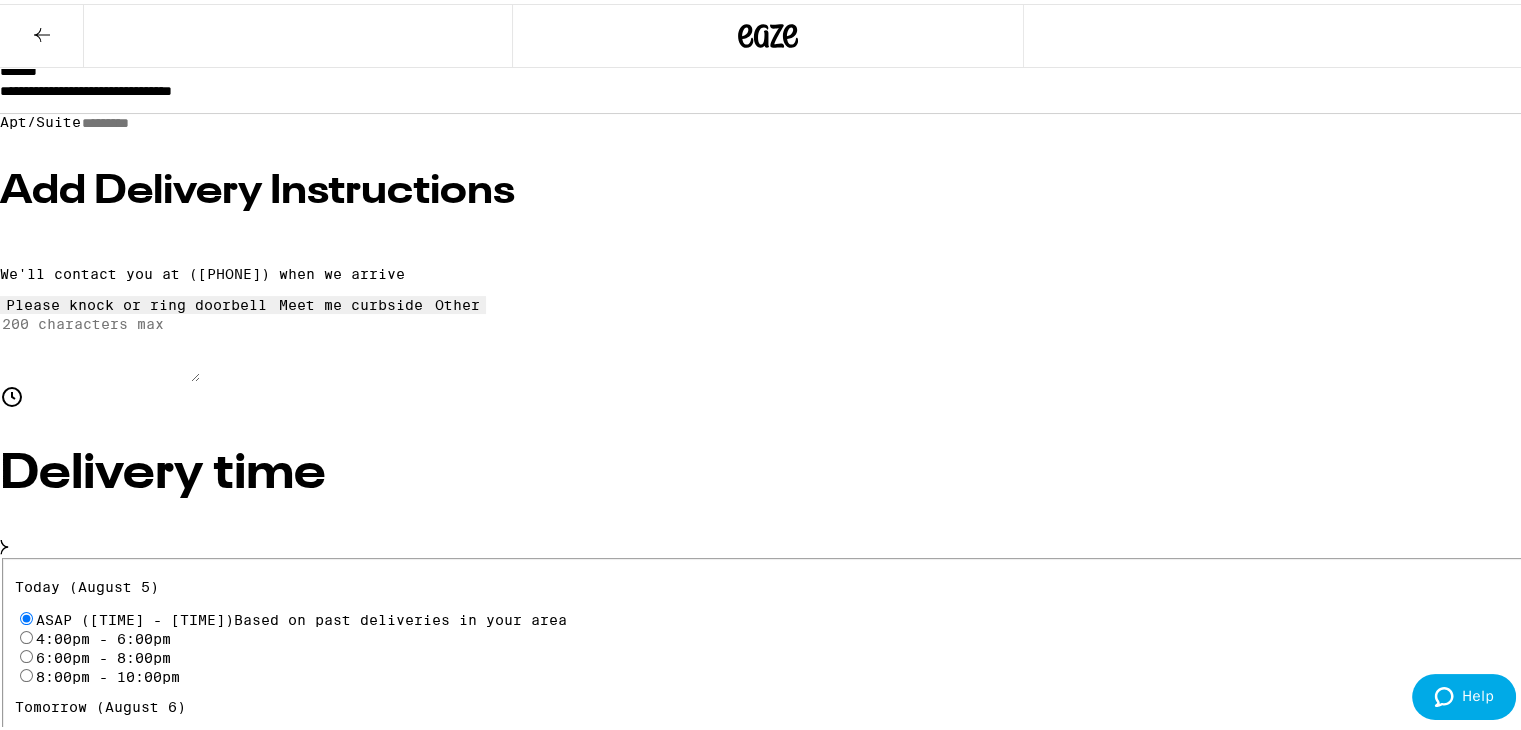 drag, startPoint x: 1049, startPoint y: 450, endPoint x: 940, endPoint y: 559, distance: 154.14928 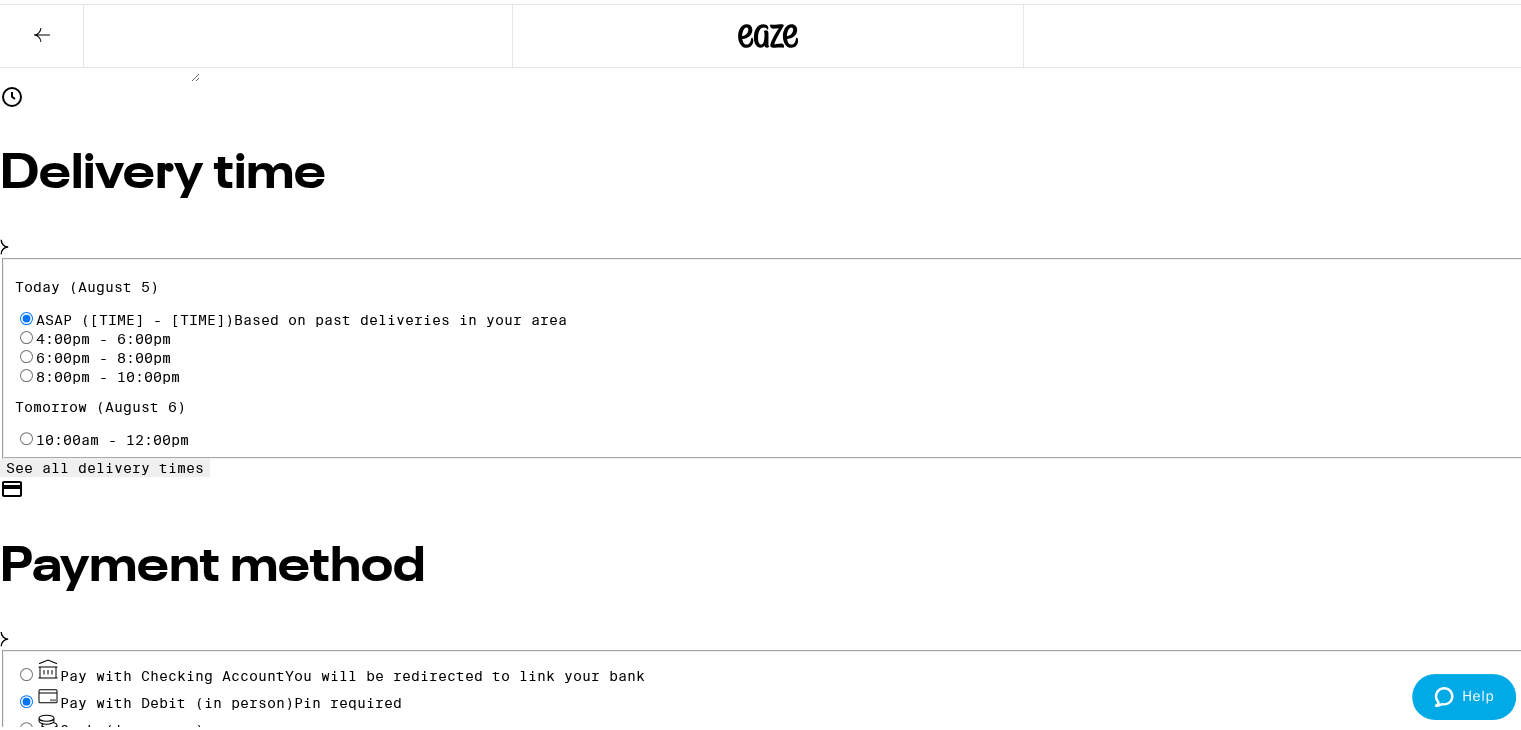 scroll, scrollTop: 564, scrollLeft: 0, axis: vertical 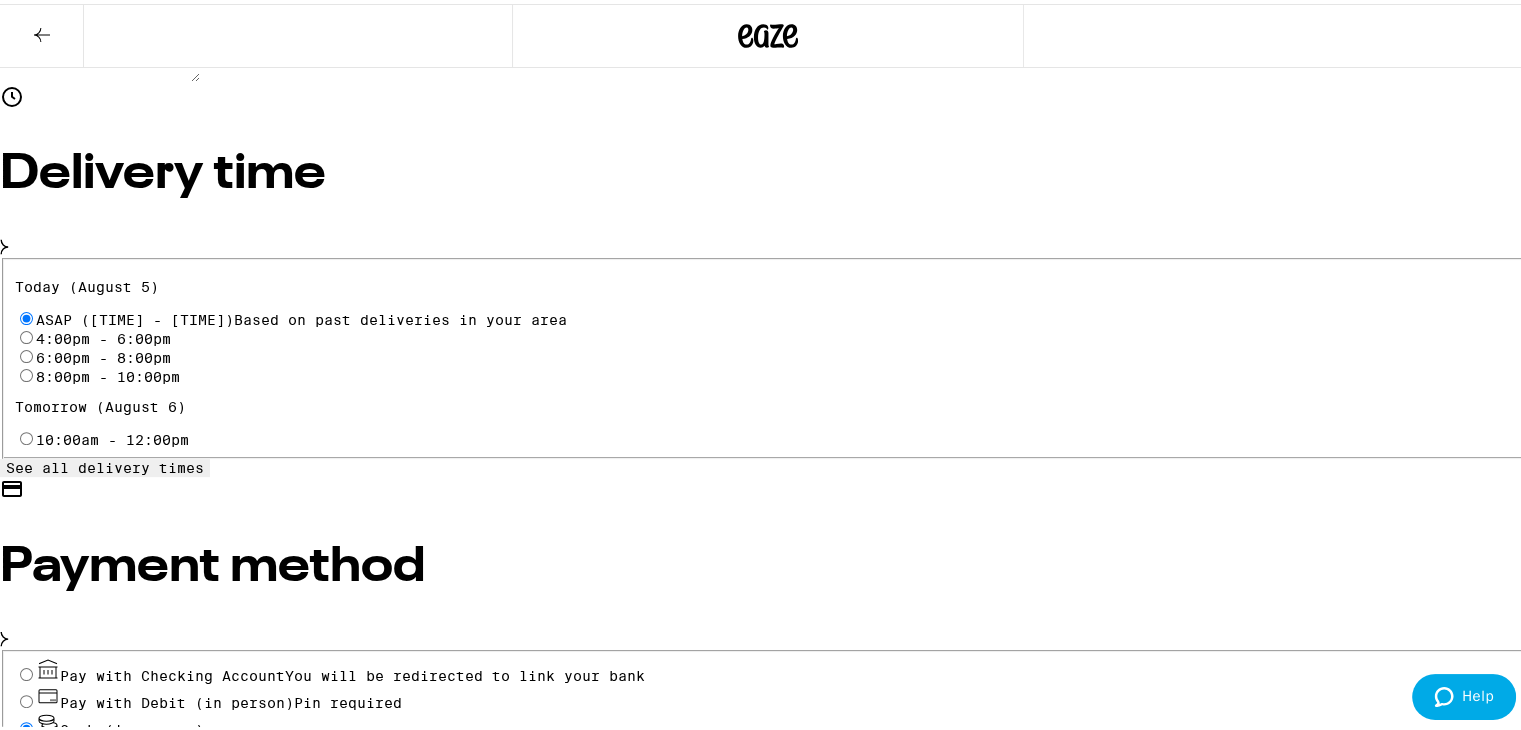 radio on "true" 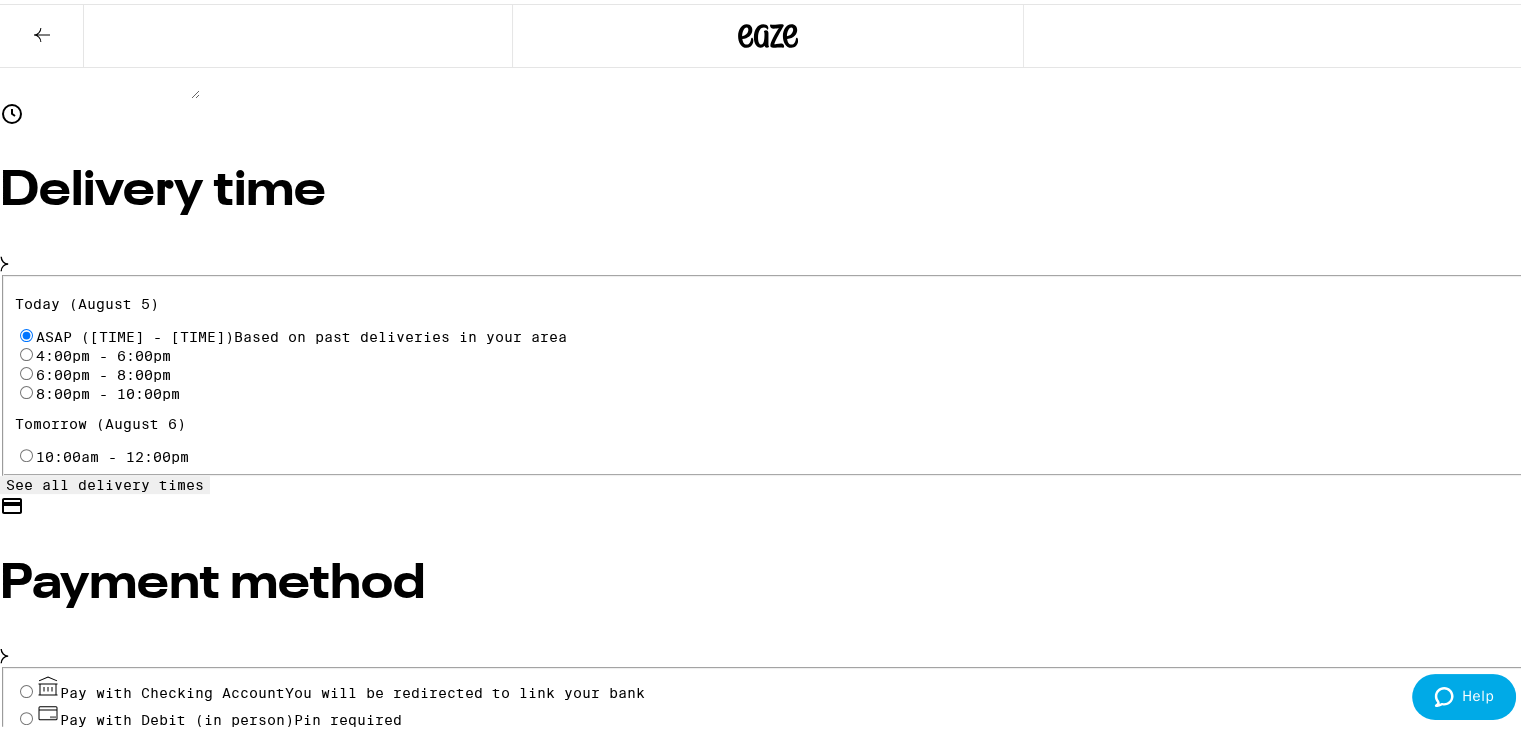 scroll, scrollTop: 553, scrollLeft: 0, axis: vertical 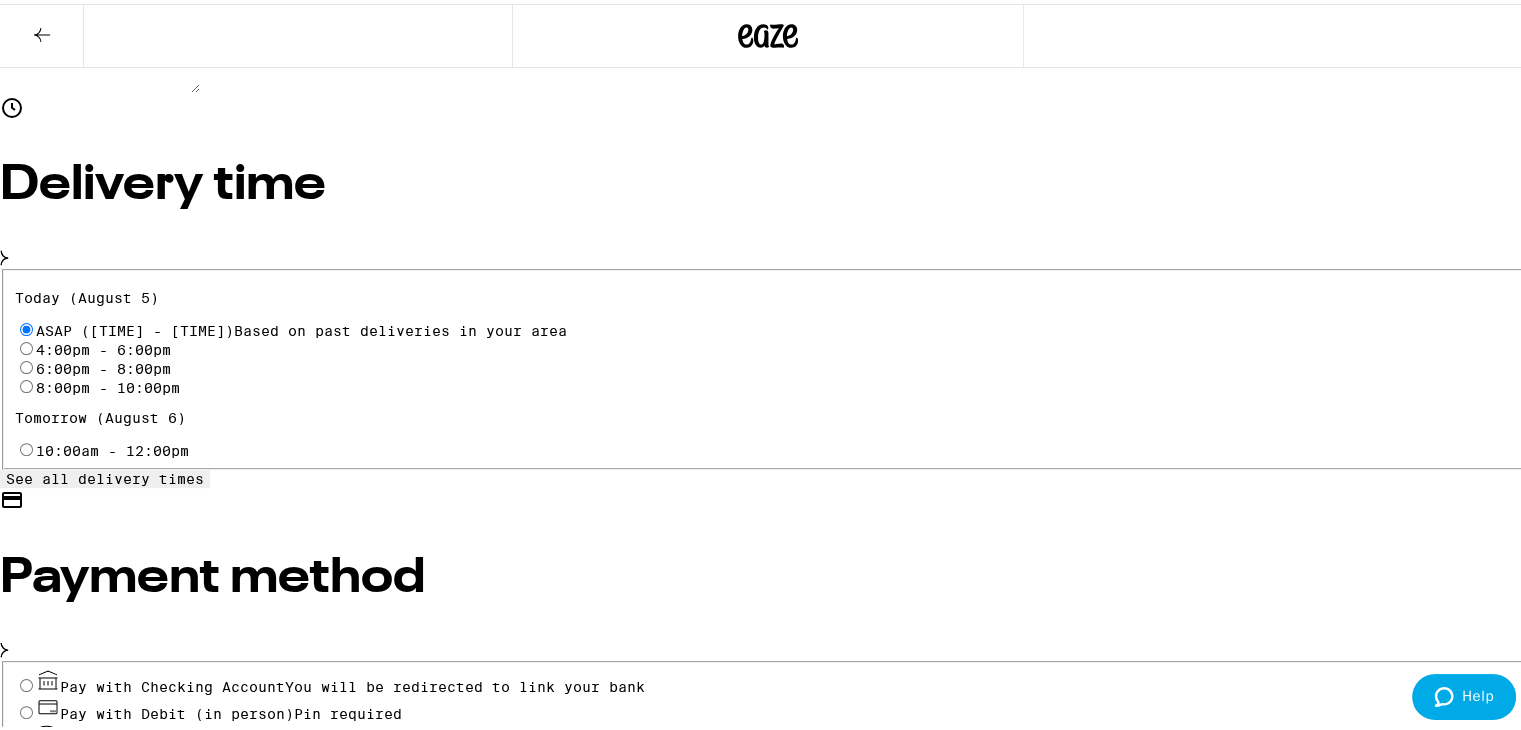 click on "Pay with Debit (in person) Pin required" at bounding box center [26, 708] 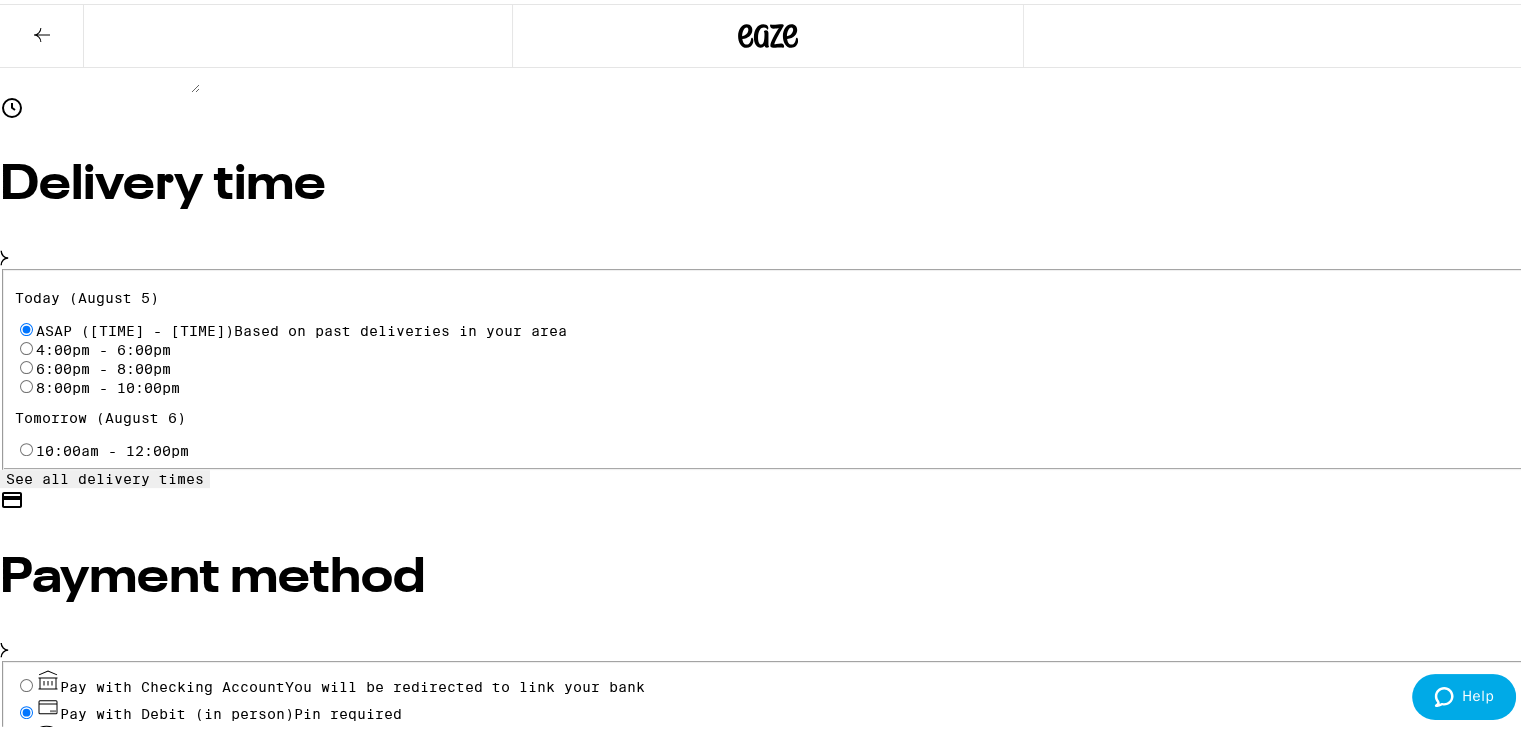 radio on "true" 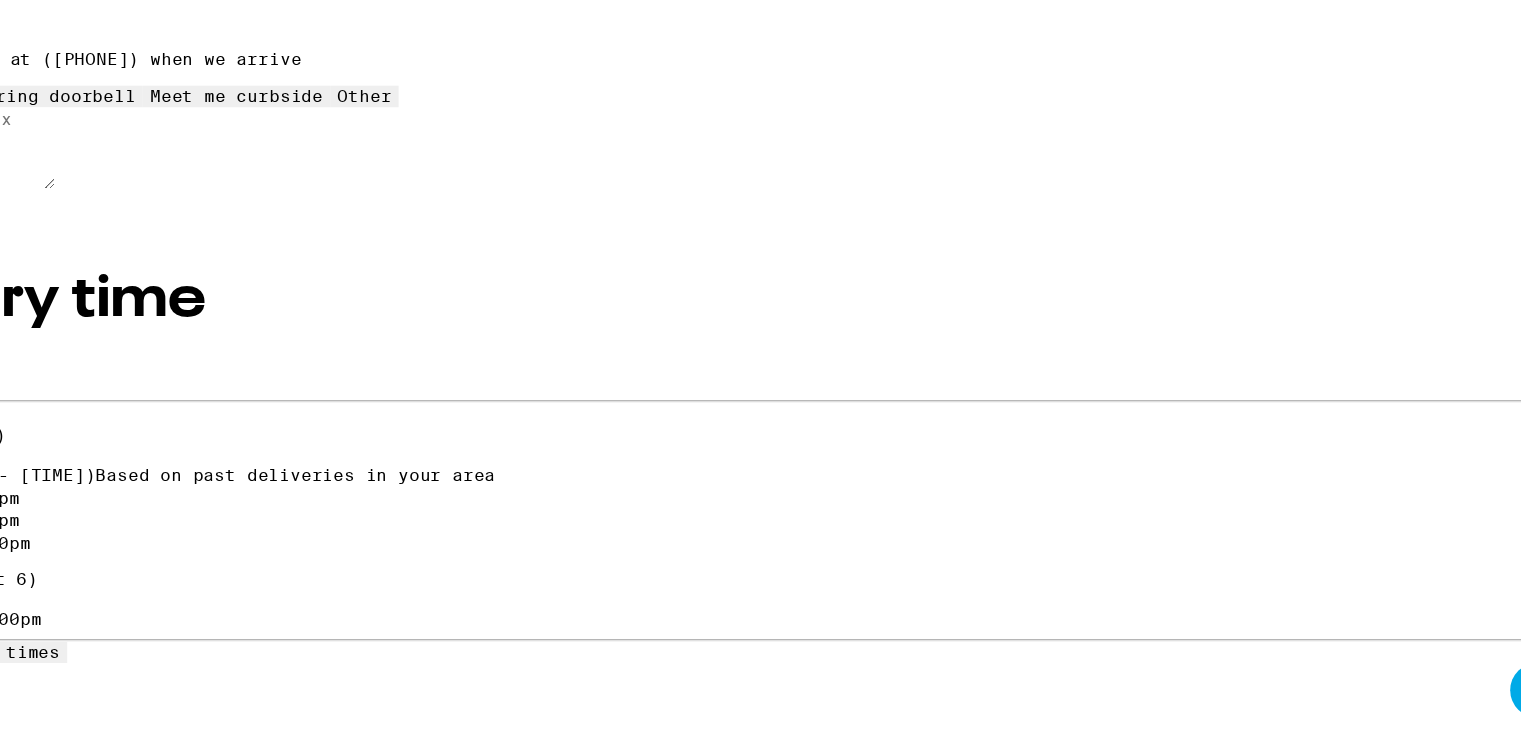 scroll, scrollTop: 367, scrollLeft: 0, axis: vertical 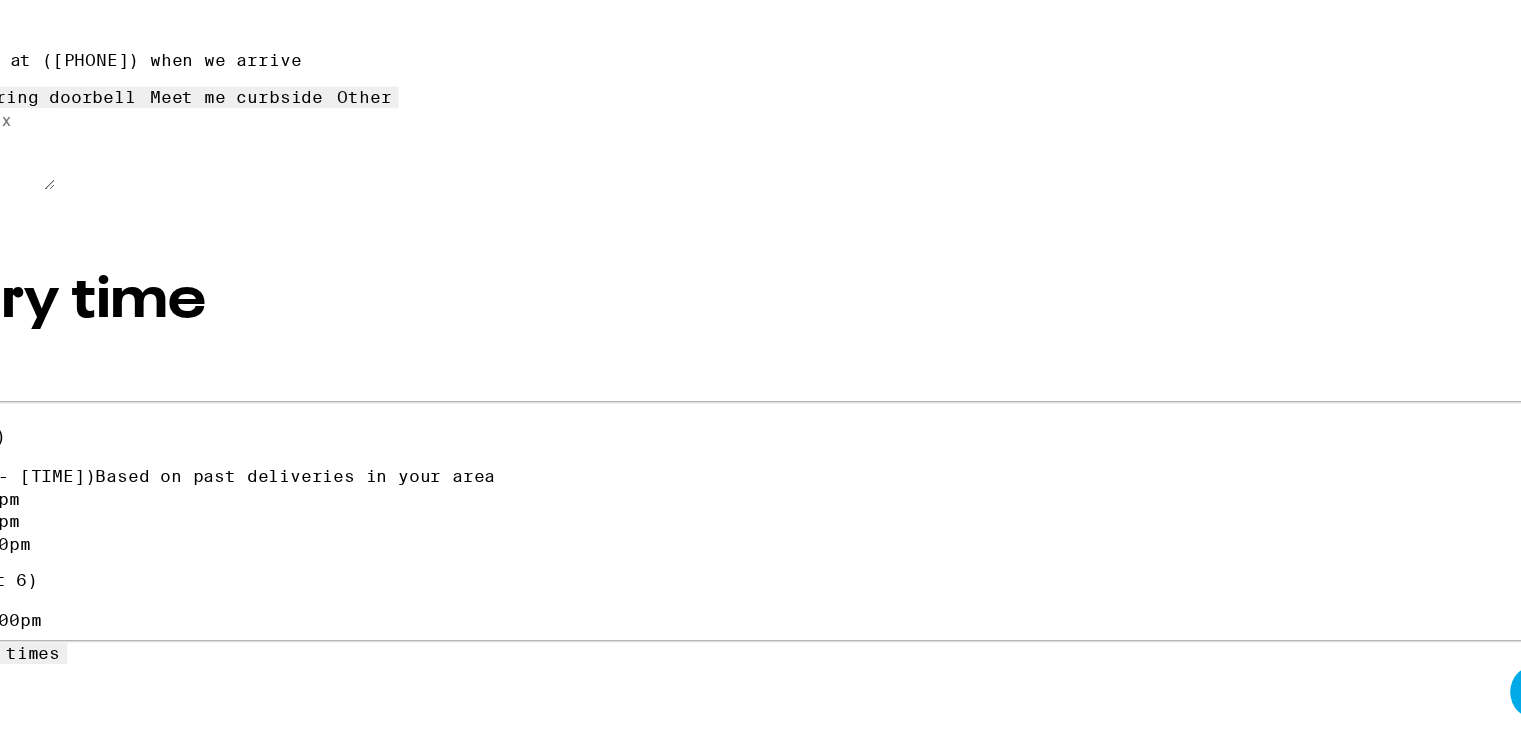 click on "Place Order" at bounding box center [55, 1668] 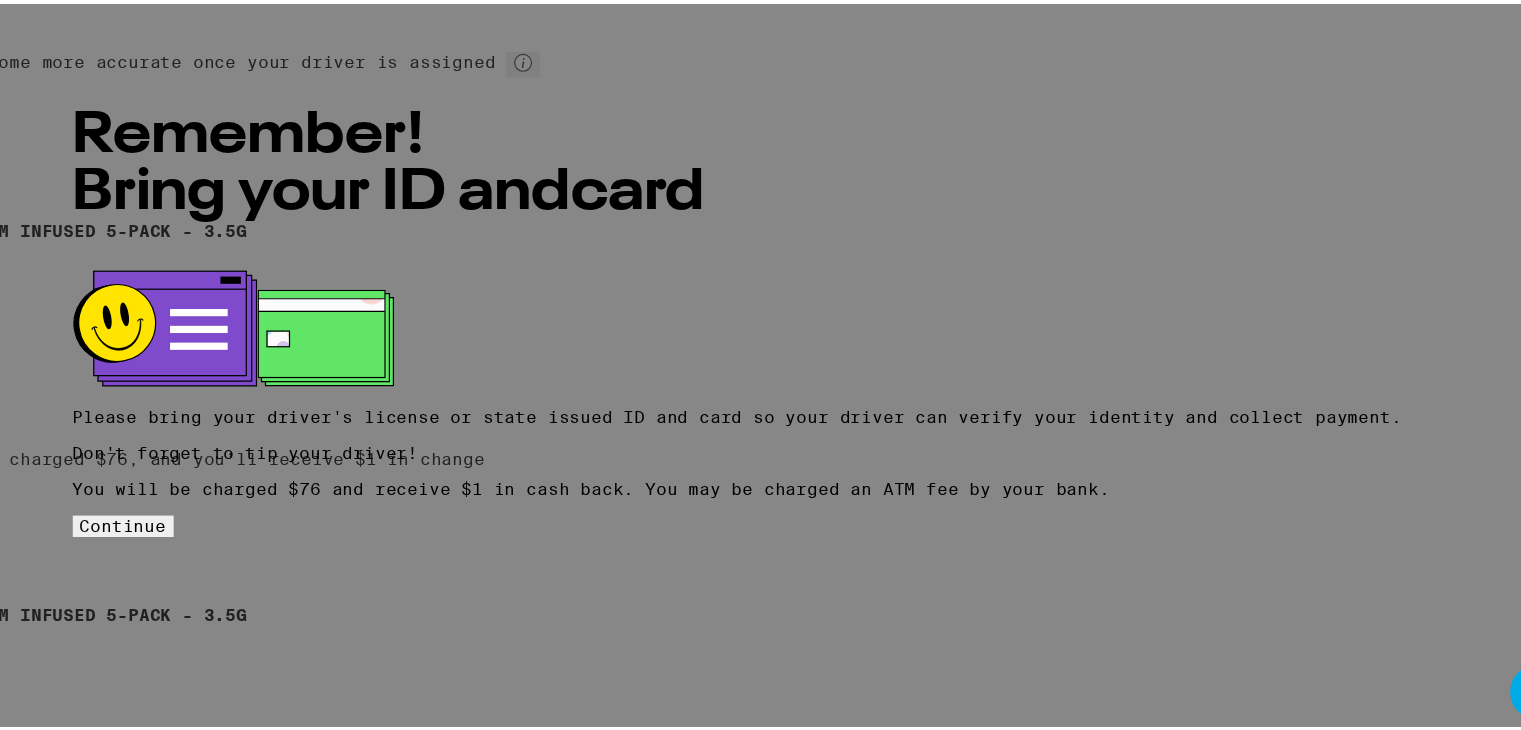 click on "Continue" at bounding box center [257, 555] 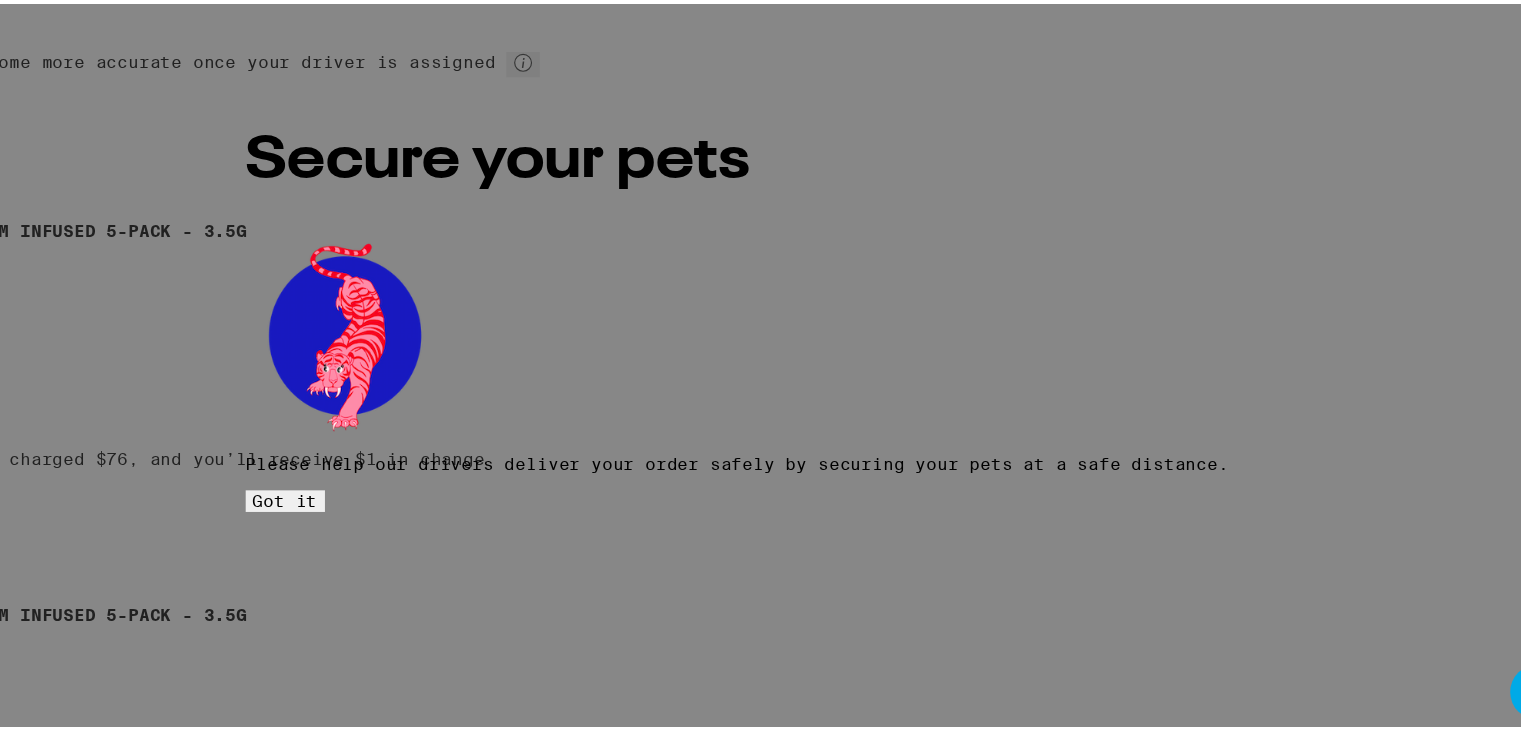 click on "Got it" at bounding box center (392, 534) 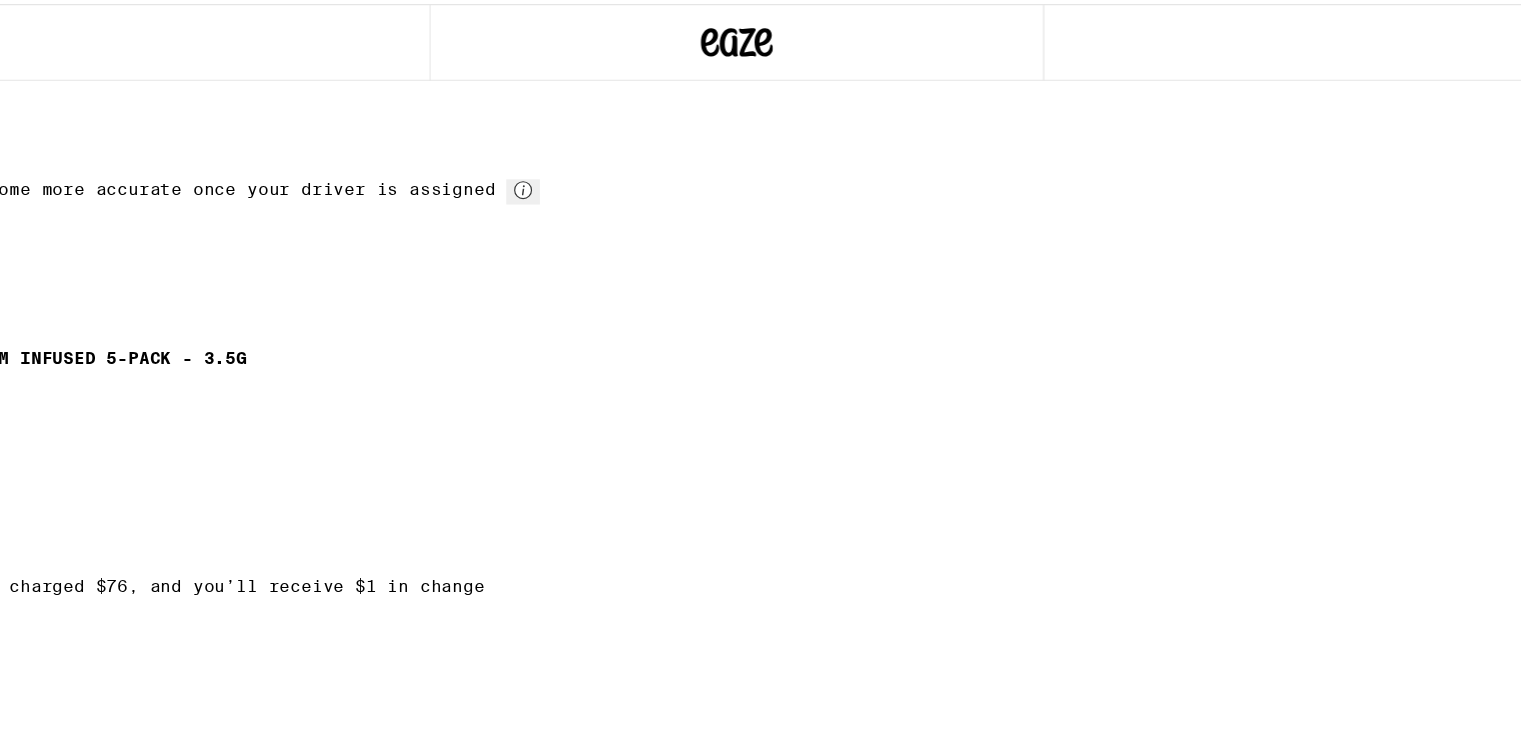 scroll, scrollTop: 0, scrollLeft: 0, axis: both 